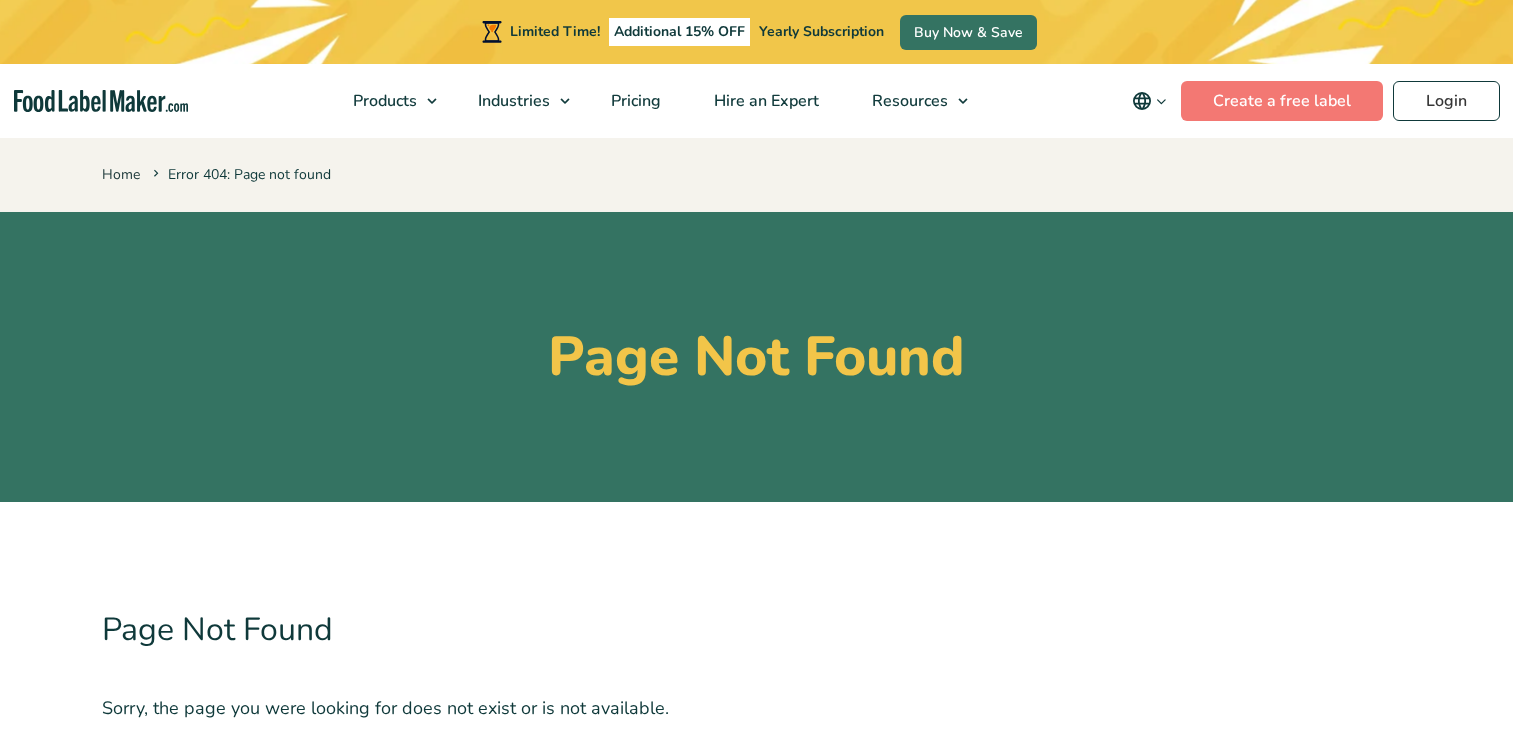 scroll, scrollTop: 0, scrollLeft: 0, axis: both 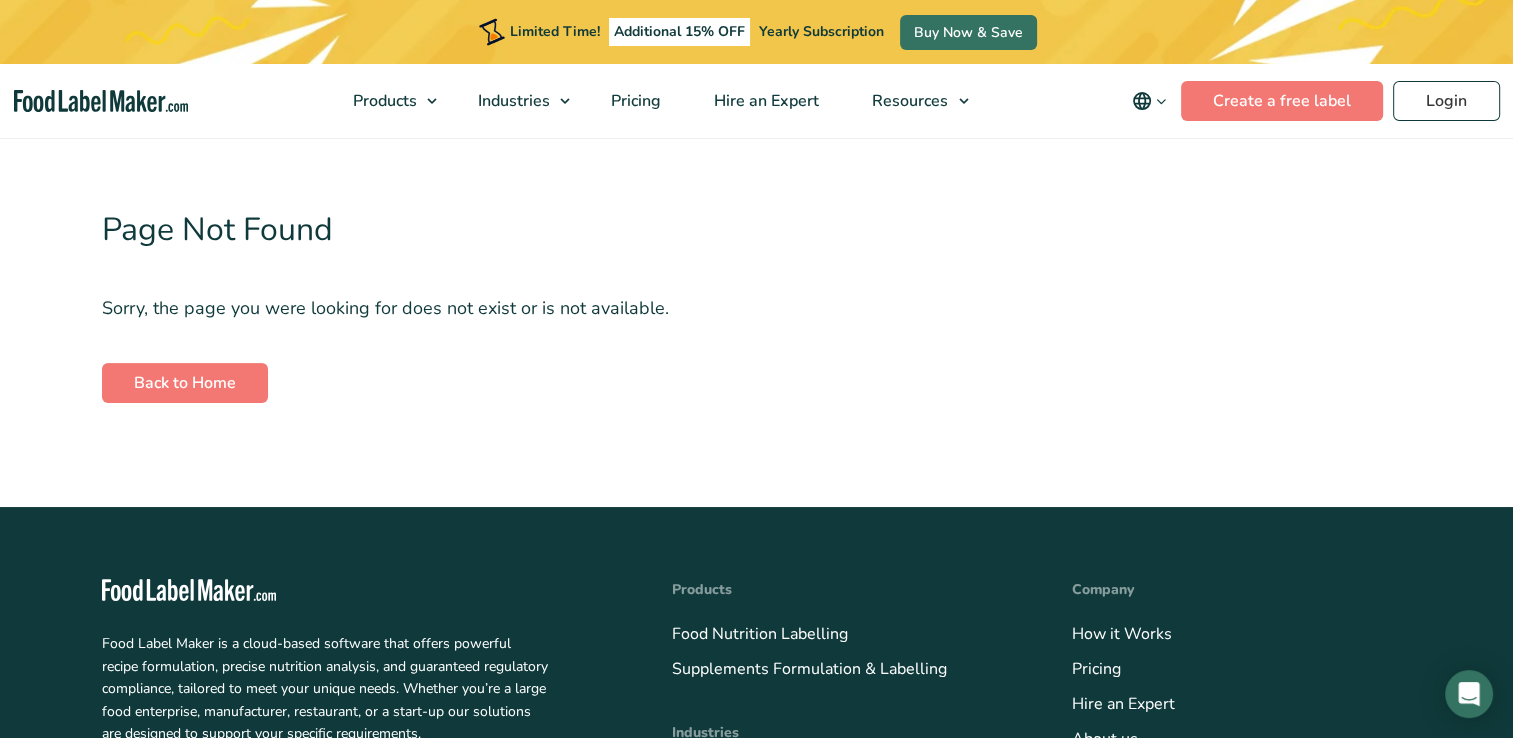 click on "Page Not Found
Sorry, the page you were looking for does not exist or is not available.
Back to Home" at bounding box center [756, 304] 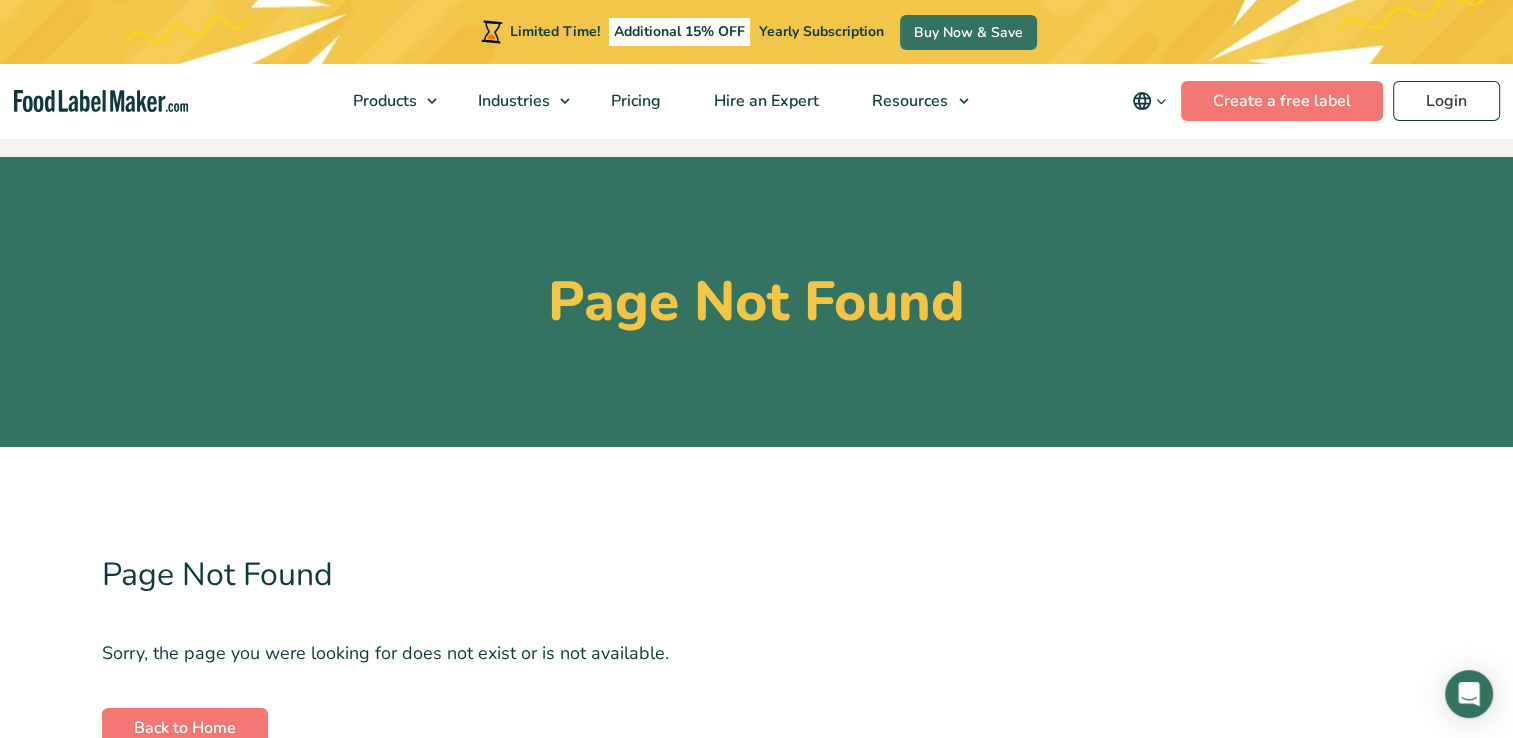 scroll, scrollTop: 0, scrollLeft: 0, axis: both 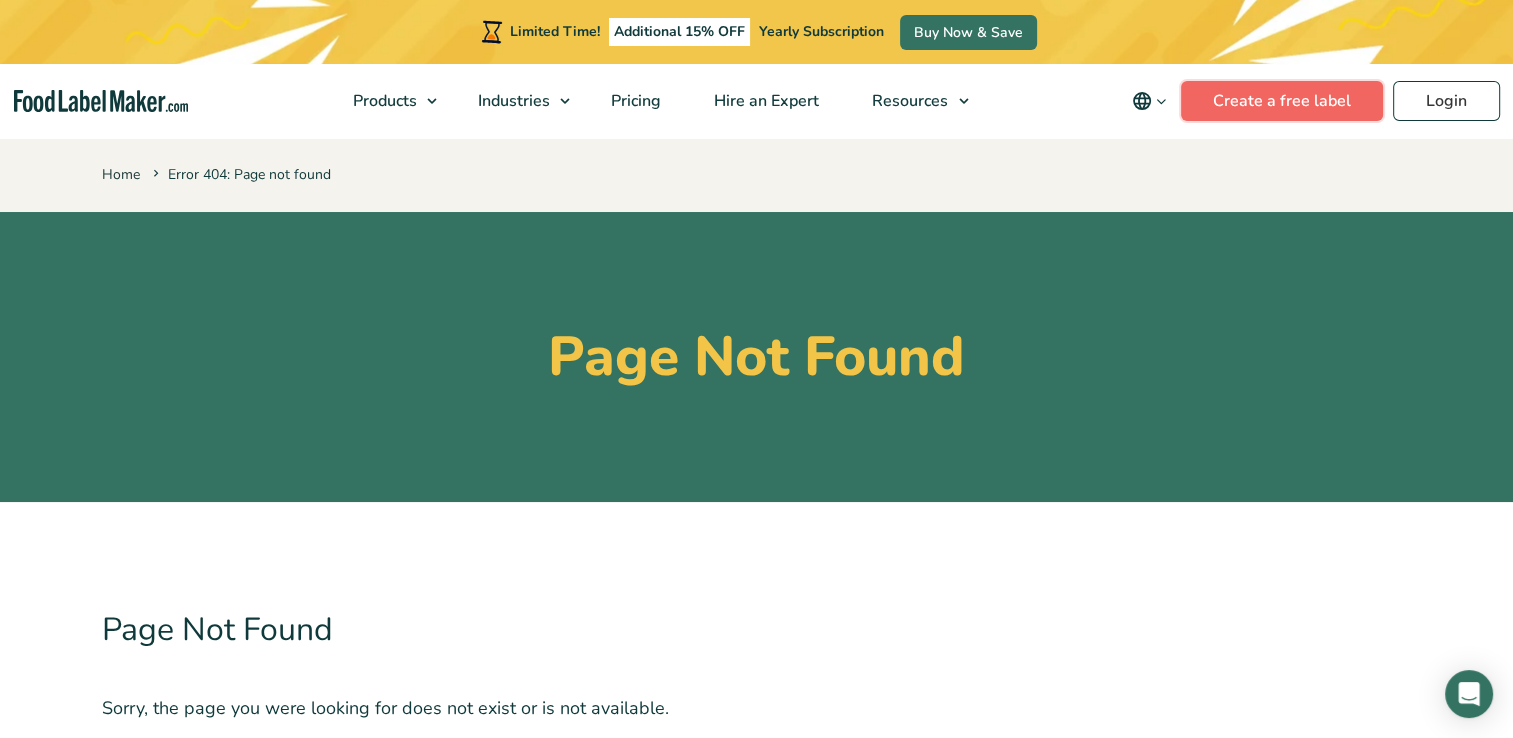 click on "Create a free label" at bounding box center (1282, 101) 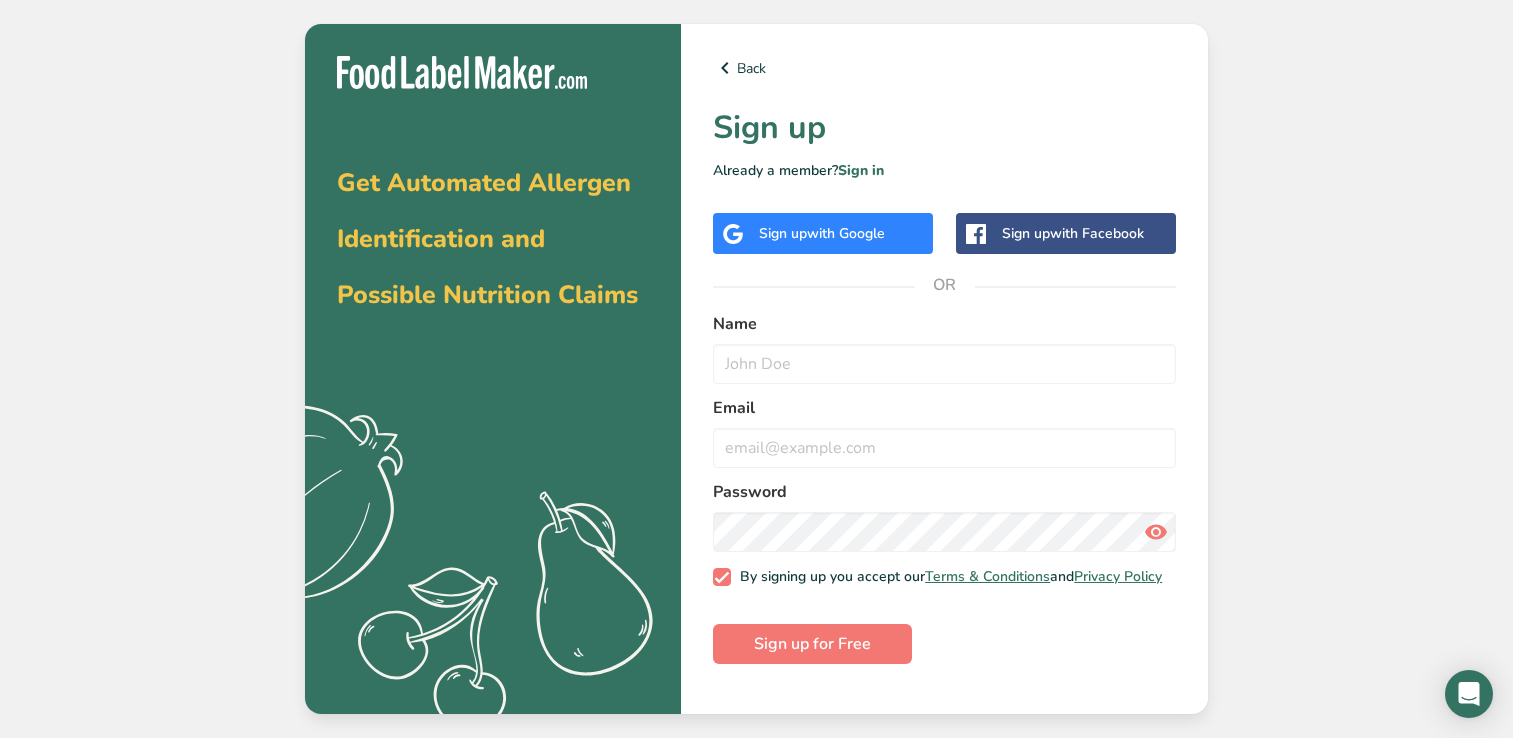 click at bounding box center [944, 364] 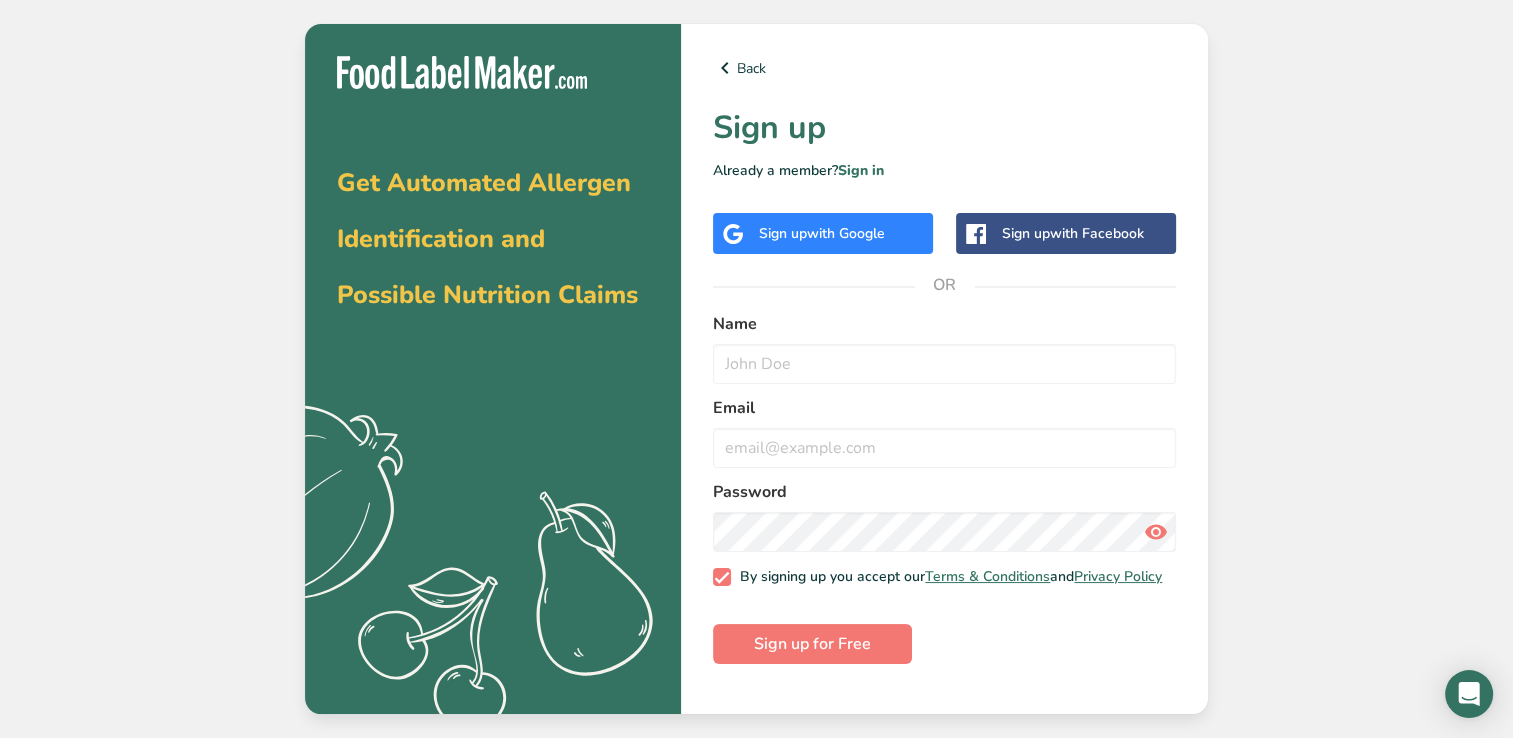 scroll, scrollTop: 0, scrollLeft: 0, axis: both 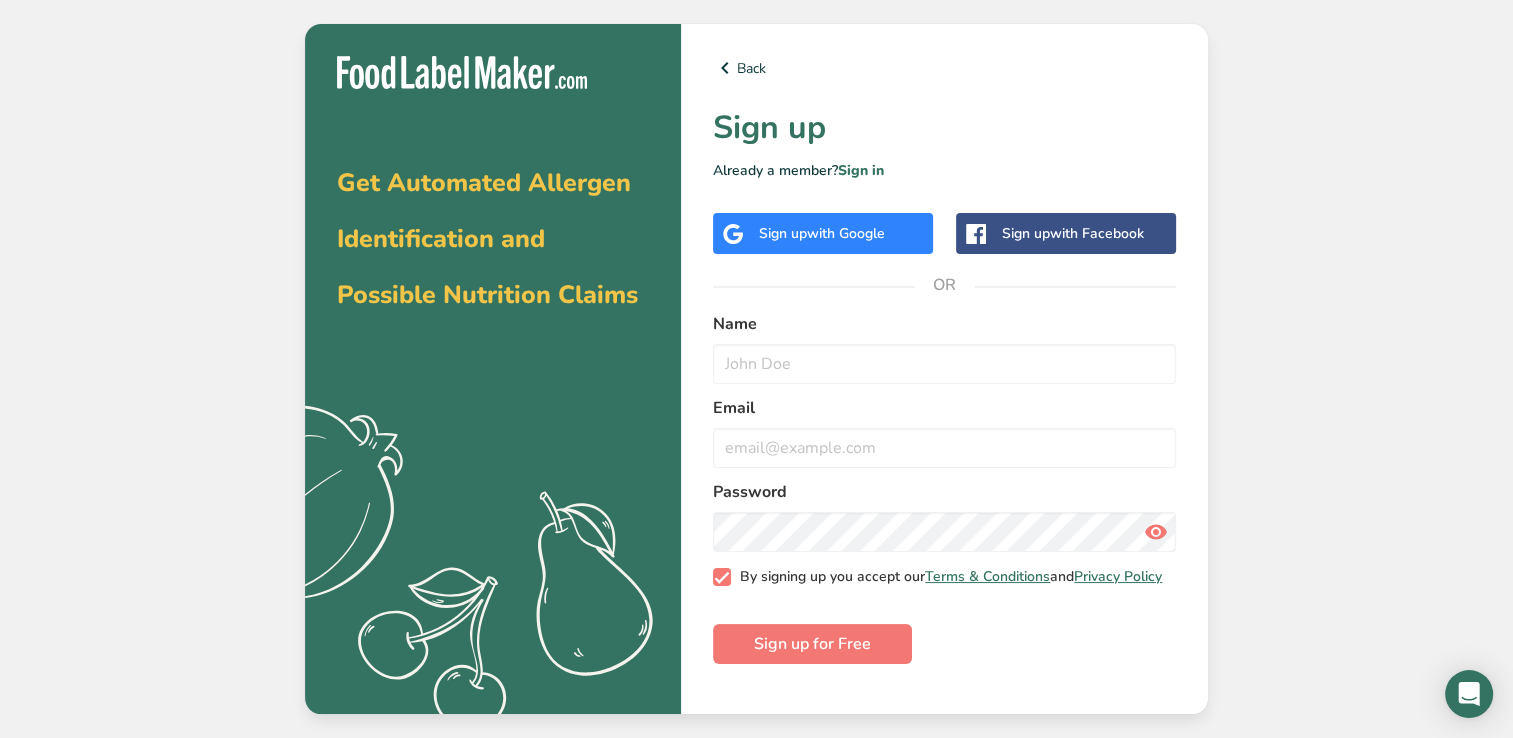 click at bounding box center (722, 577) 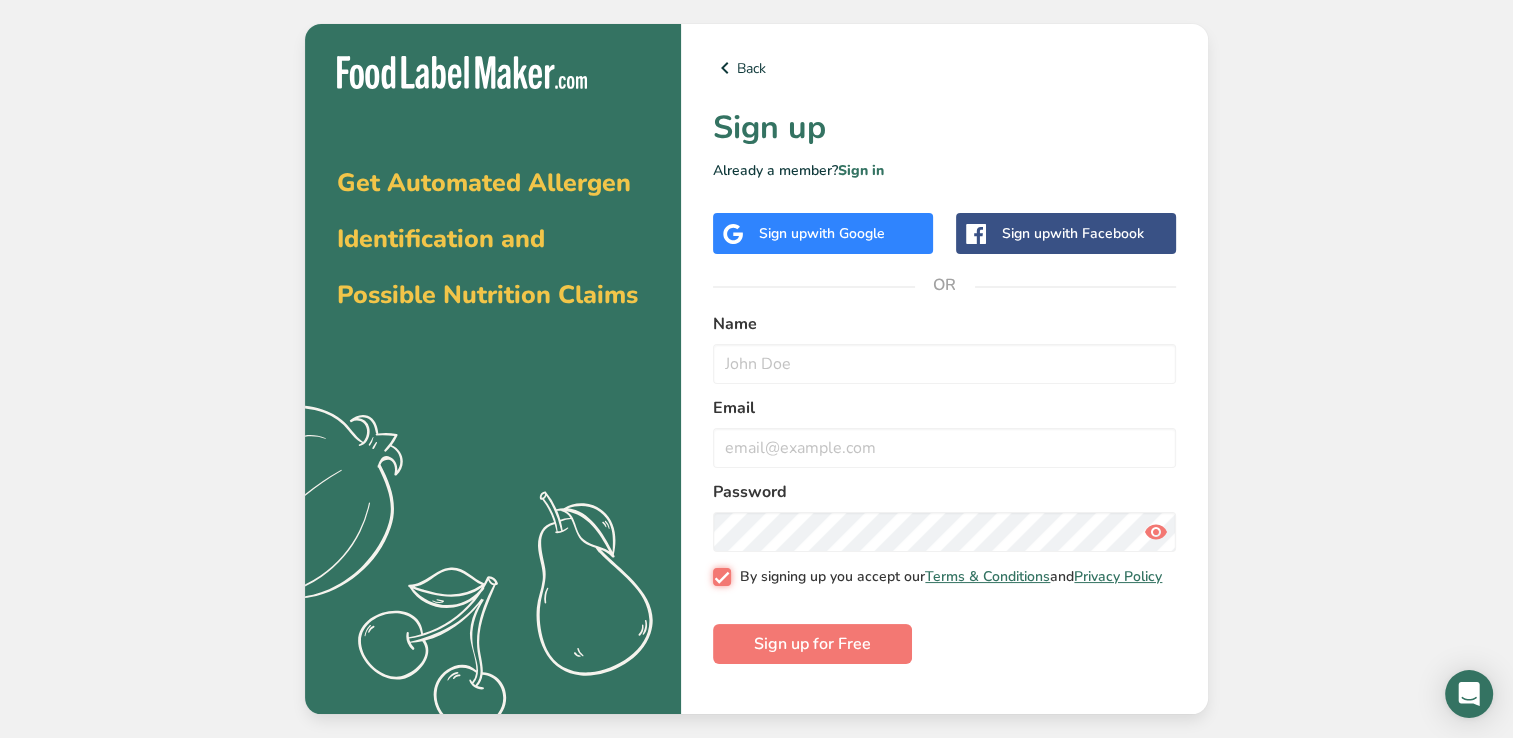 click on "By signing up you accept our
Terms & Conditions
and
Privacy Policy" at bounding box center (719, 576) 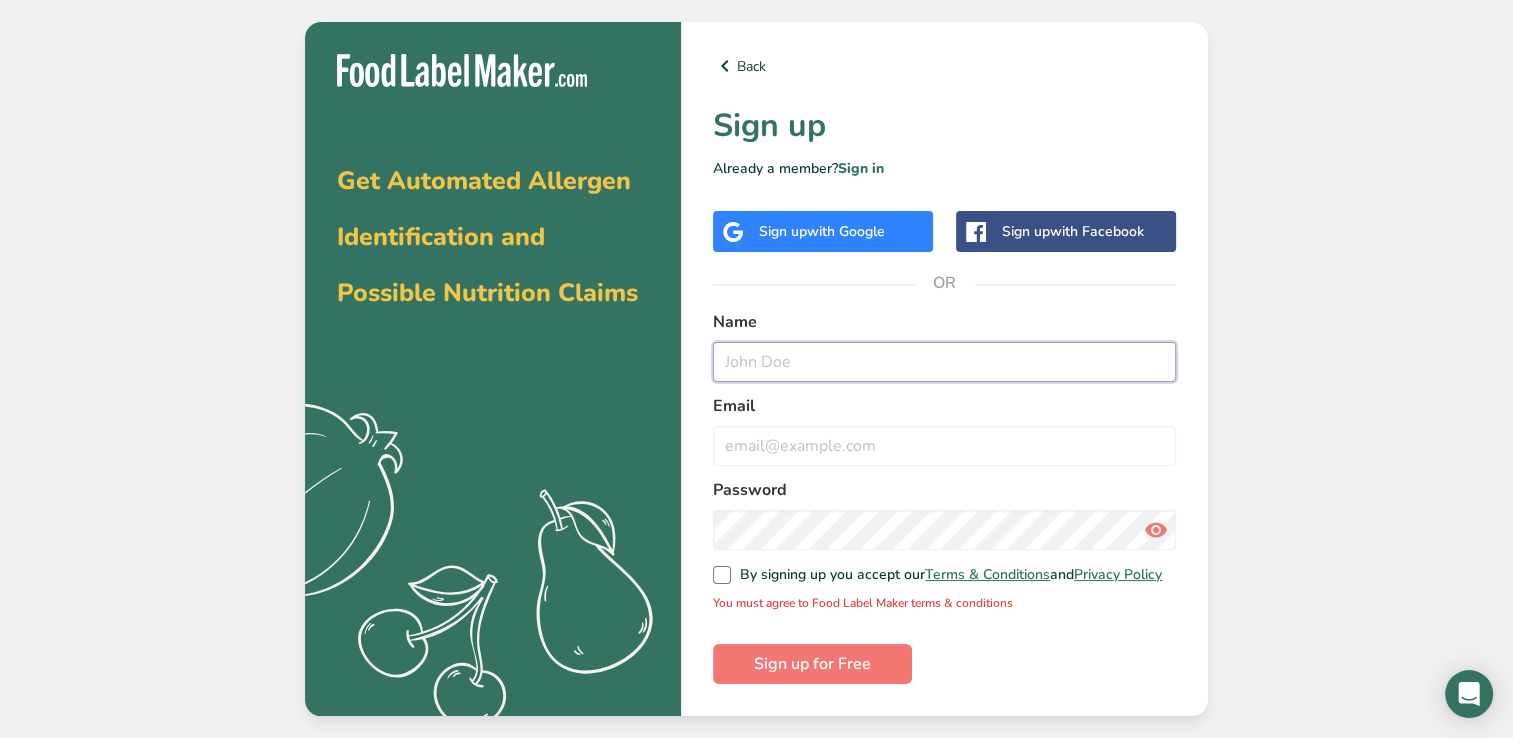 click at bounding box center (944, 362) 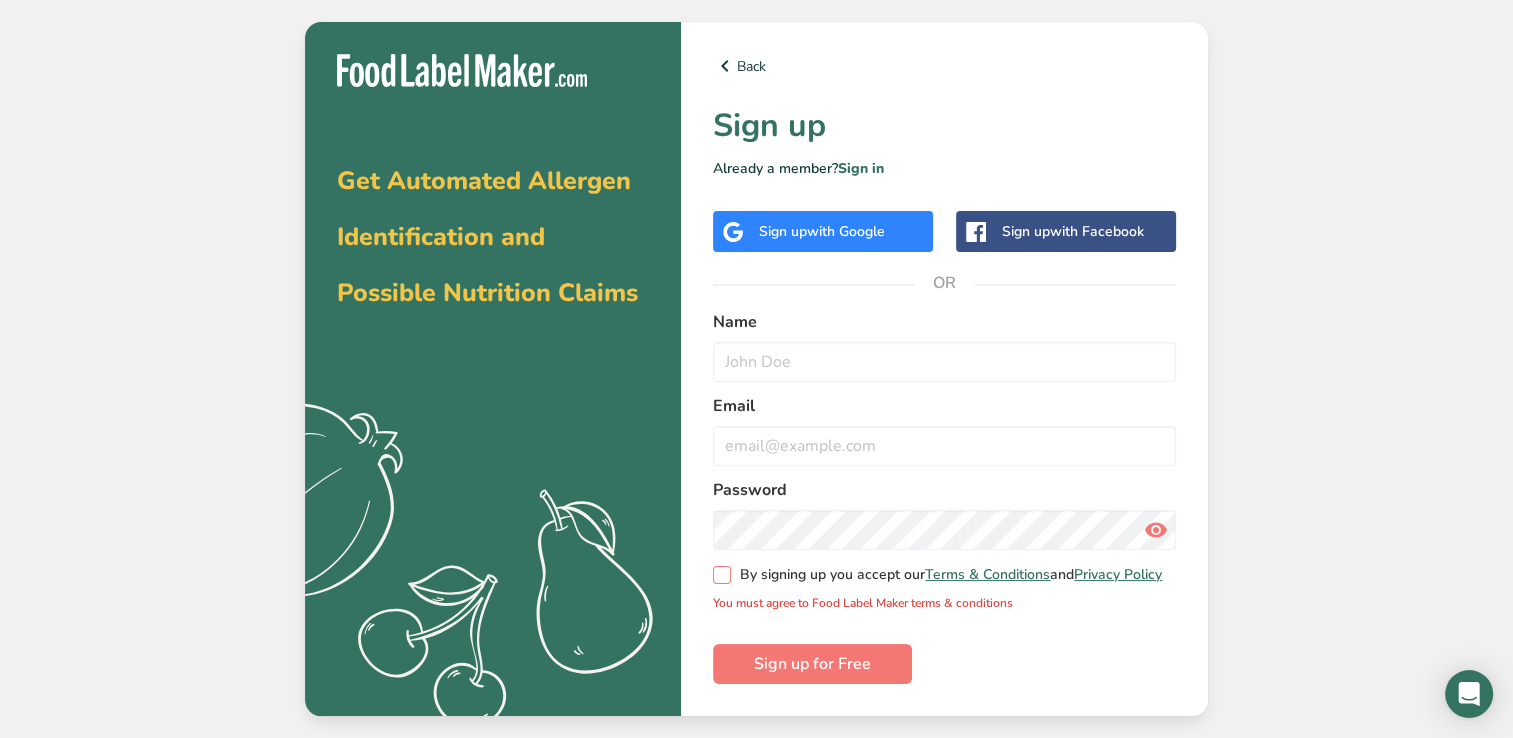 click at bounding box center [722, 575] 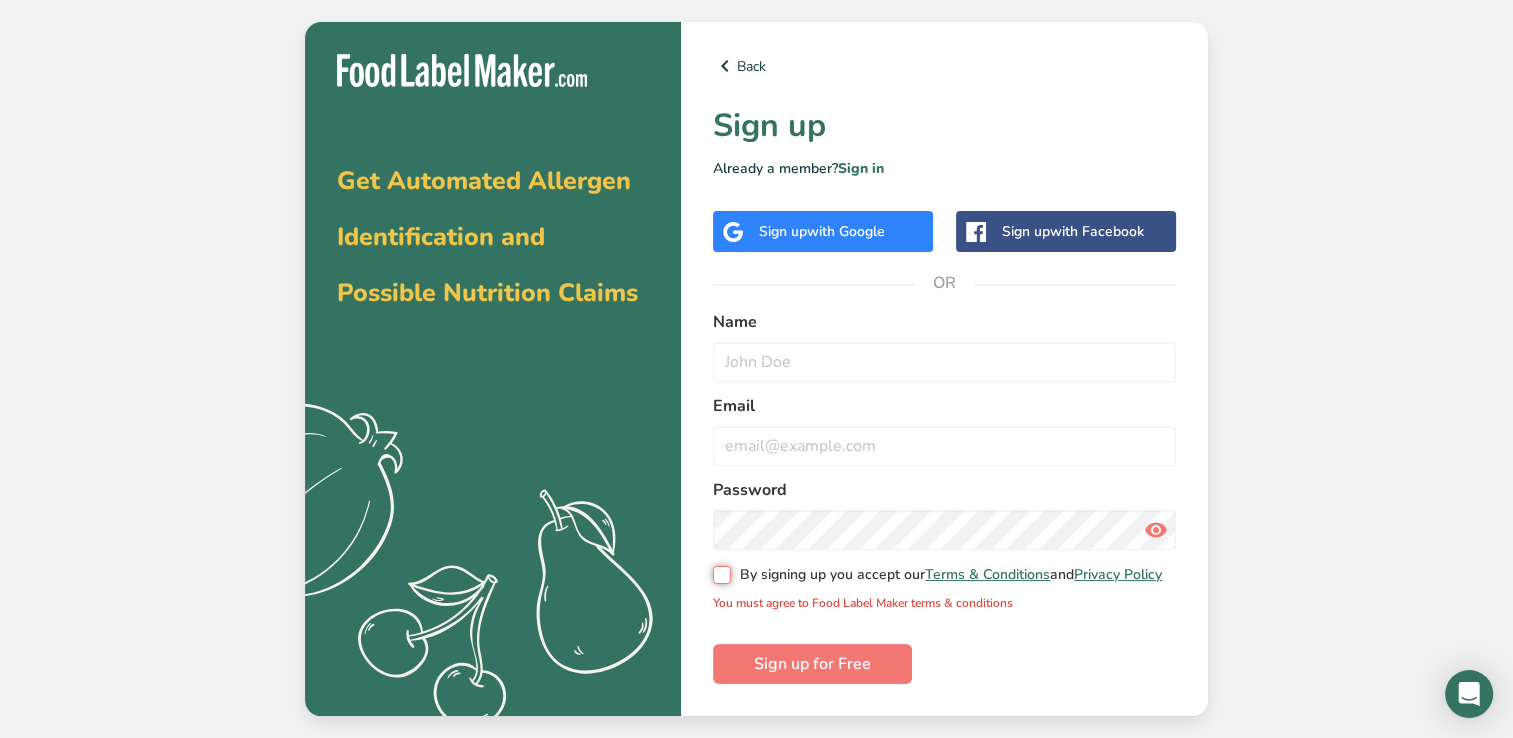 checkbox on "true" 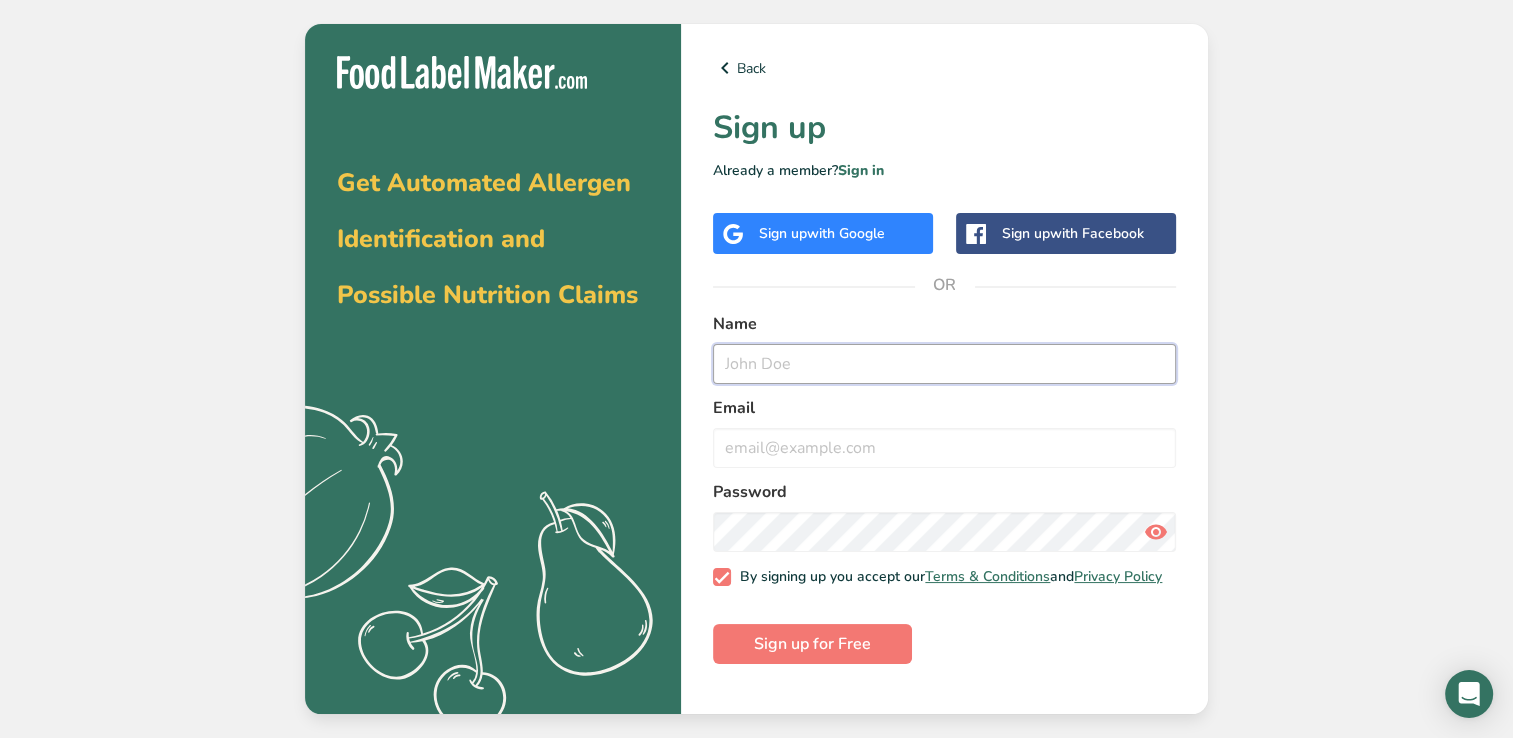 click at bounding box center [944, 364] 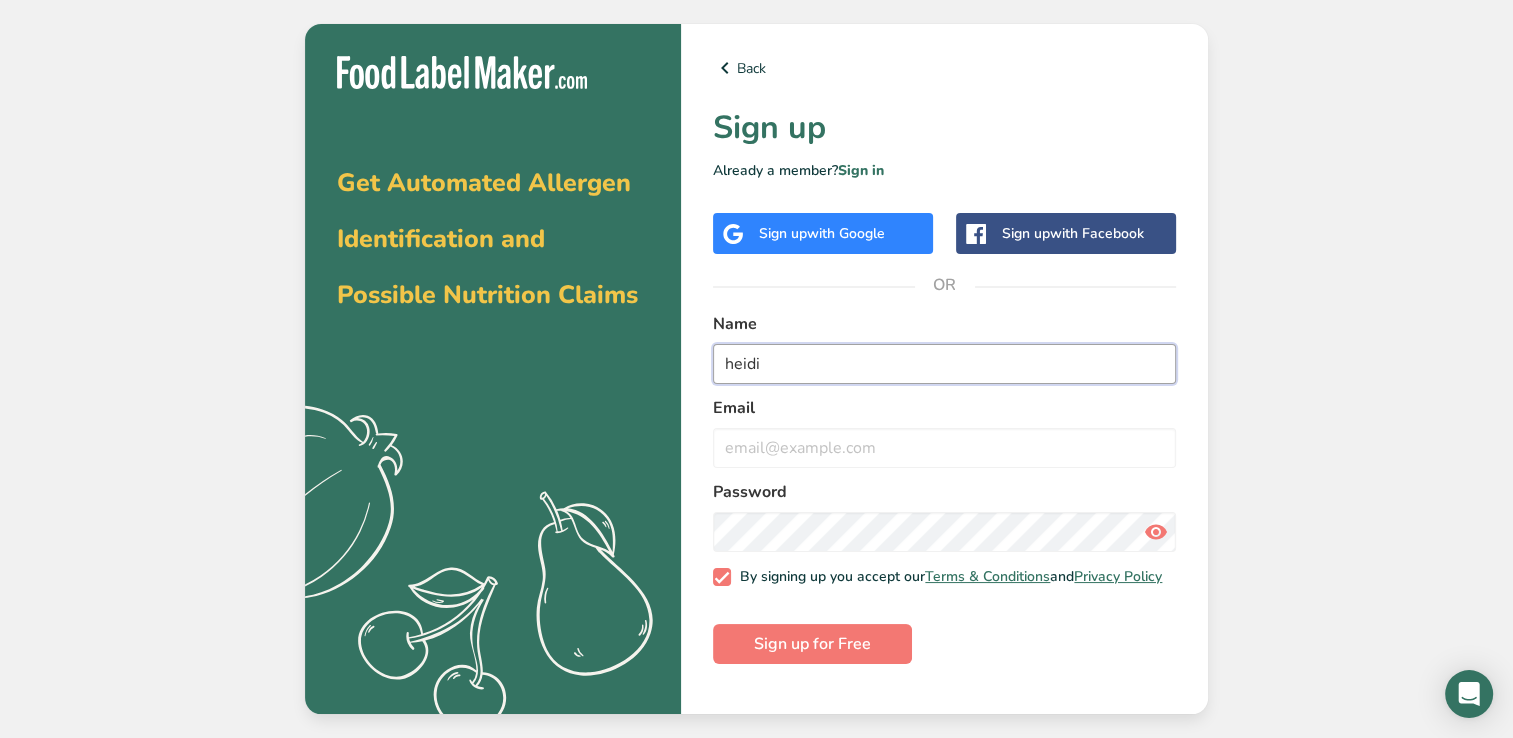 type on "heidi" 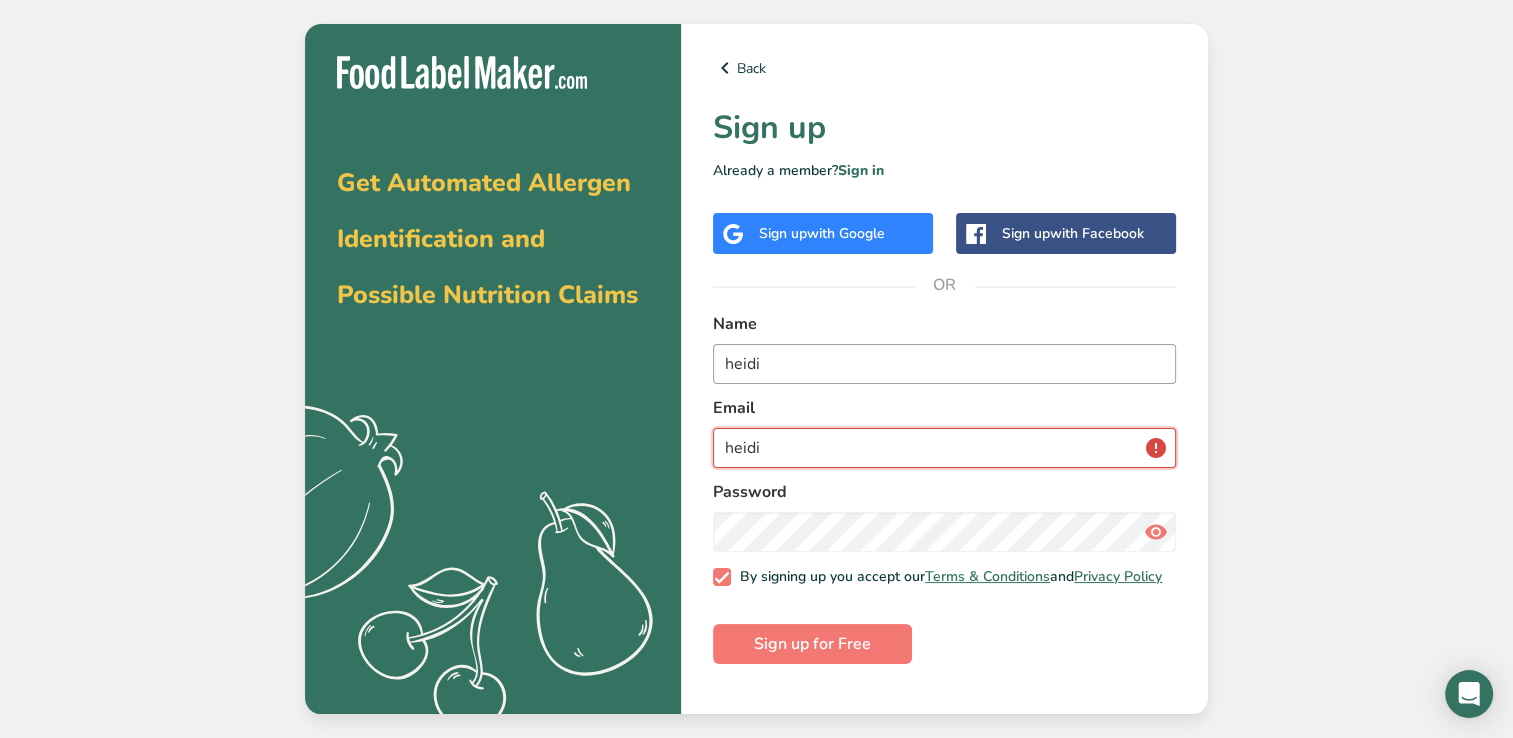 click on "Sign up for Free" at bounding box center [812, 644] 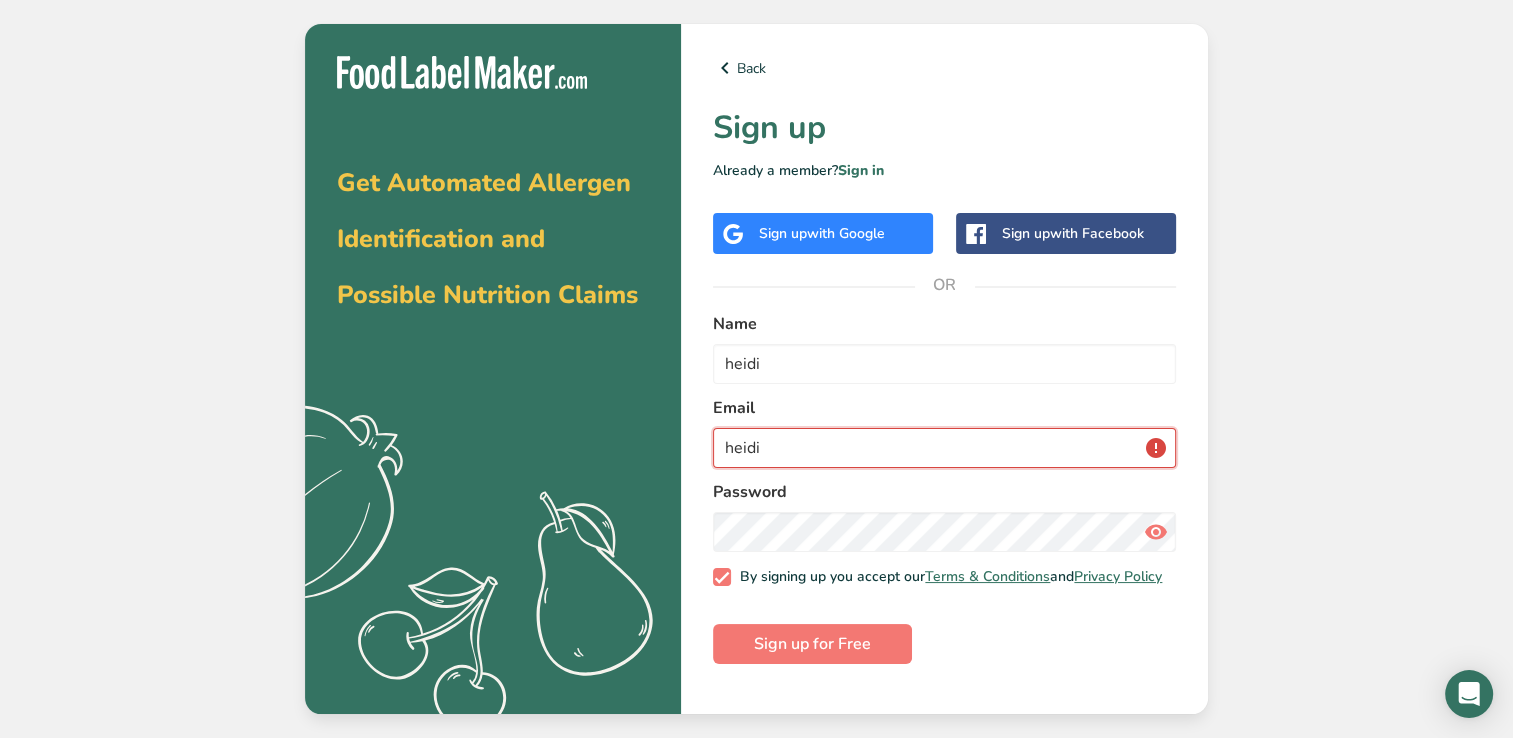 type on "heidi@lafasweets.com" 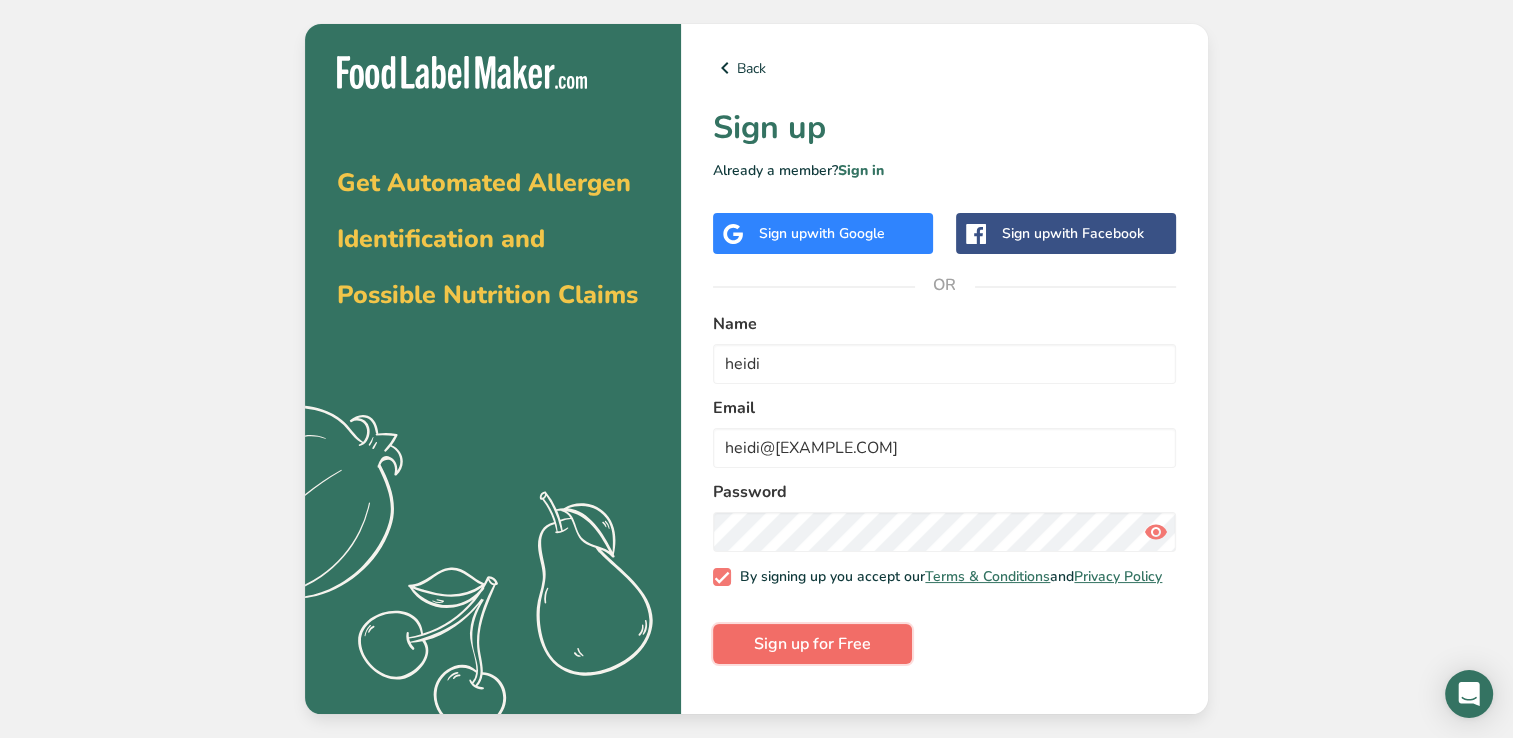 click on "Sign up for Free" at bounding box center [812, 644] 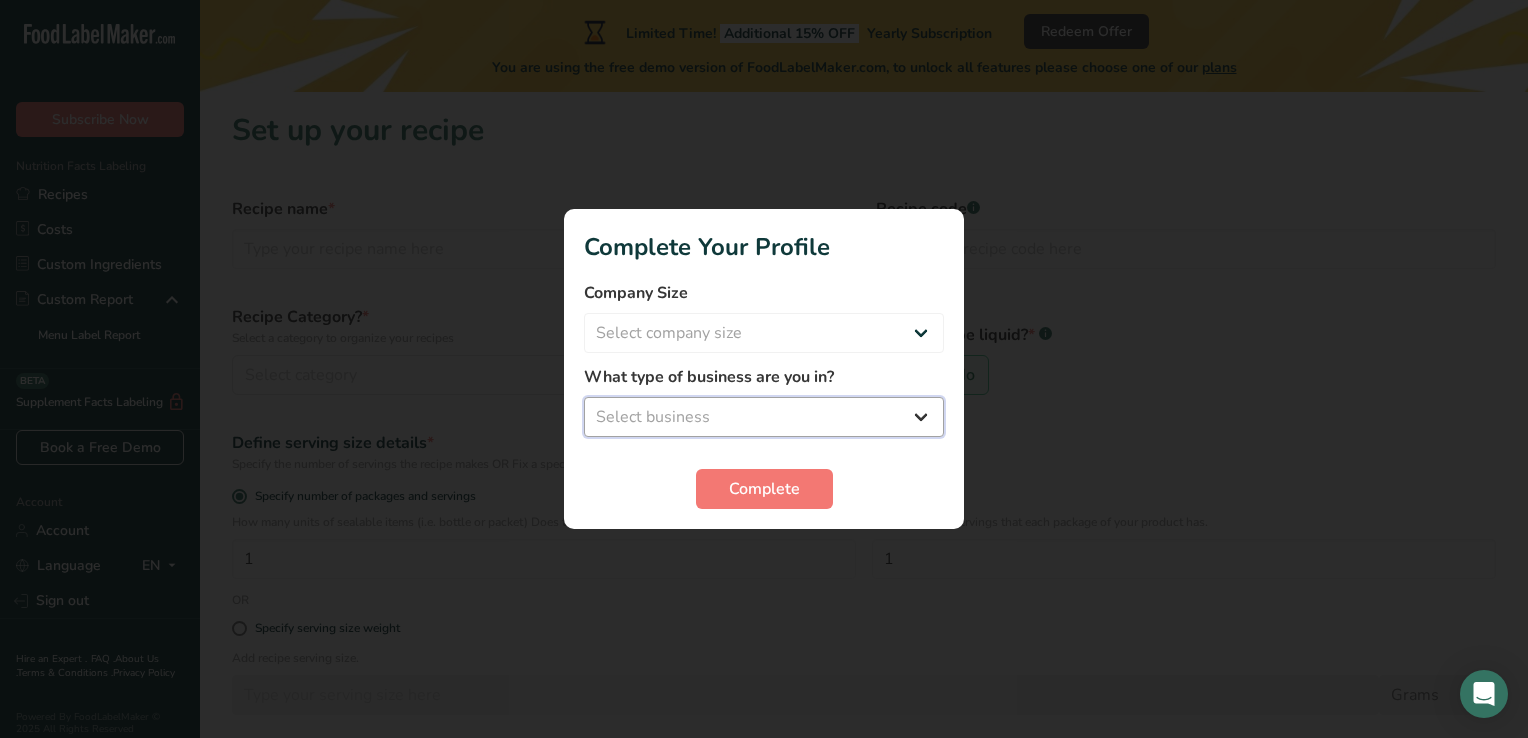 click on "Select business
Packaged Food Manufacturer
Restaurant & Cafe
Bakery
Meal Plans & Catering Company
Nutritionist
Food Blogger
Personal Trainer
Other" at bounding box center [764, 417] 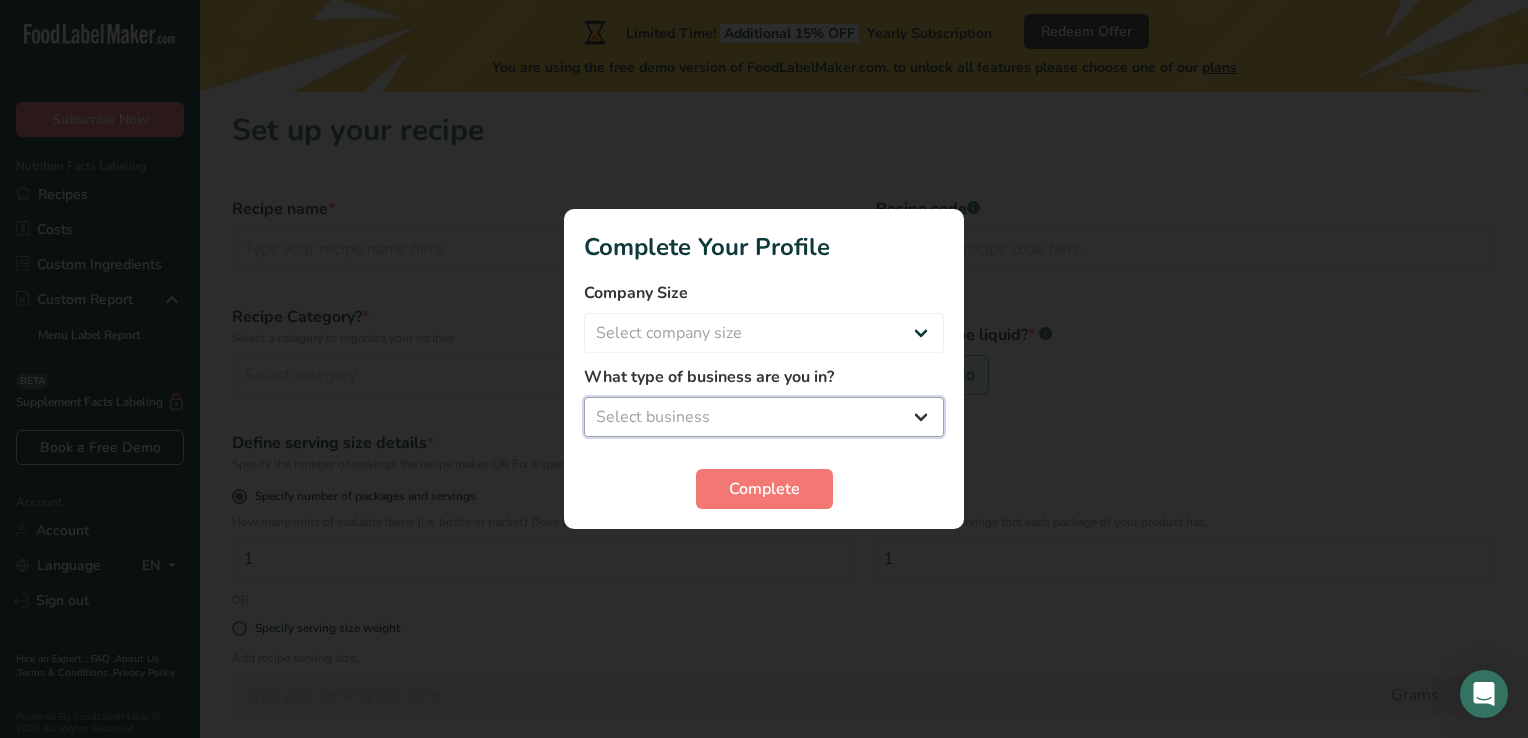 select on "1" 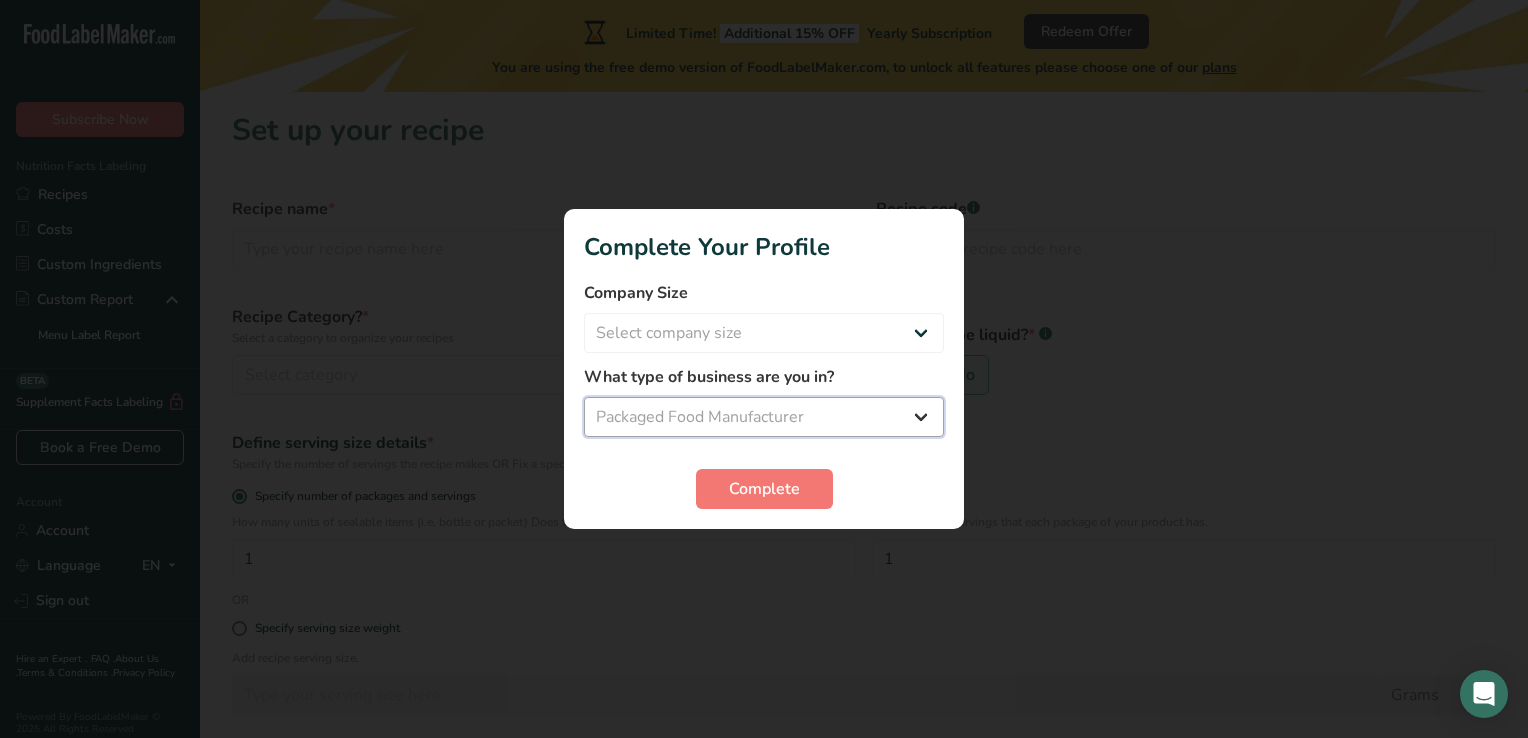 click on "Select business
Packaged Food Manufacturer
Restaurant & Cafe
Bakery
Meal Plans & Catering Company
Nutritionist
Food Blogger
Personal Trainer
Other" at bounding box center (764, 417) 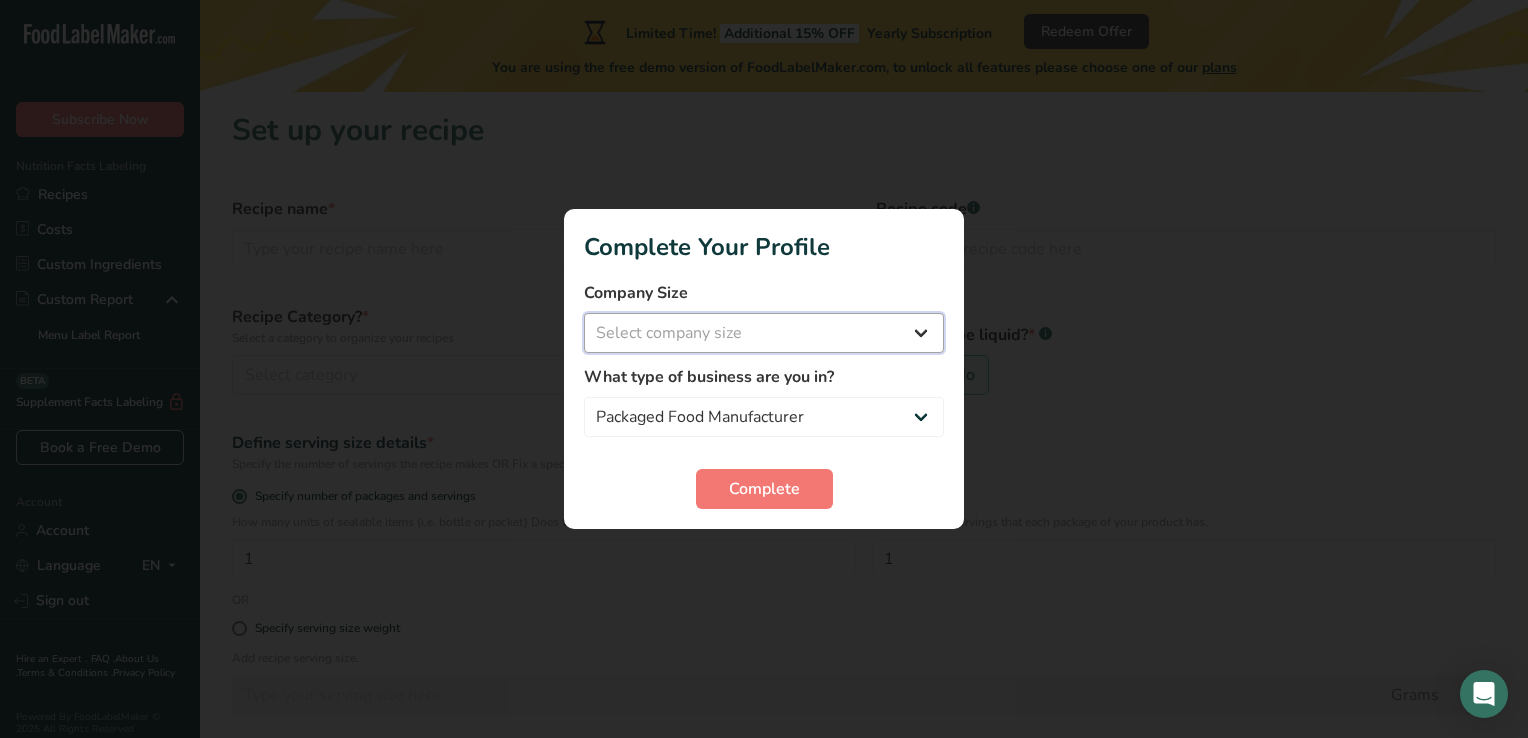 click on "Select company size
Fewer than 10 Employees
10 to 50 Employees
51 to 500 Employees
Over 500 Employees" at bounding box center [764, 333] 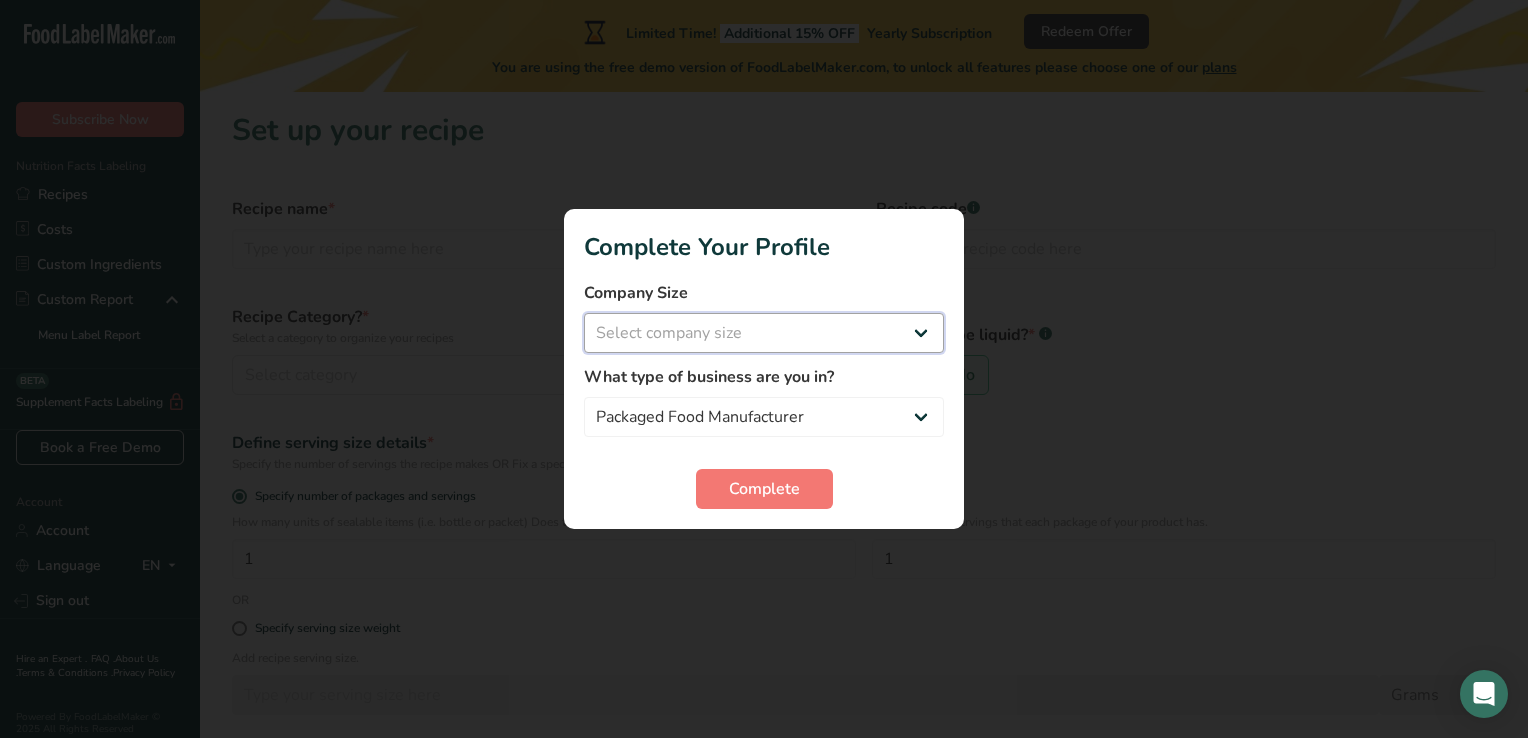 select on "2" 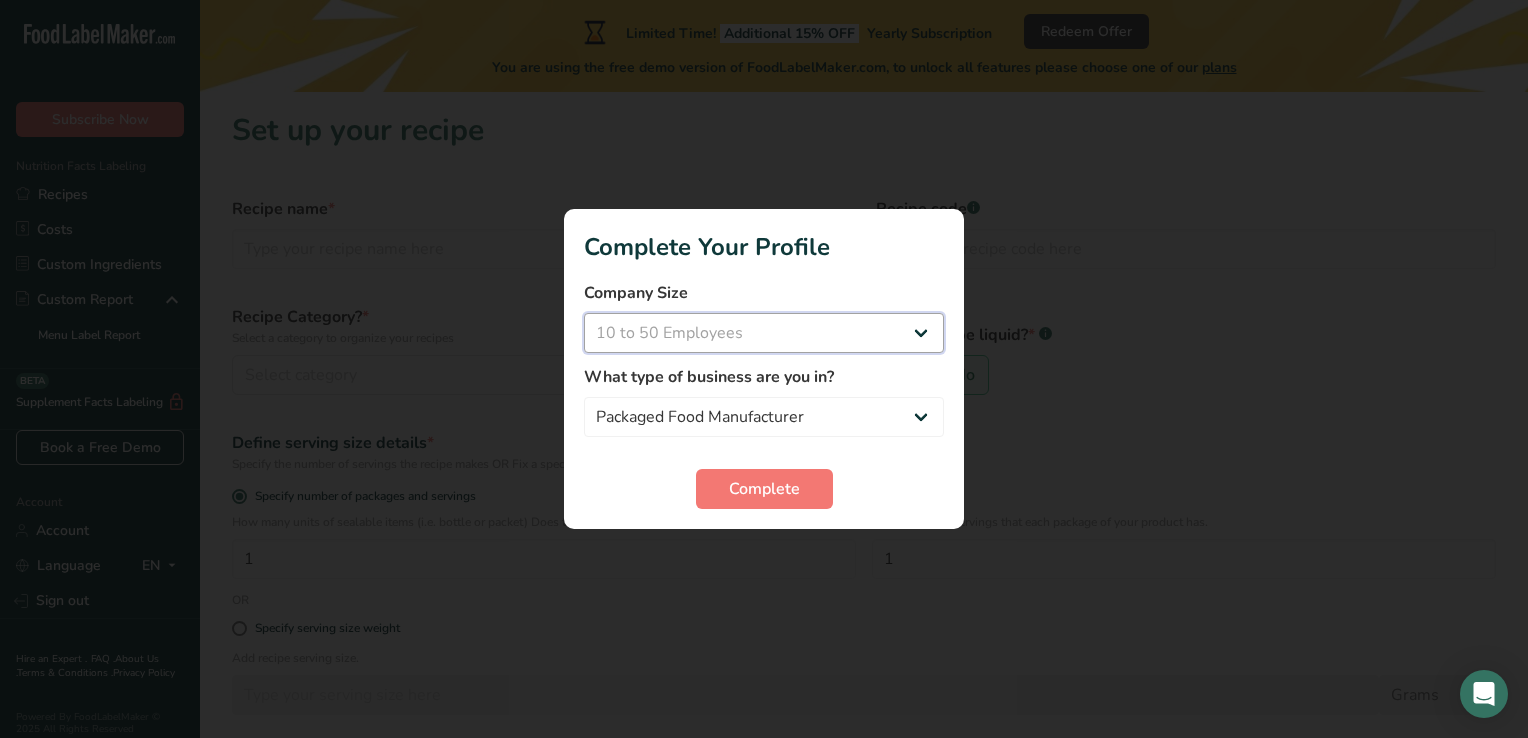 click on "Select company size
Fewer than 10 Employees
10 to 50 Employees
51 to 500 Employees
Over 500 Employees" at bounding box center (764, 333) 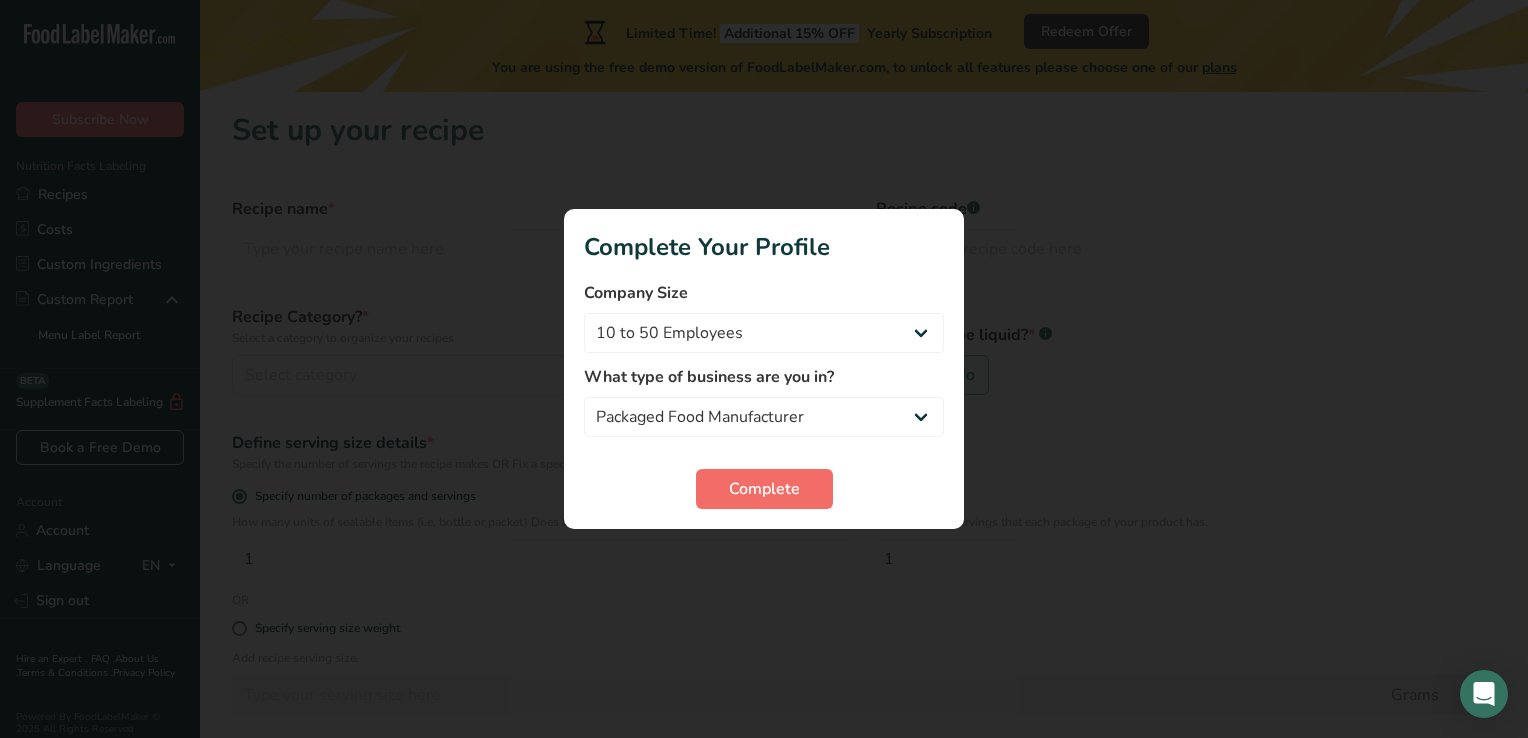 drag, startPoint x: 767, startPoint y: 512, endPoint x: 768, endPoint y: 501, distance: 11.045361 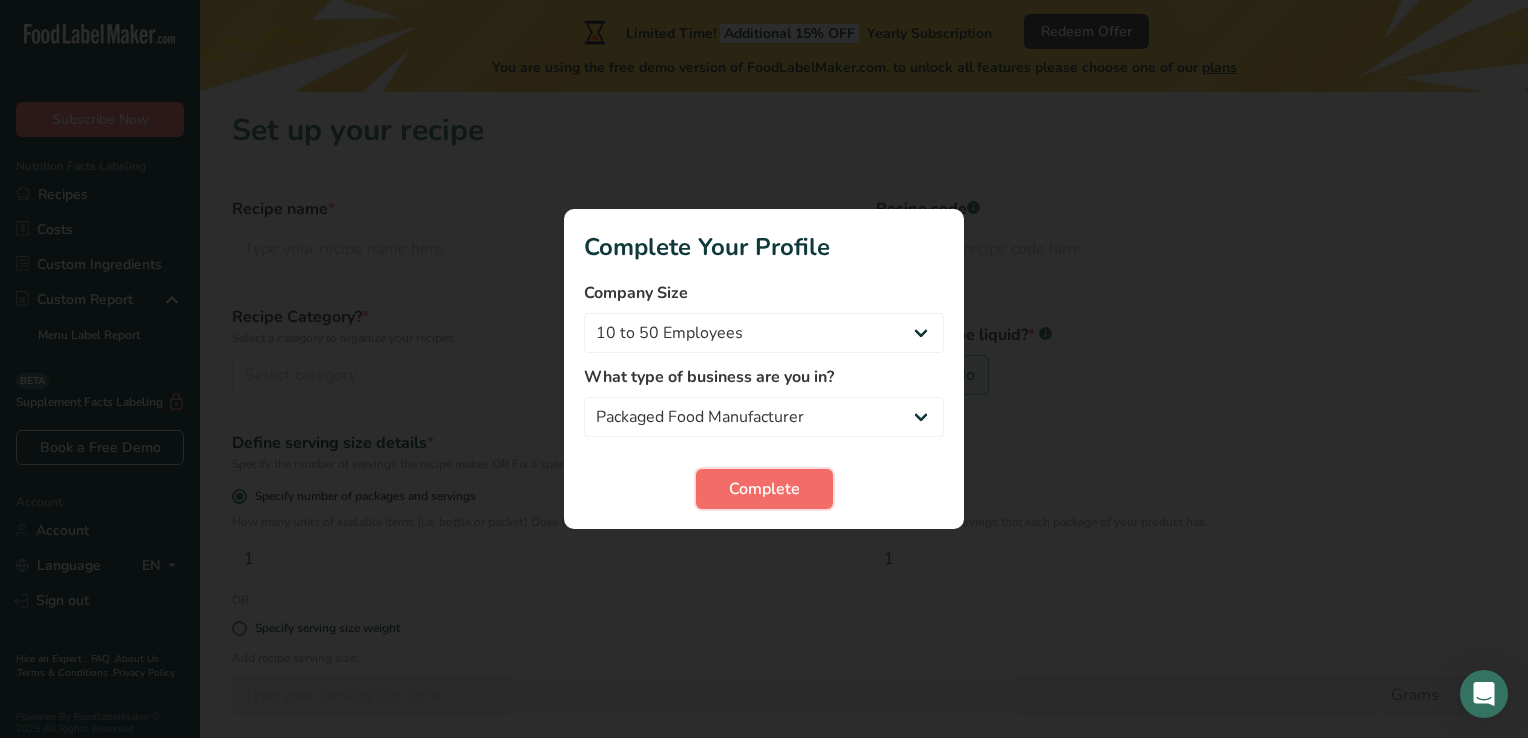 click on "Complete" at bounding box center (764, 489) 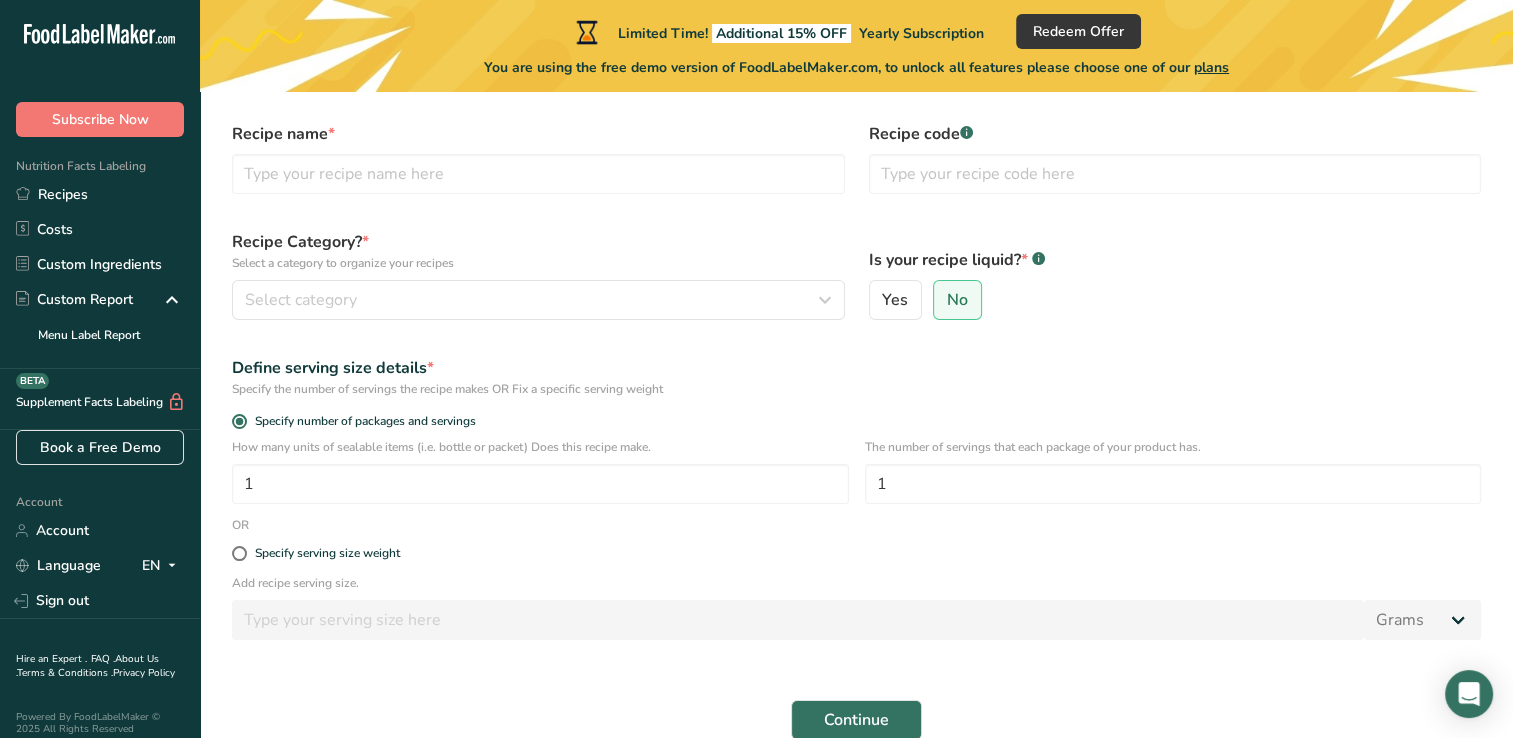 scroll, scrollTop: 72, scrollLeft: 0, axis: vertical 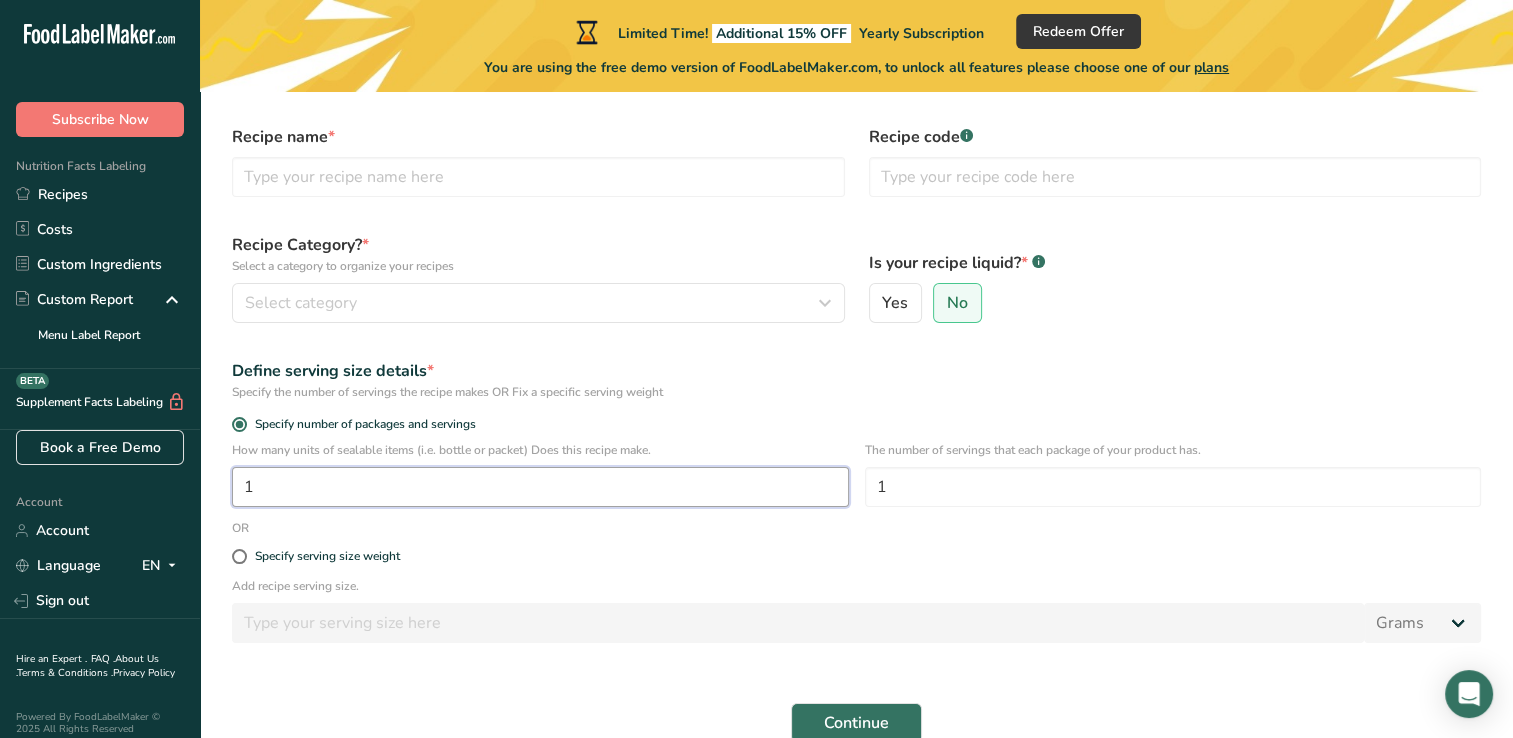 click on "1" at bounding box center [540, 487] 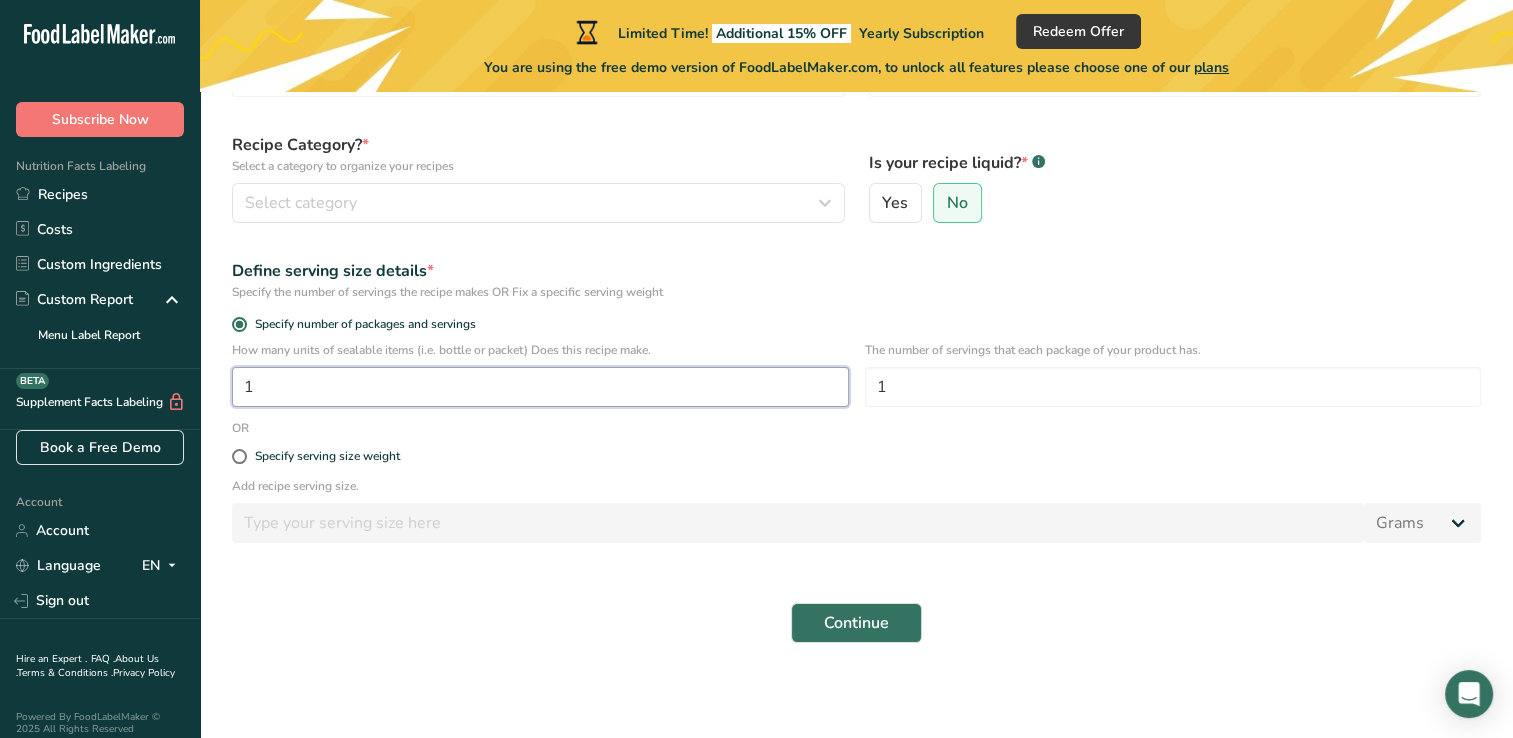 scroll, scrollTop: 172, scrollLeft: 0, axis: vertical 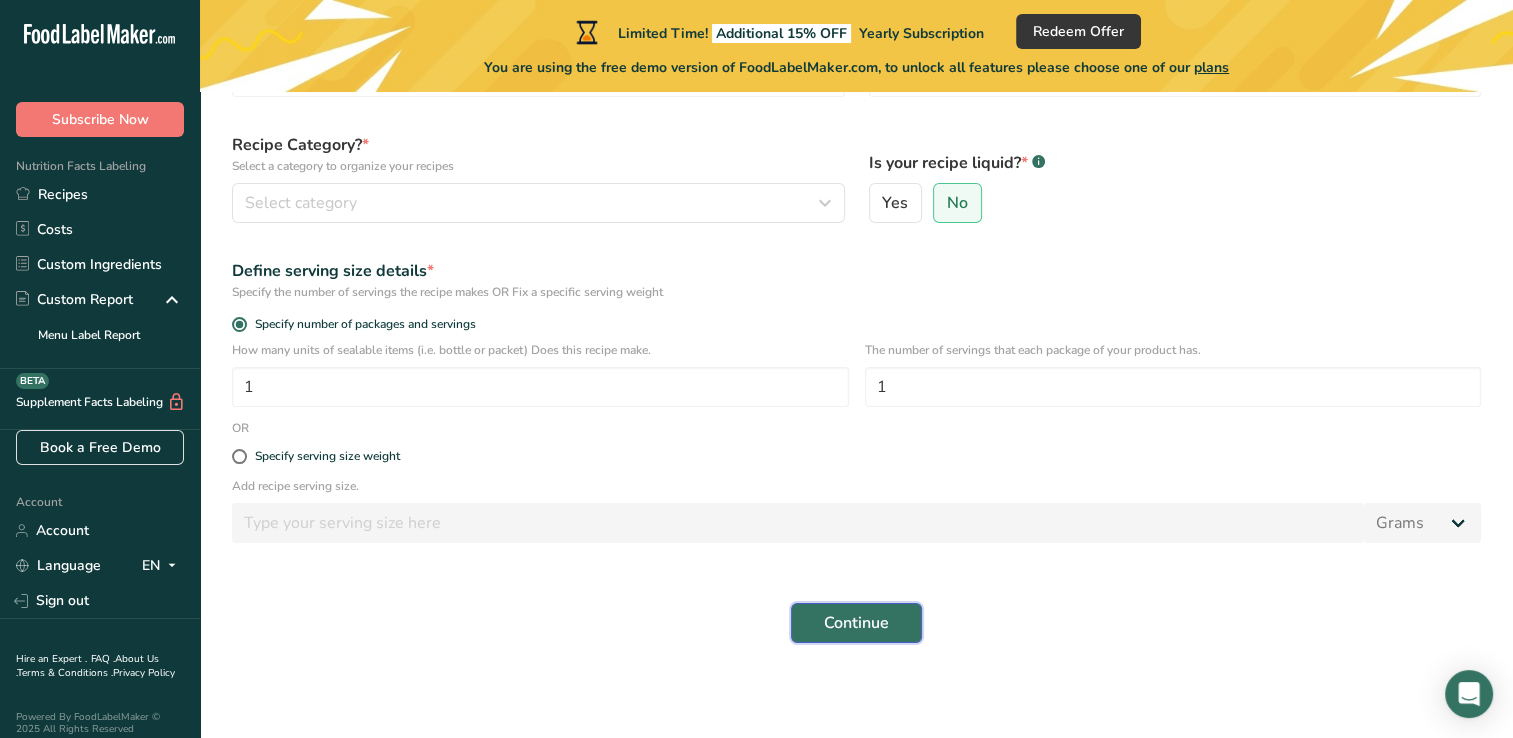 click on "Continue" at bounding box center (856, 623) 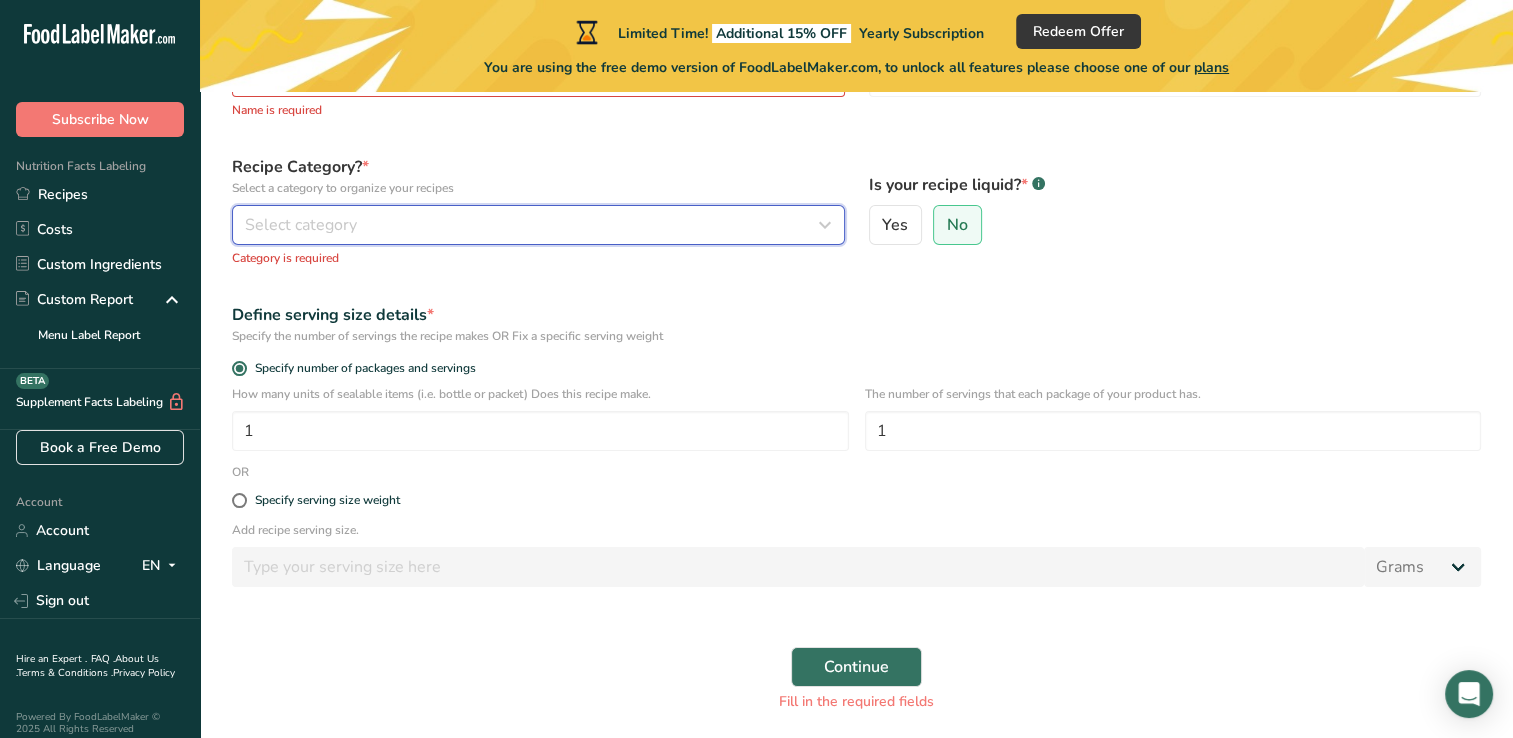 click on "Select category" at bounding box center [301, 225] 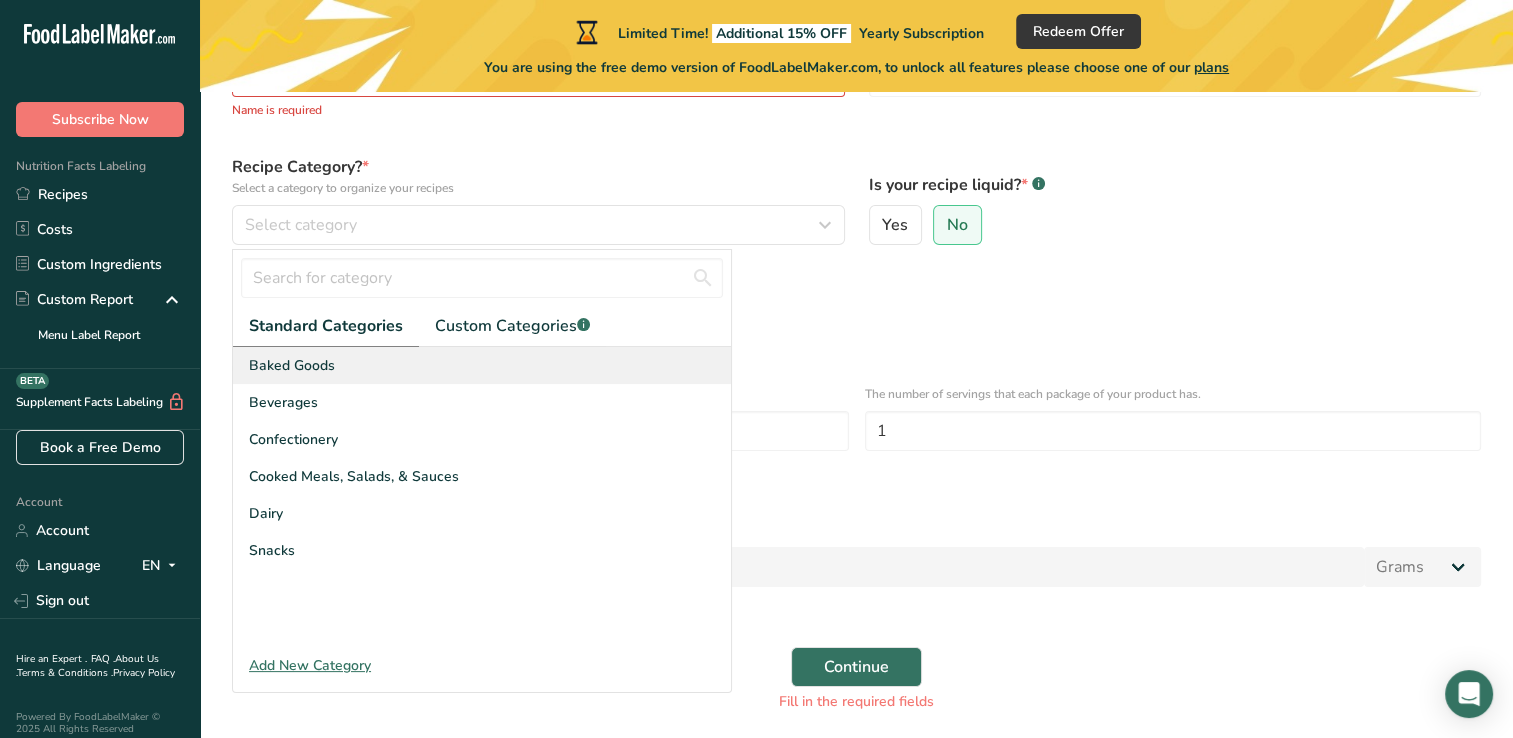click on "Baked Goods" at bounding box center (482, 365) 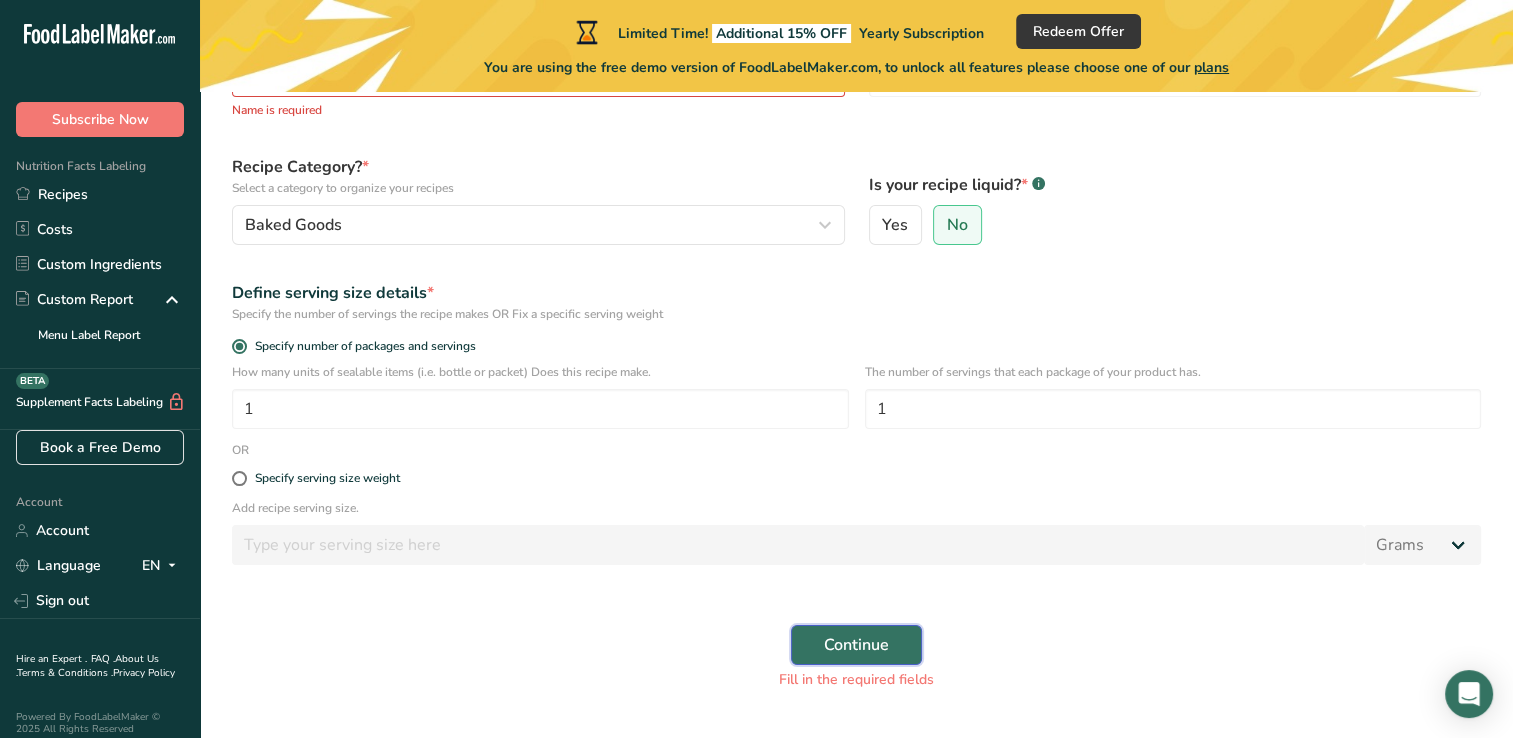 click on "Continue" at bounding box center [856, 645] 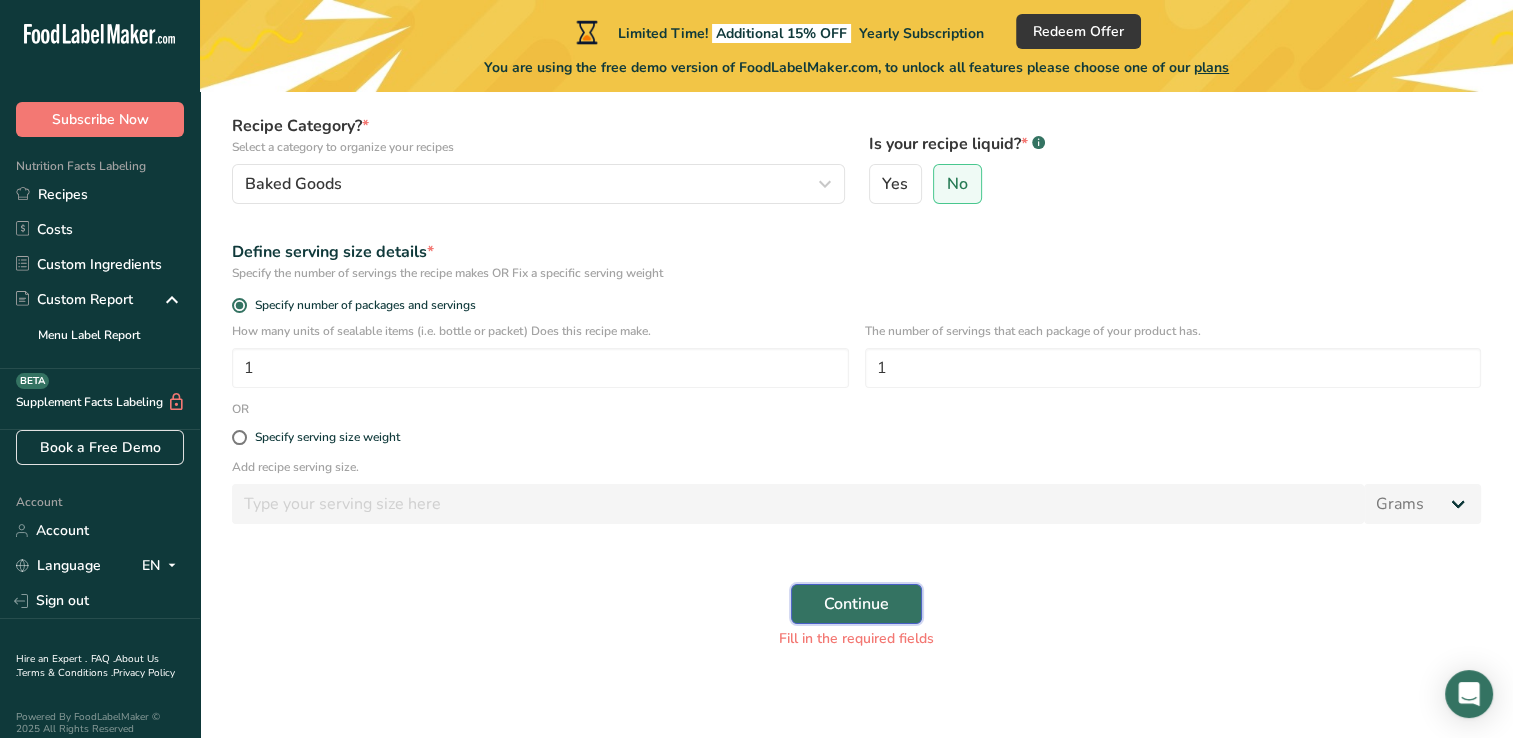 scroll, scrollTop: 220, scrollLeft: 0, axis: vertical 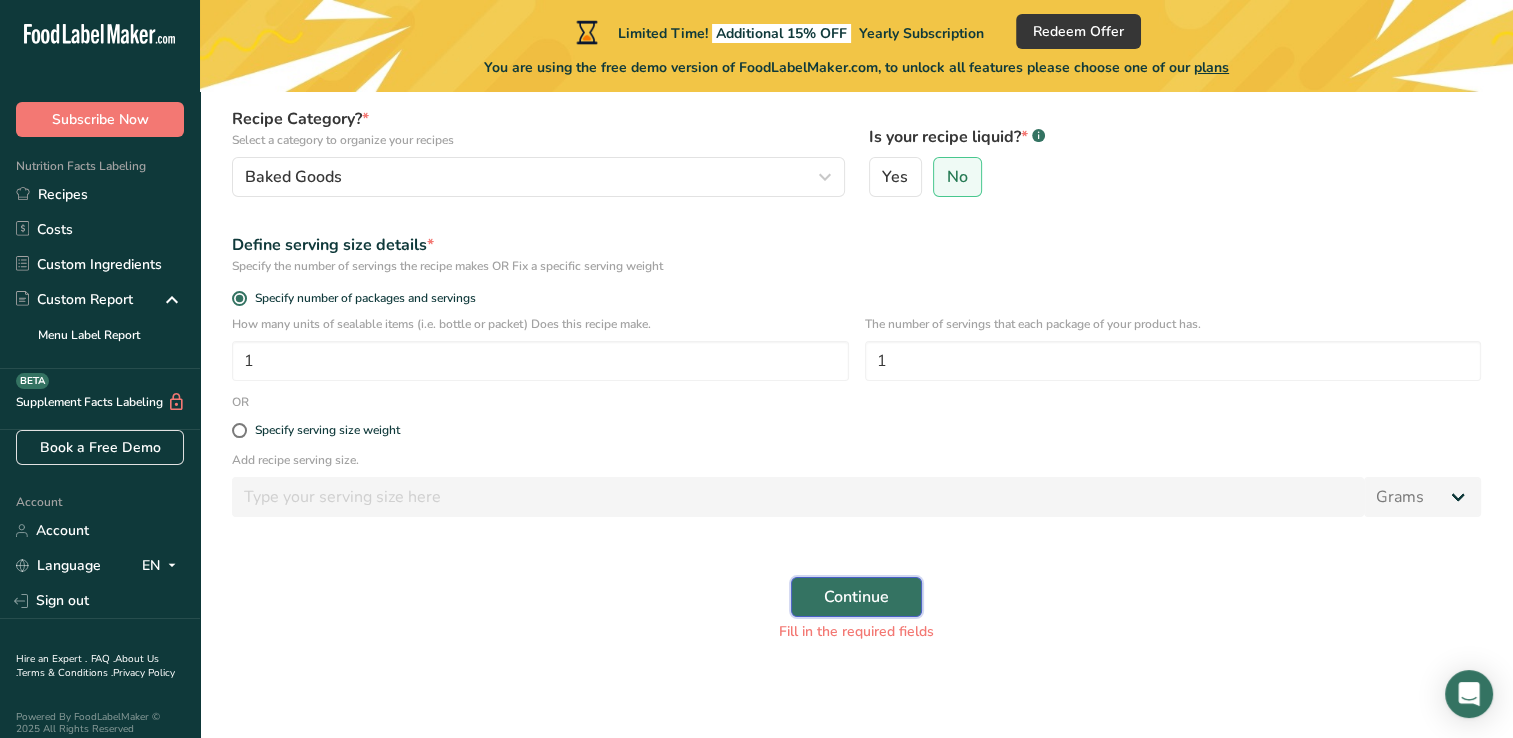 click on "Continue" at bounding box center [856, 597] 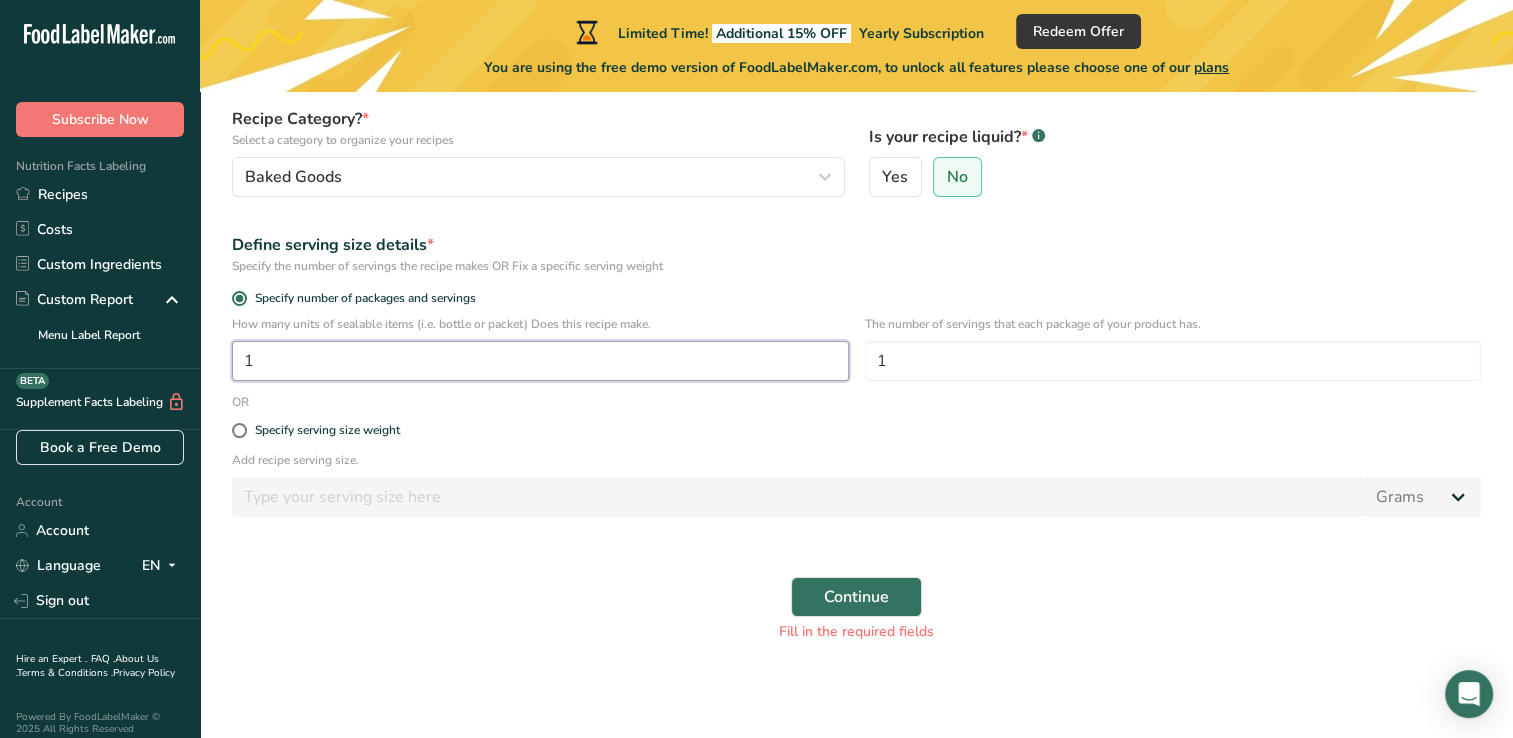 click on "1" at bounding box center [540, 361] 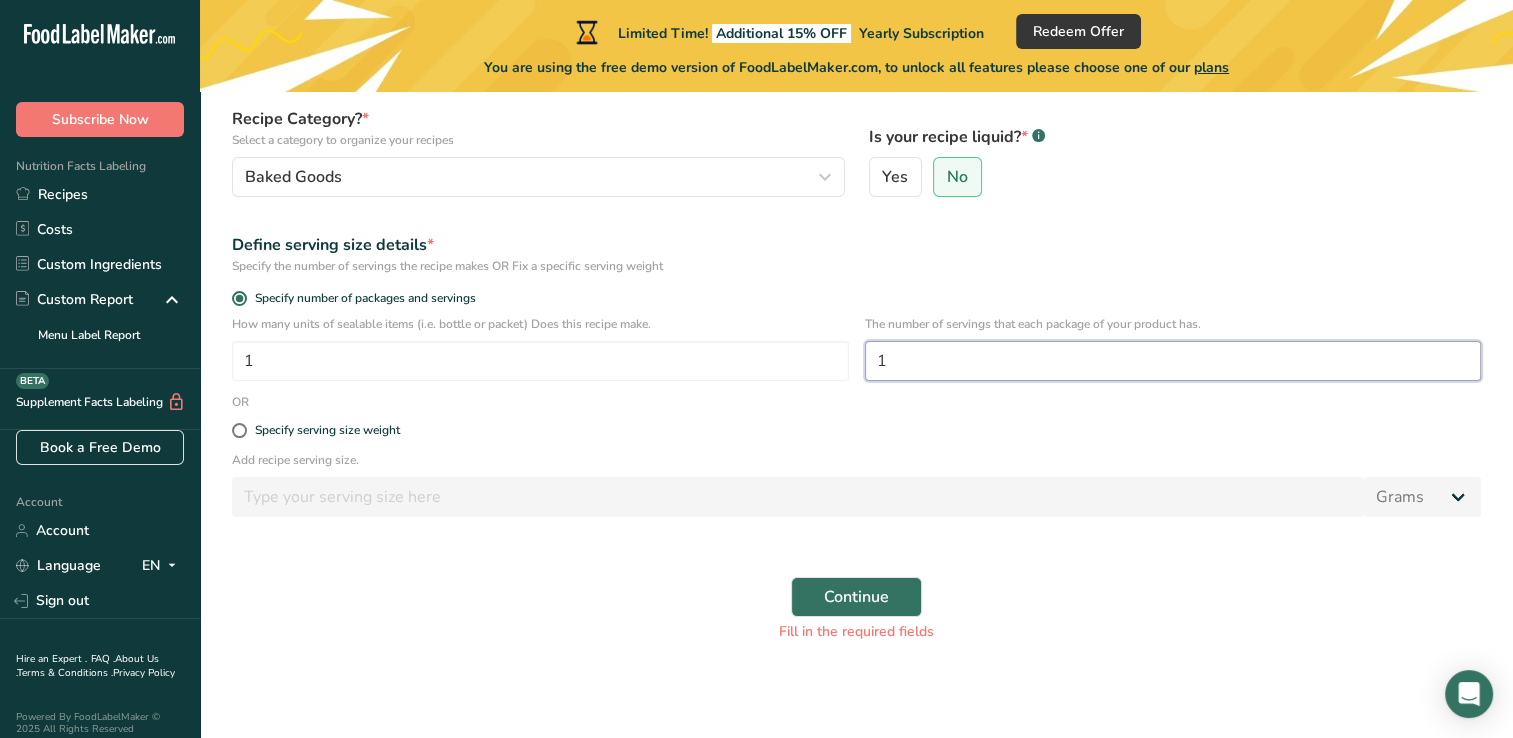 click on "1" at bounding box center (1173, 361) 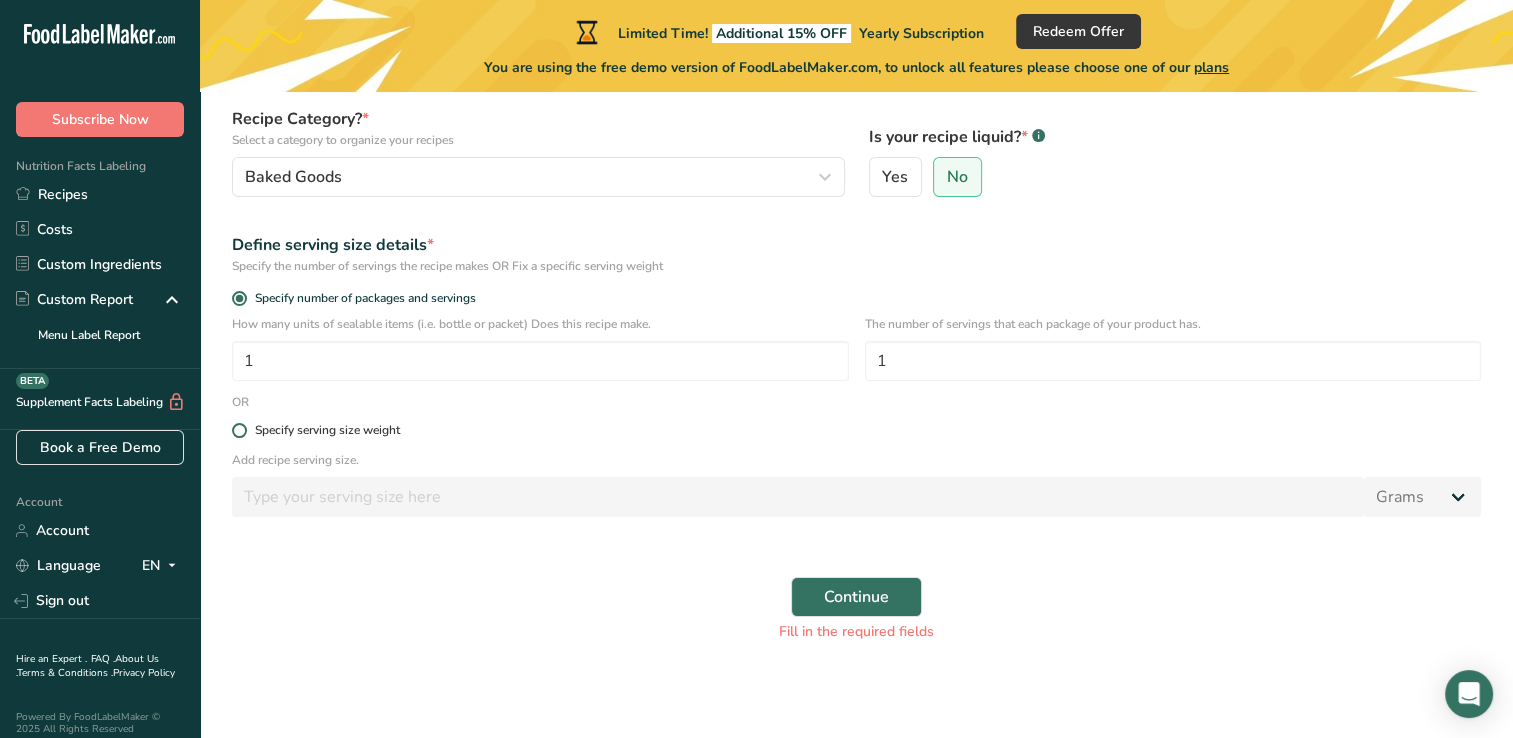click on "Specify serving size weight" at bounding box center [327, 430] 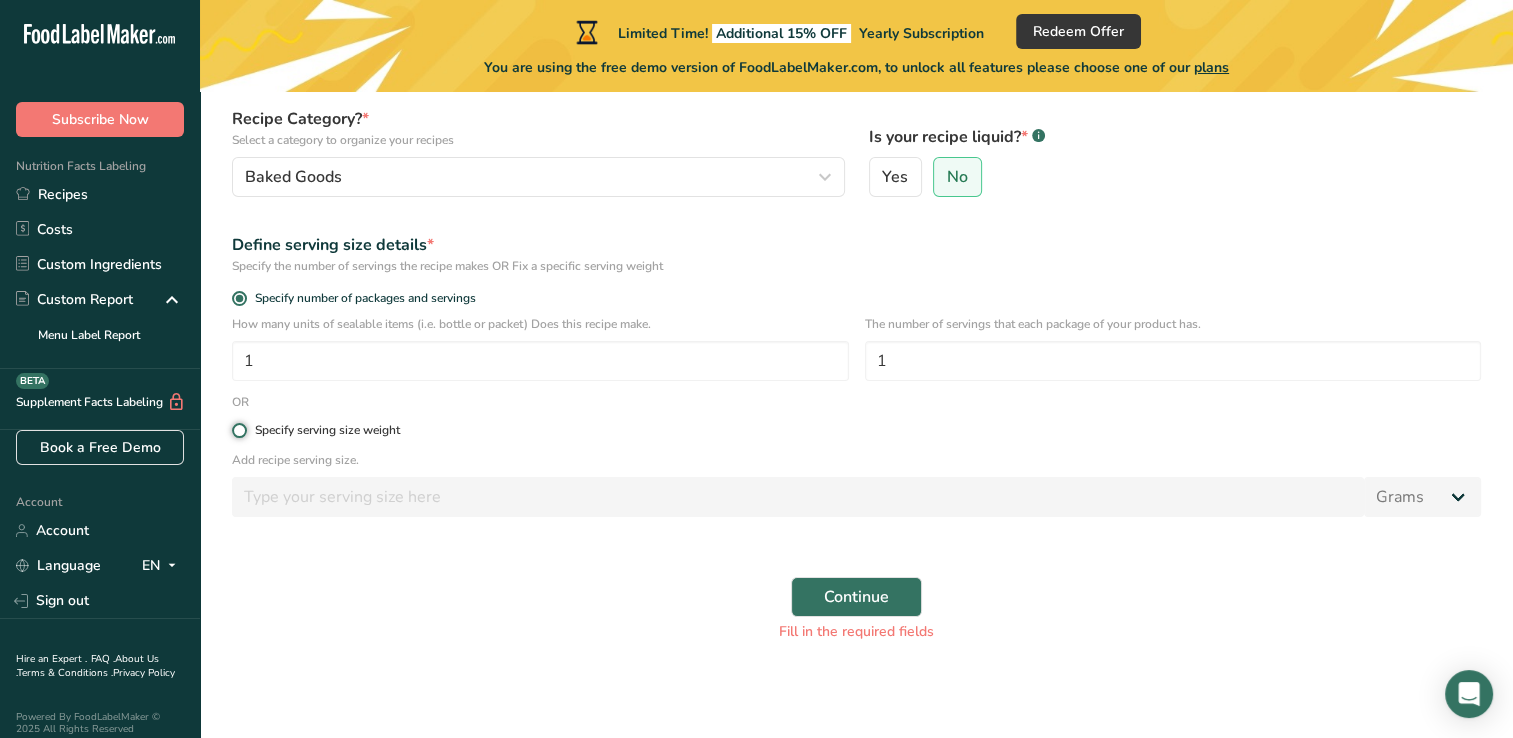 click on "Specify serving size weight" at bounding box center (238, 430) 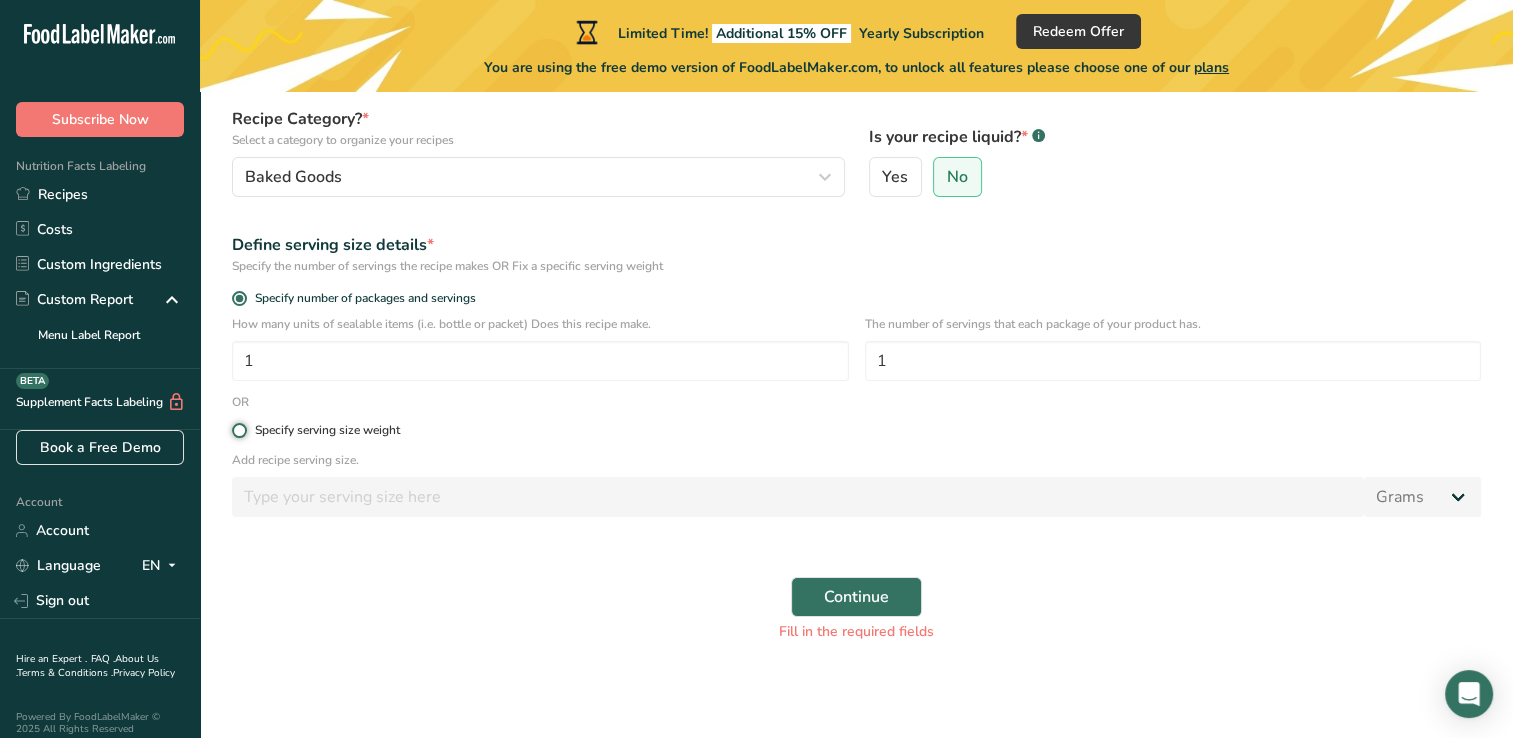 radio on "true" 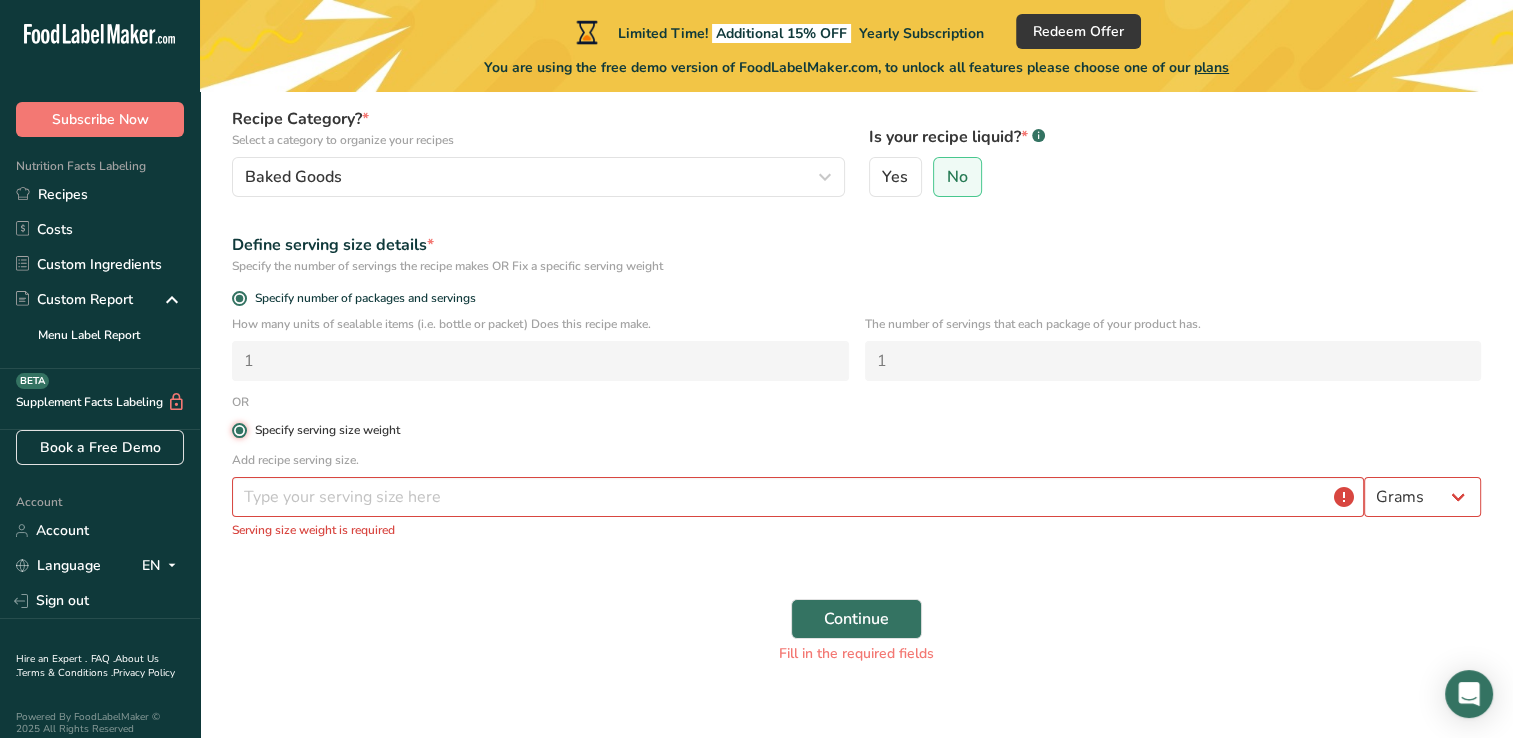 radio on "false" 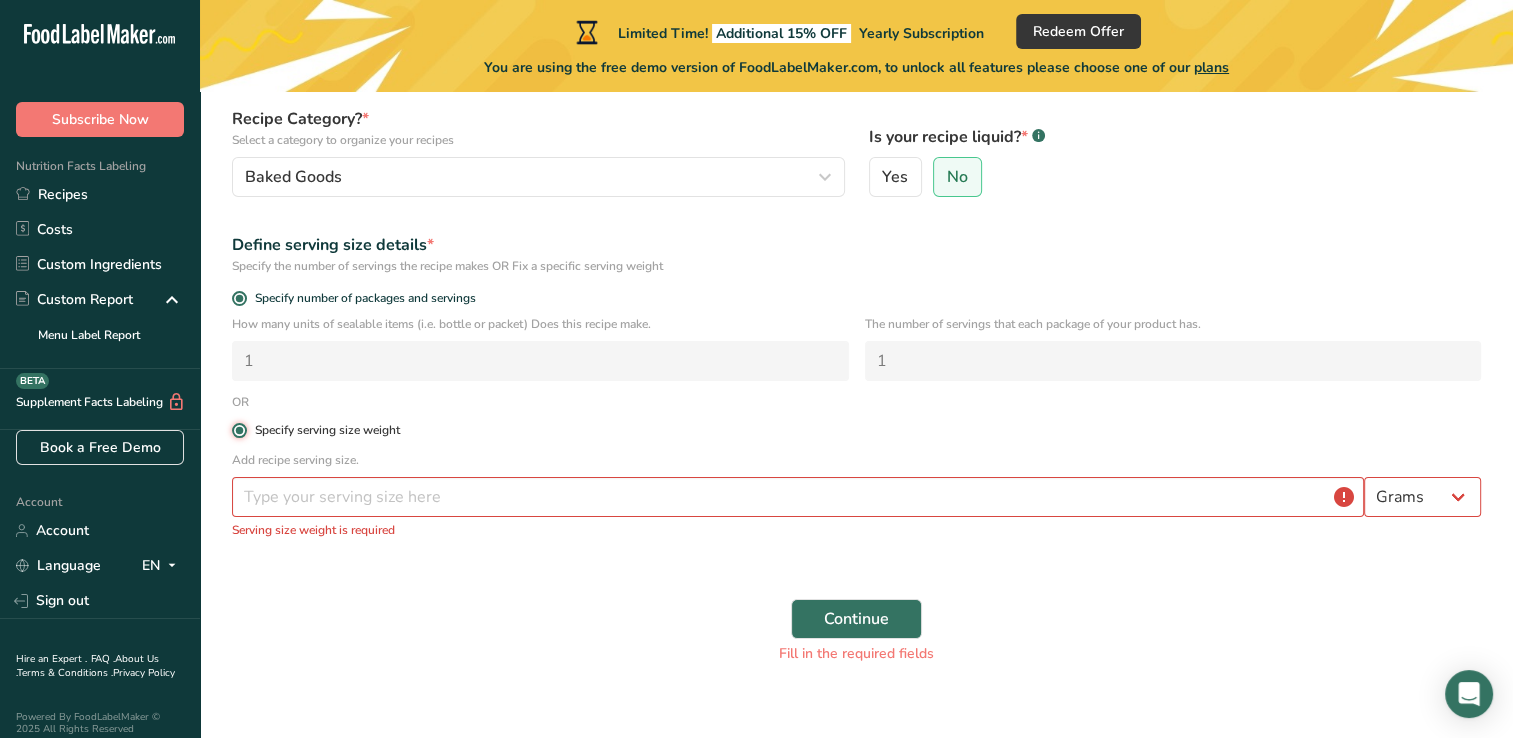 type 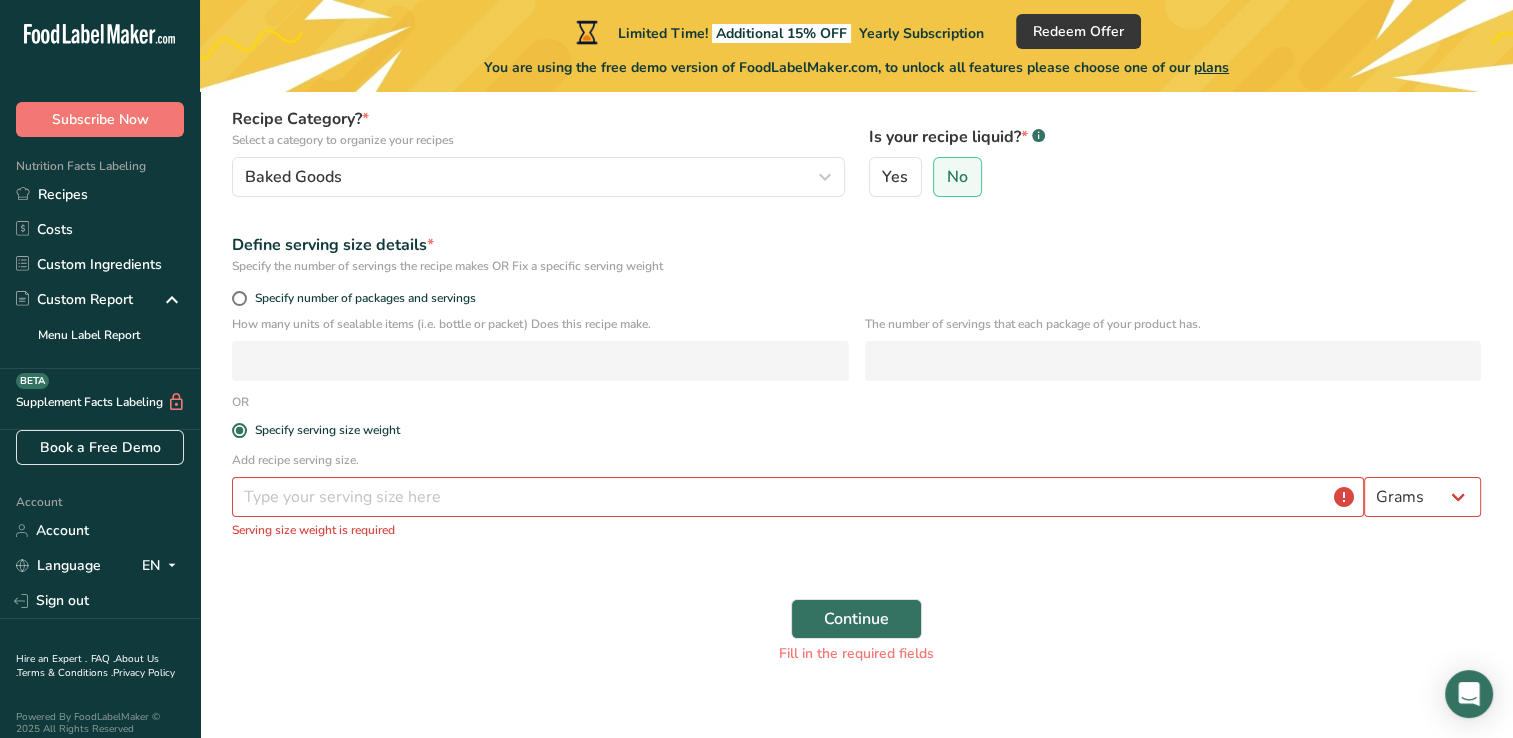 click on "Specify number of packages and servings" at bounding box center [856, 301] 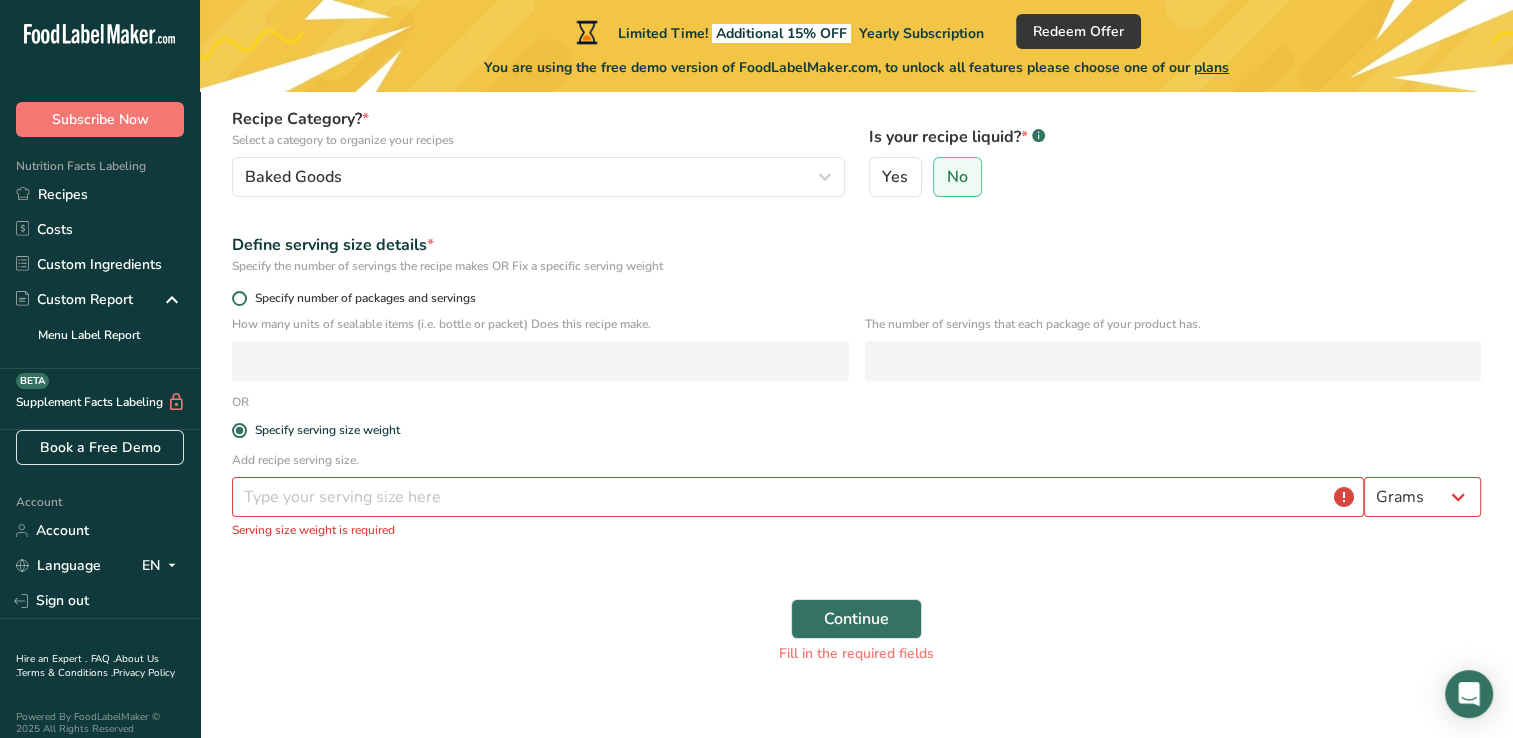click on "Specify number of packages and servings" at bounding box center (361, 298) 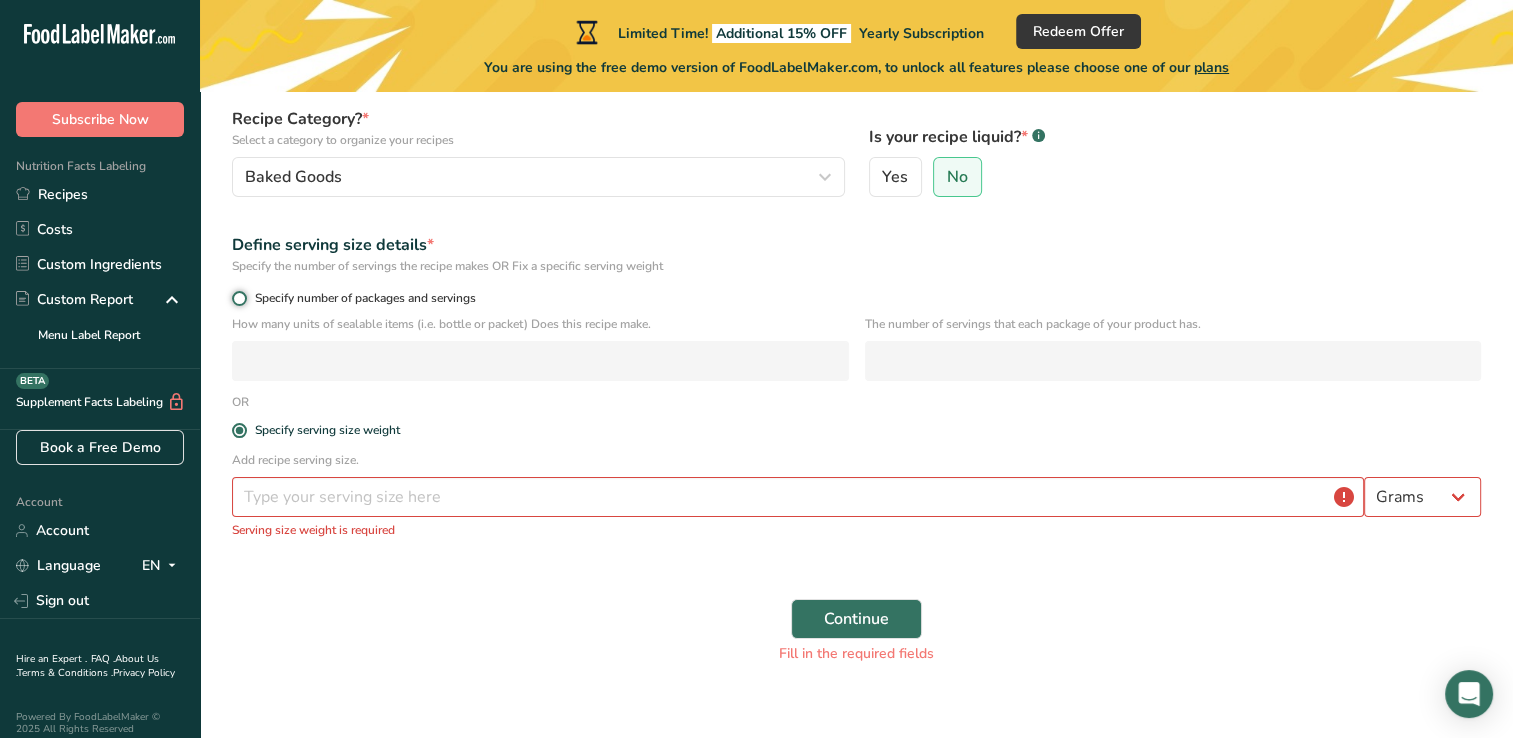 radio on "true" 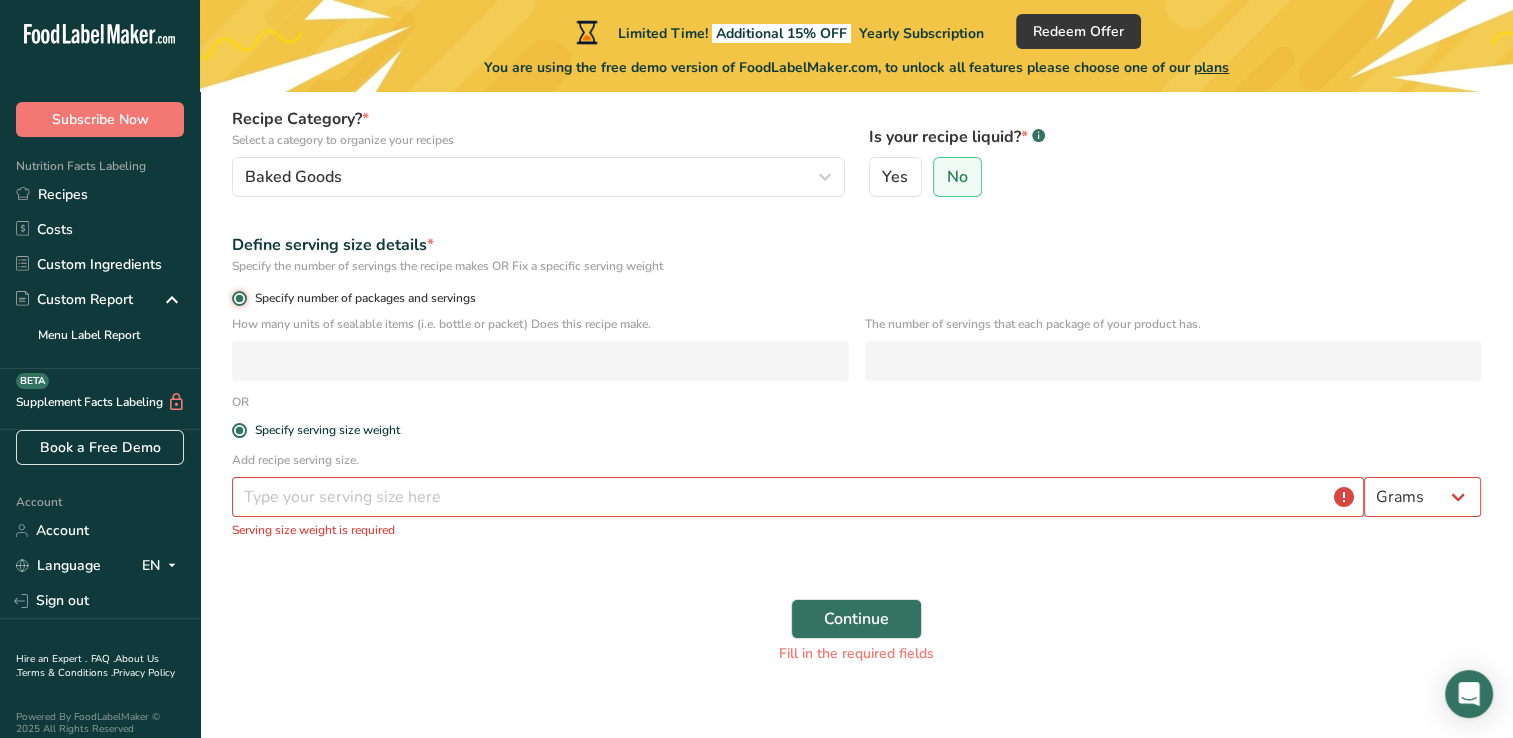 radio on "false" 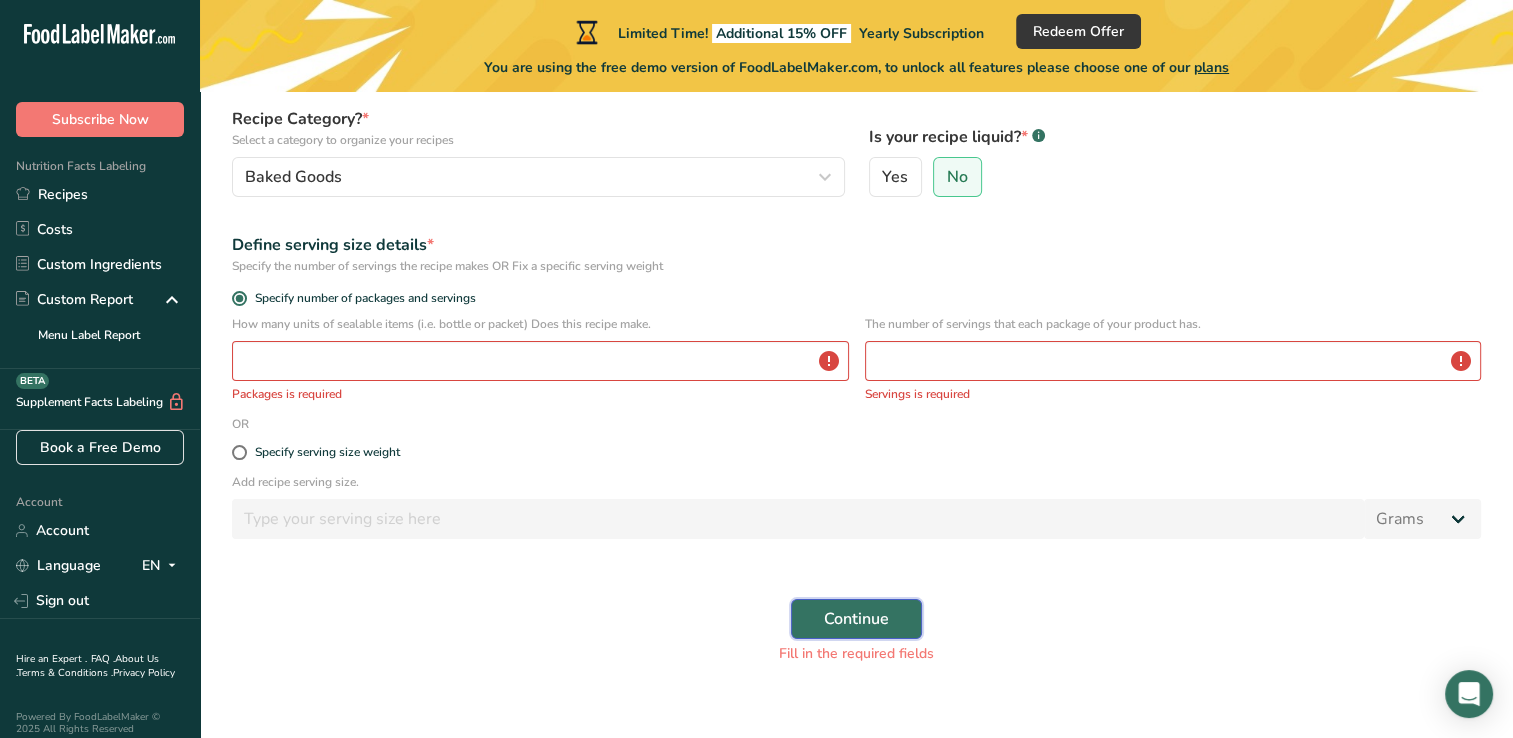 click on "Continue" at bounding box center [856, 619] 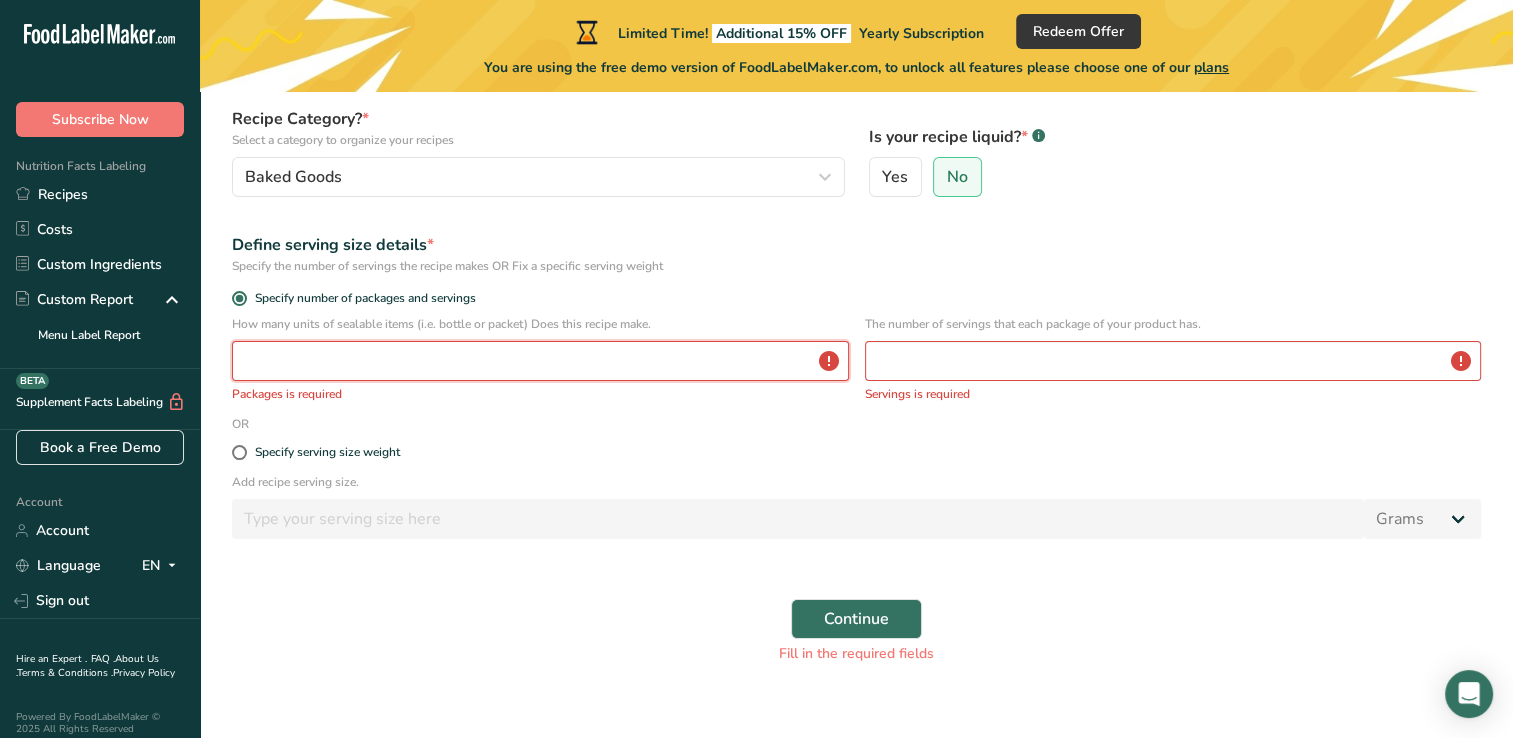 click at bounding box center (540, 361) 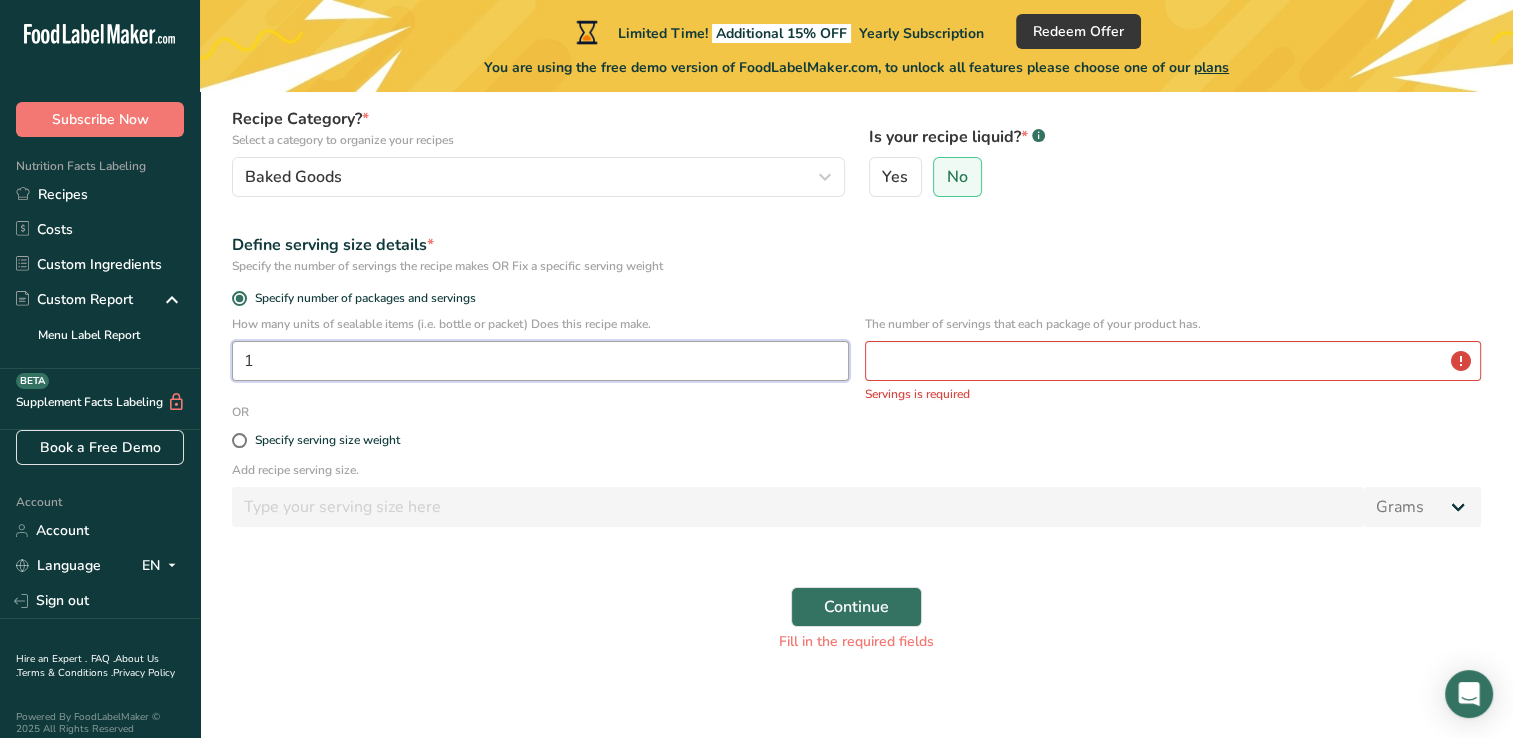 type on "1" 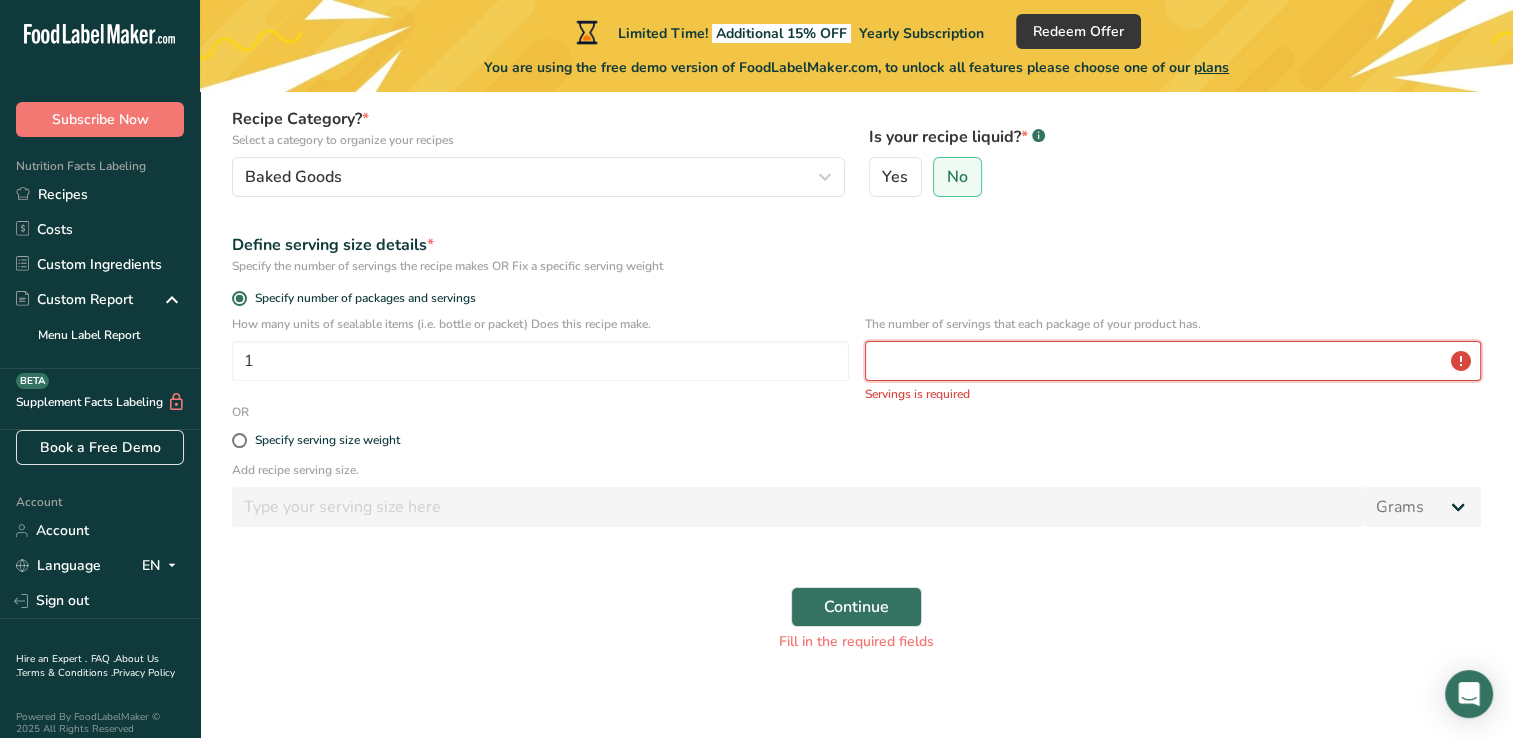 click at bounding box center (1173, 361) 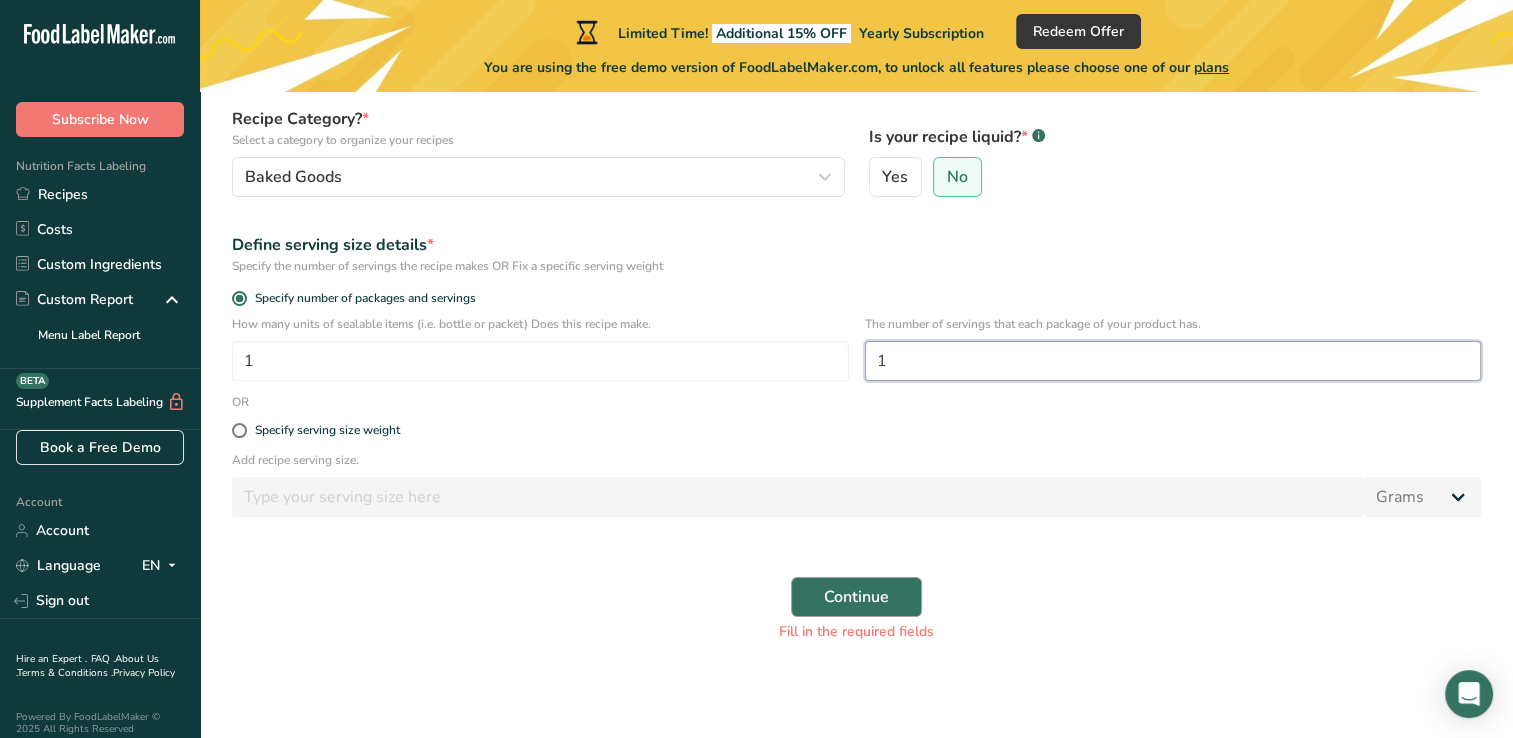 type on "1" 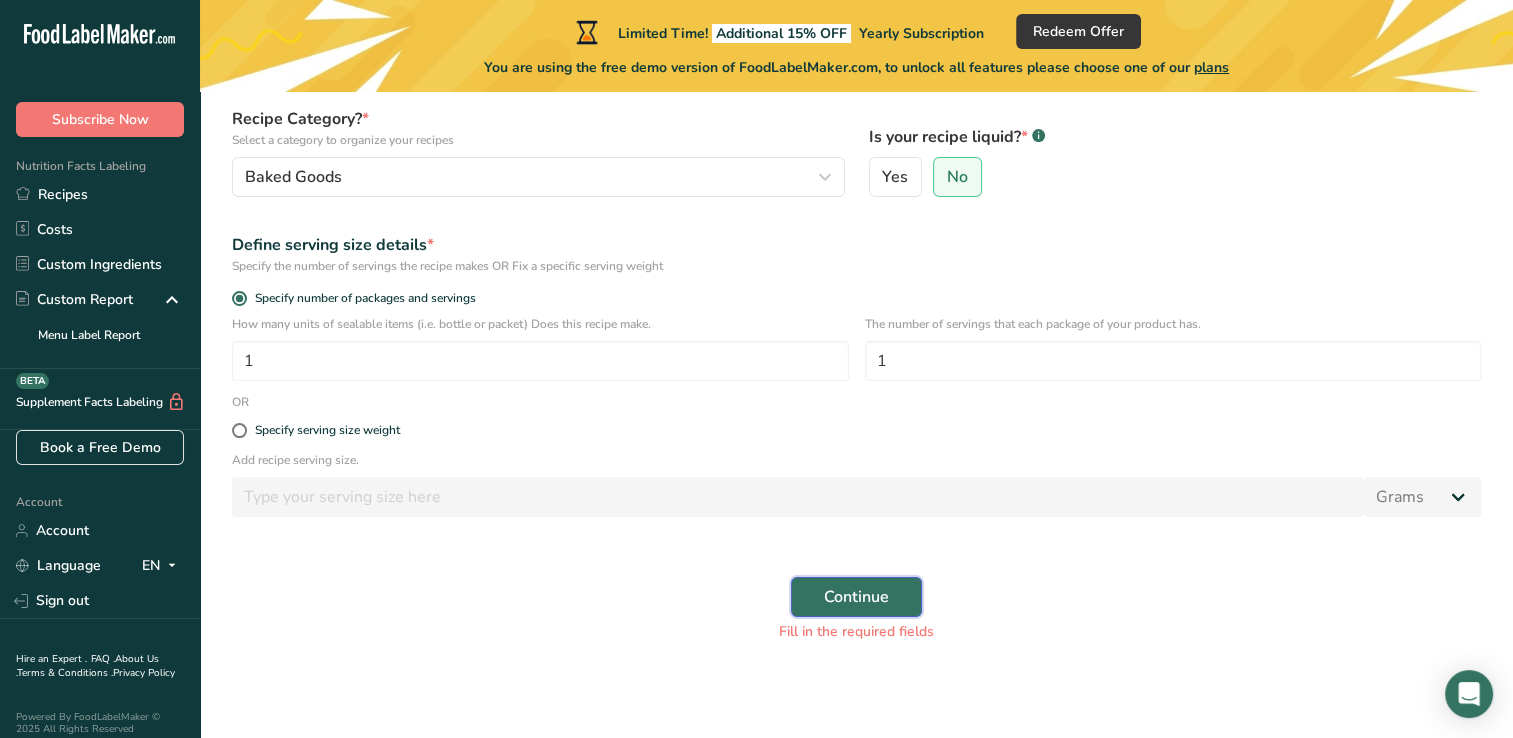 click on "Continue" at bounding box center (856, 597) 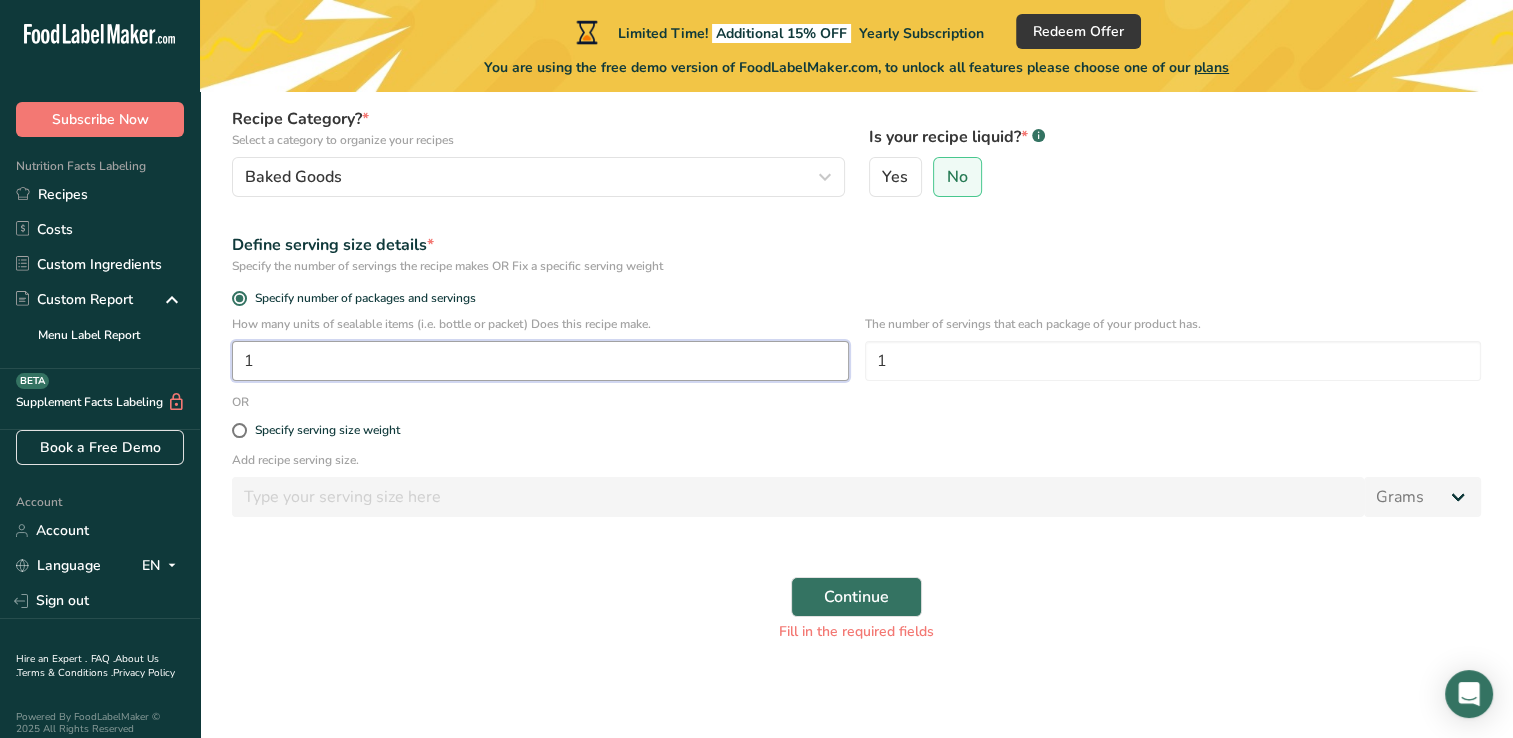 click on "1" at bounding box center [540, 361] 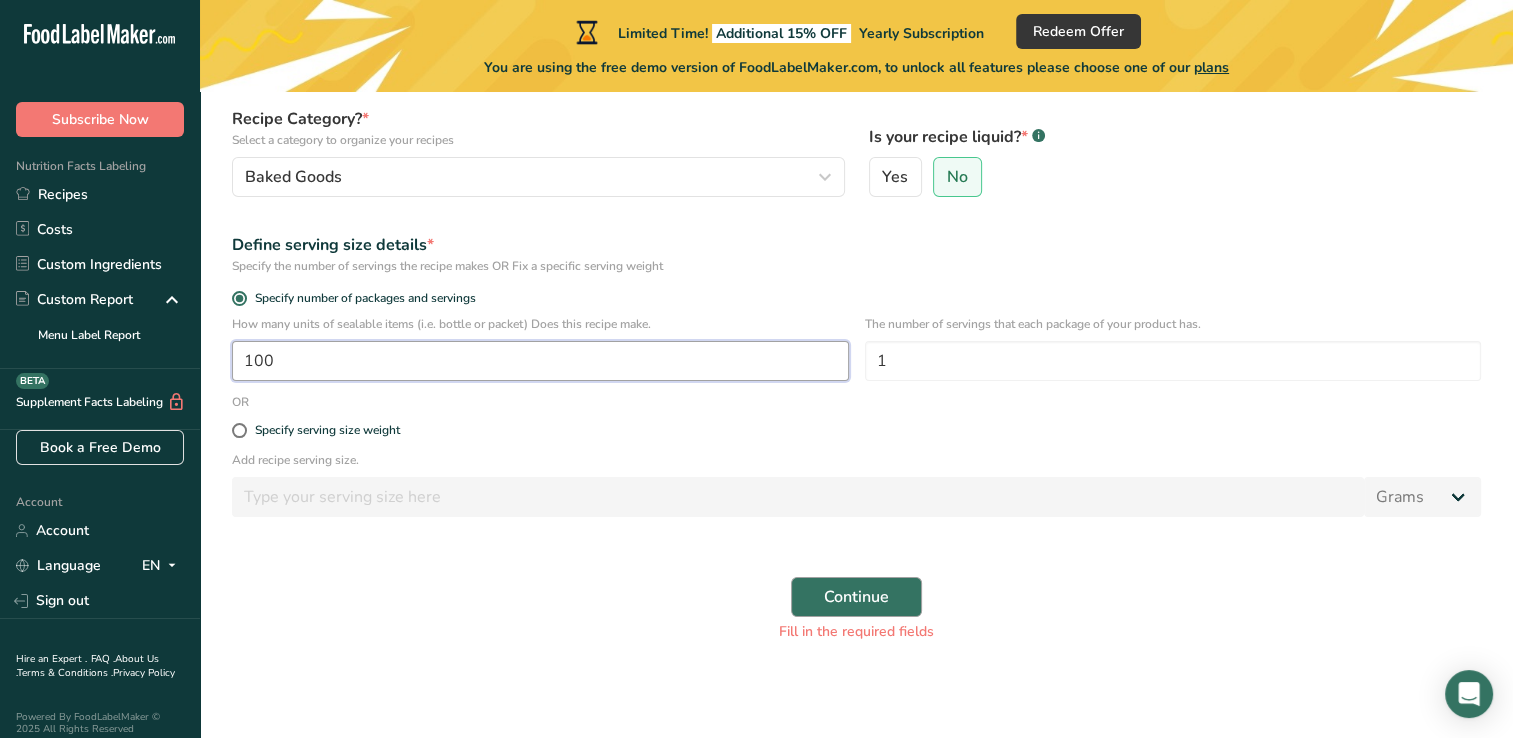 type on "100" 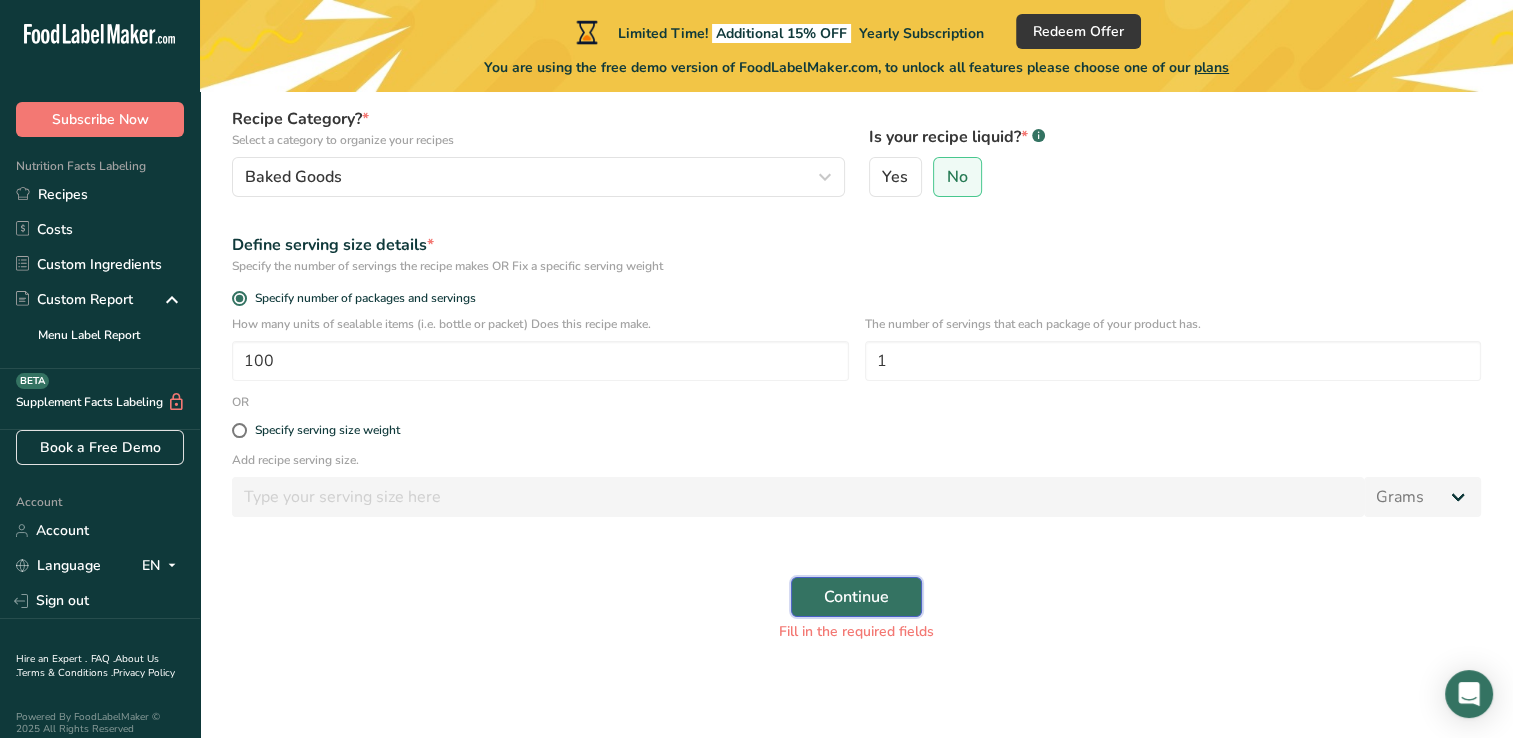 click on "Continue" at bounding box center (856, 597) 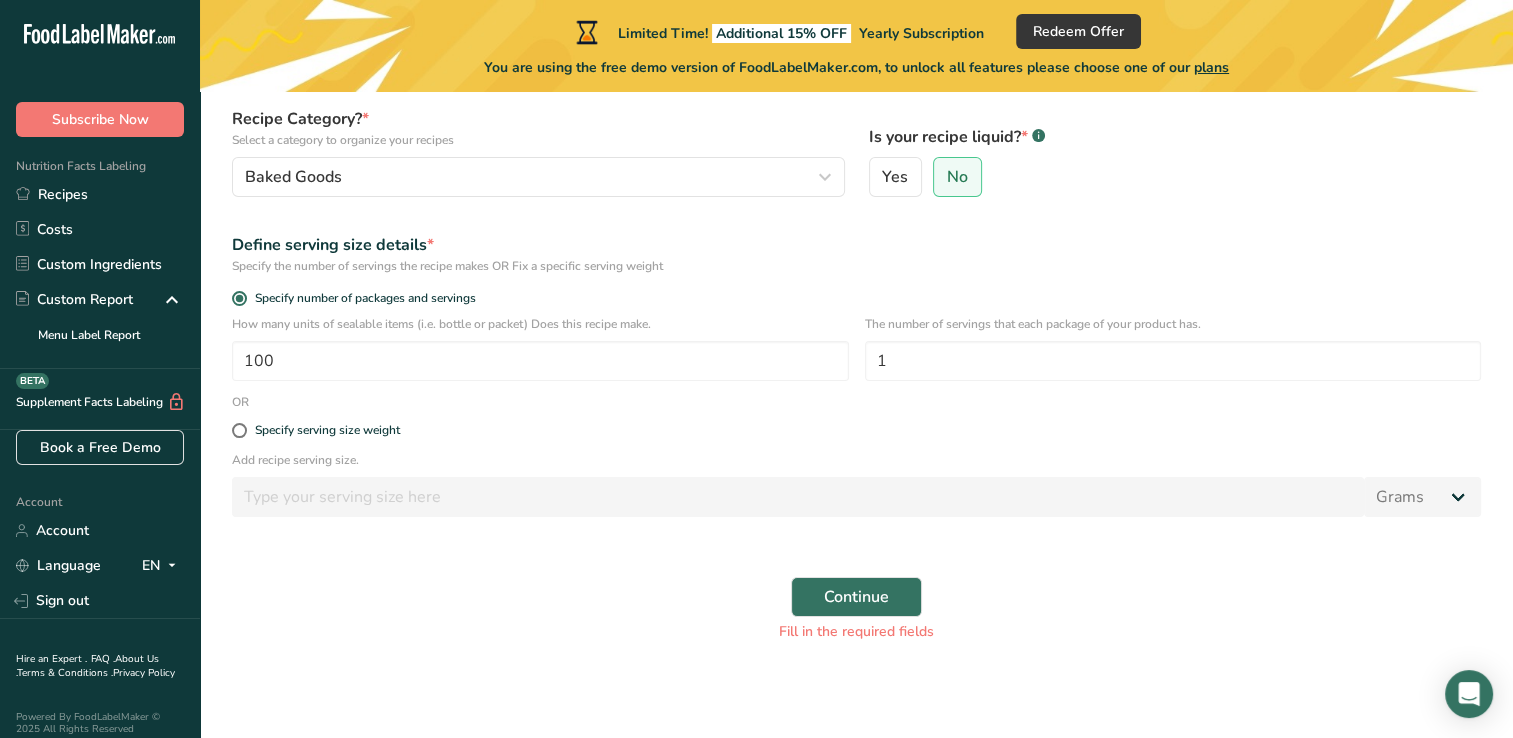 click on "The number of servings that each package of your product has.
1" at bounding box center [1173, 354] 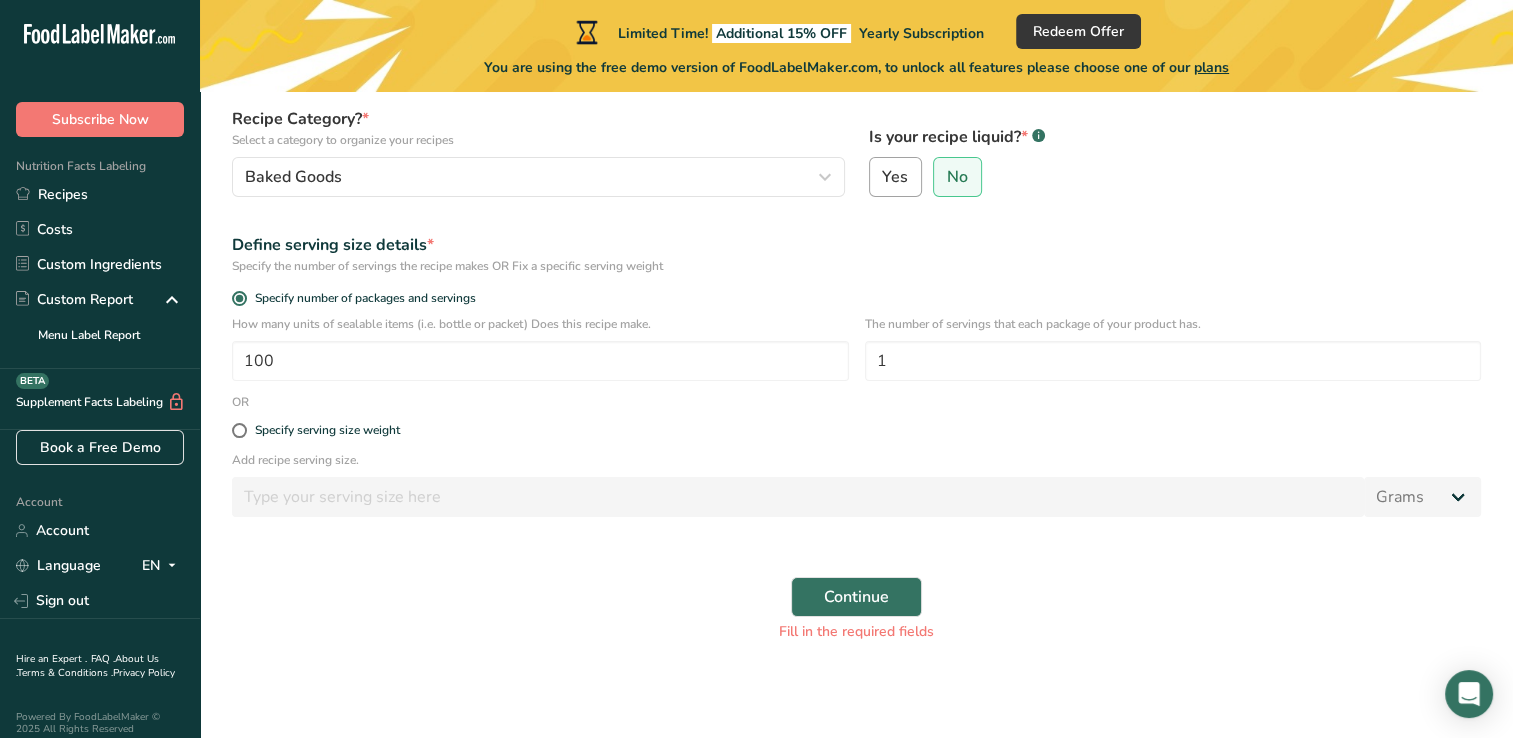 click on "Yes" at bounding box center (896, 177) 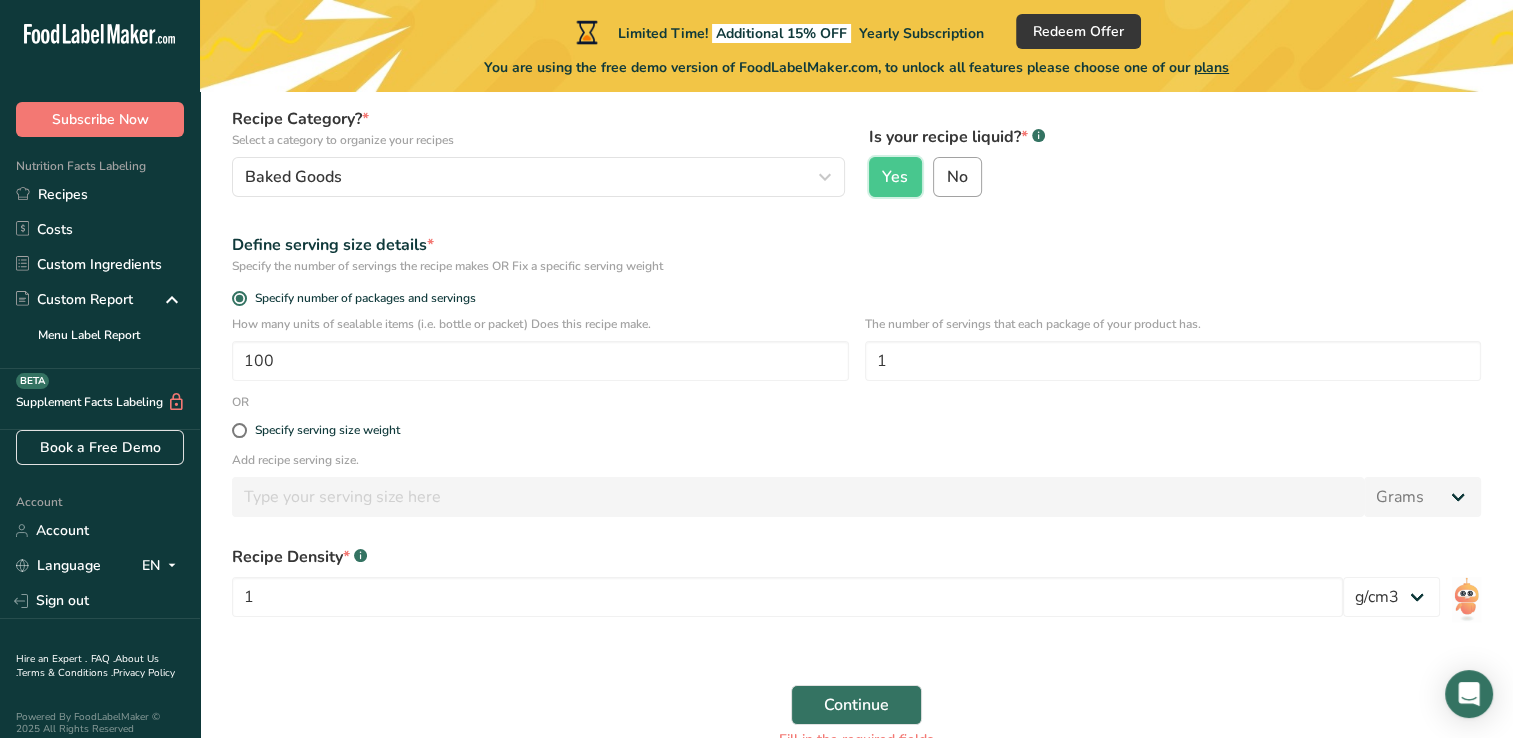 click on "No" at bounding box center [957, 177] 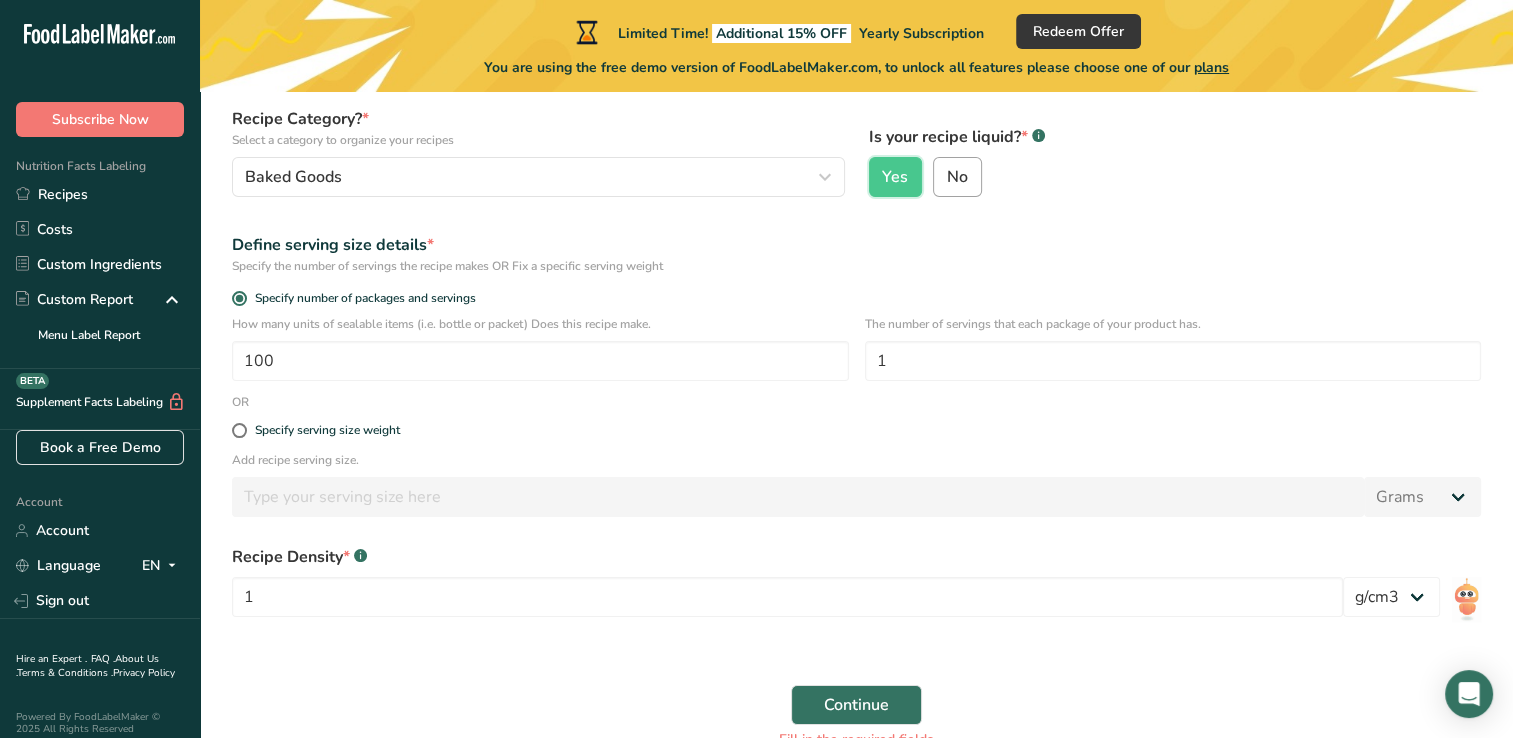 click on "No" at bounding box center [940, 177] 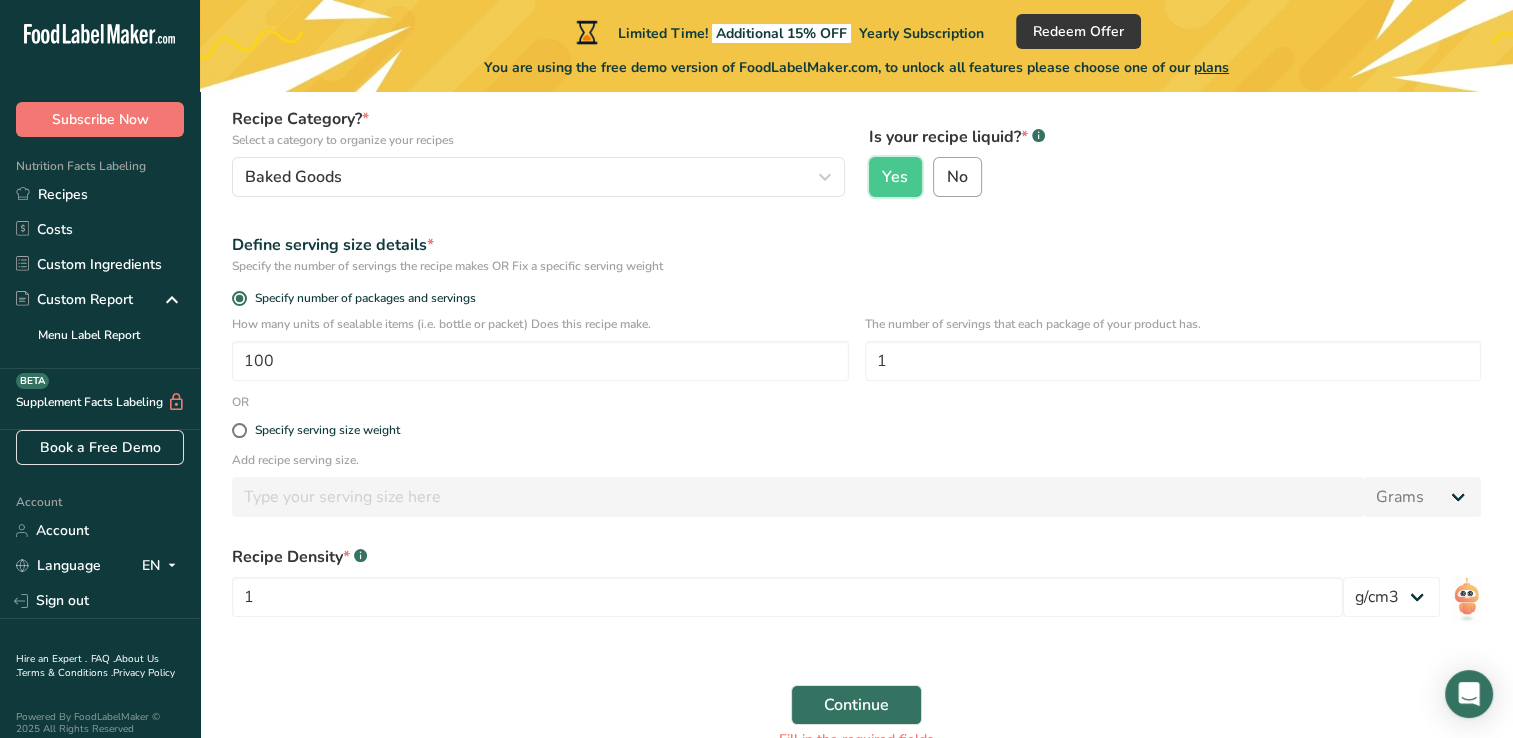 radio on "true" 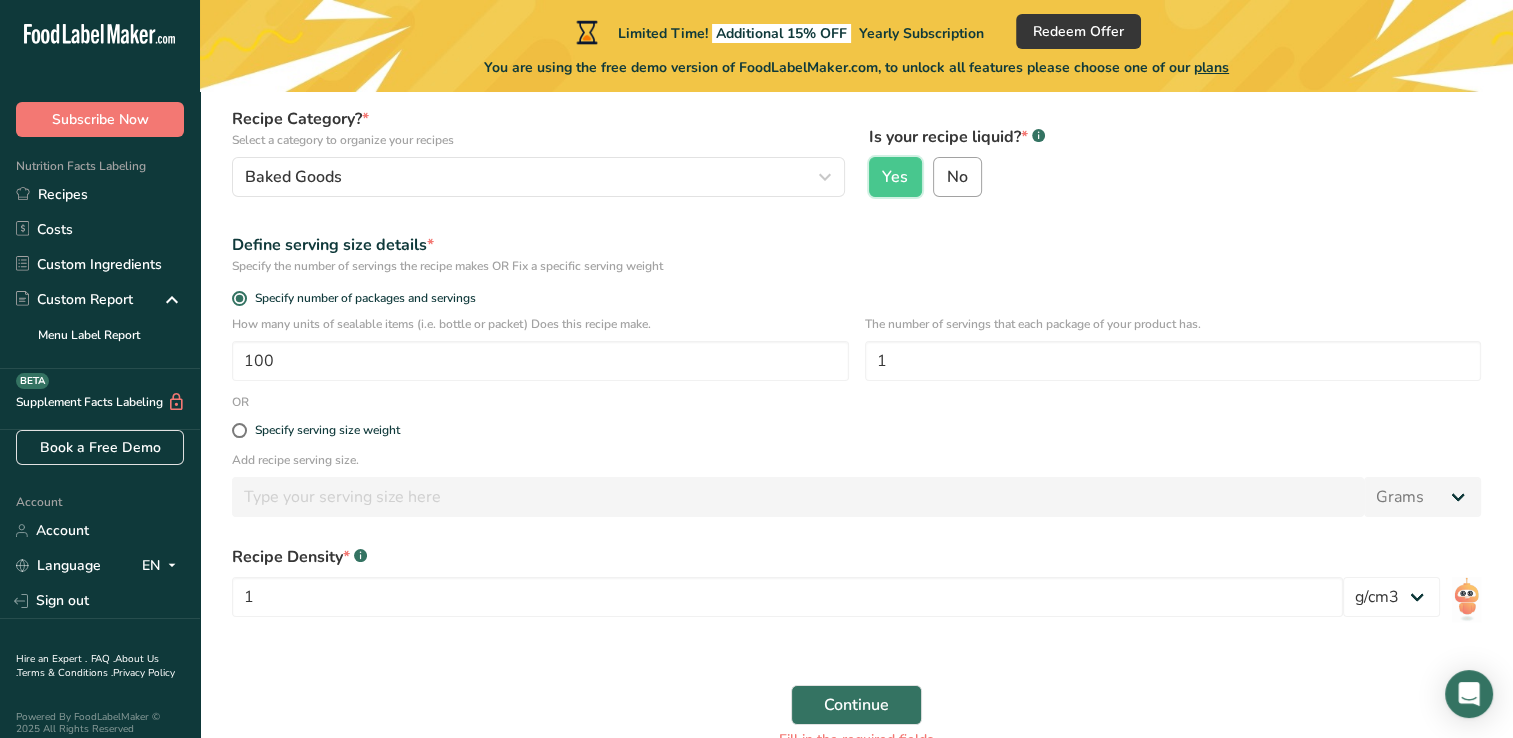 radio on "false" 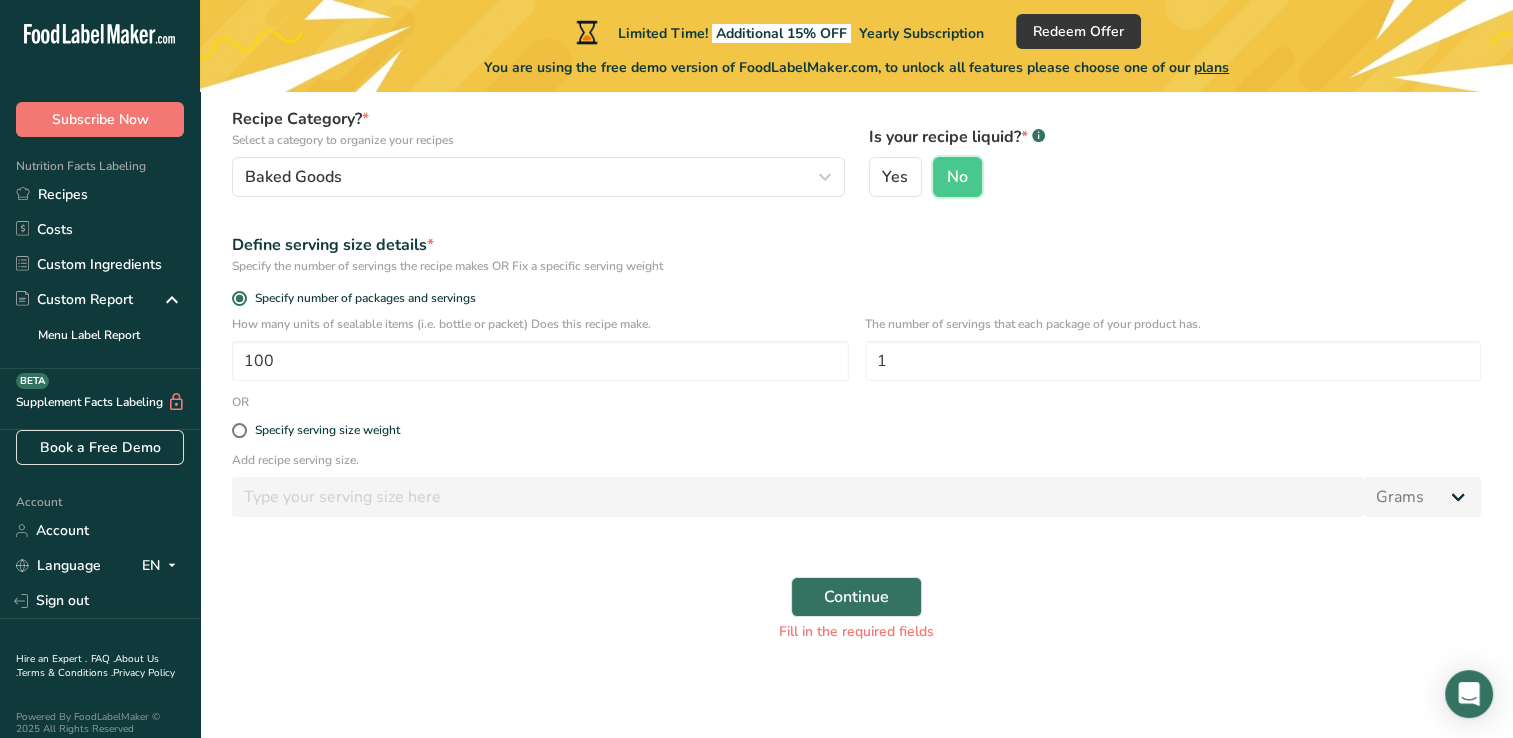 click on "Fill in the required fields" at bounding box center [856, 631] 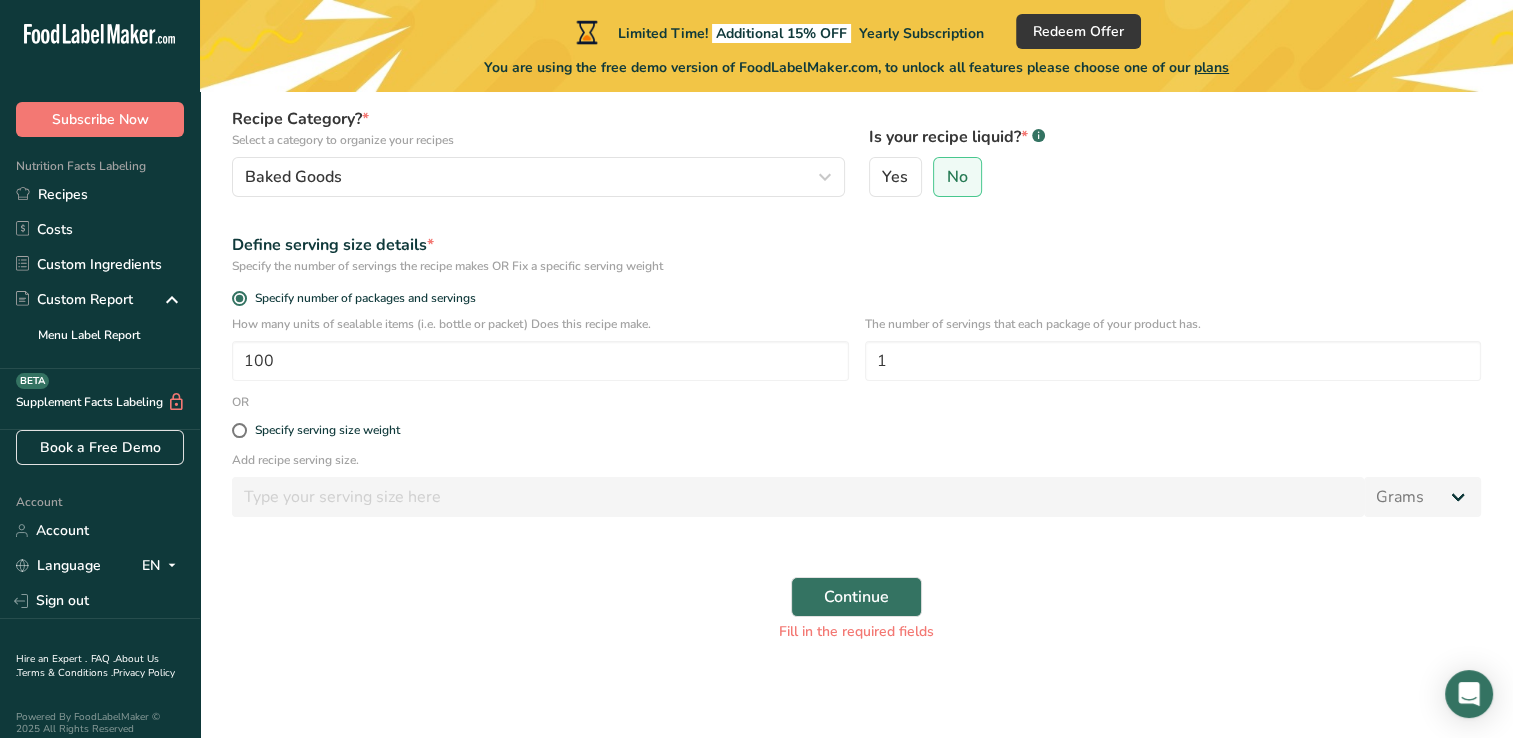 click on "Fill in the required fields" at bounding box center (856, 631) 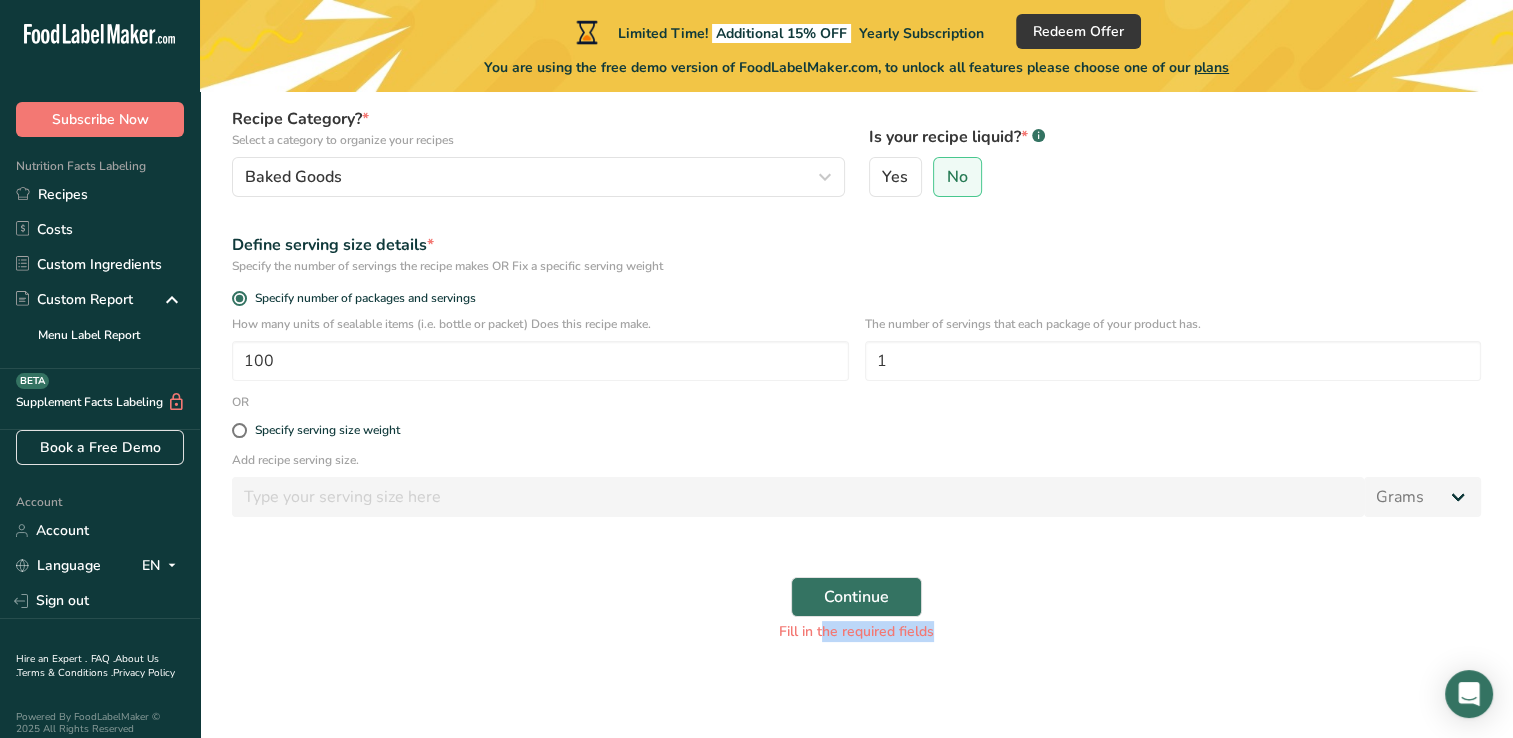 click on "Continue
Fill in the required fields" at bounding box center [856, 609] 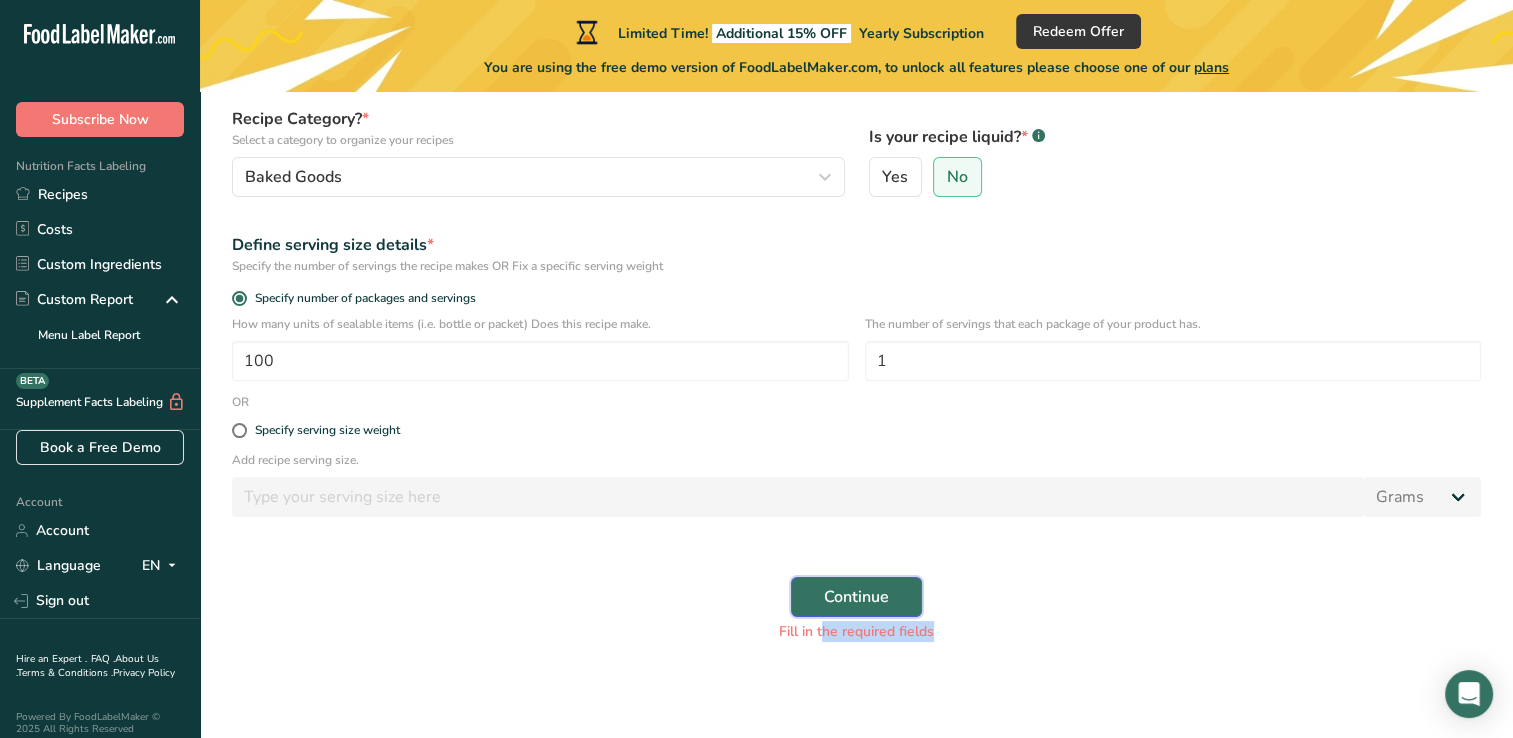 drag, startPoint x: 852, startPoint y: 621, endPoint x: 852, endPoint y: 606, distance: 15 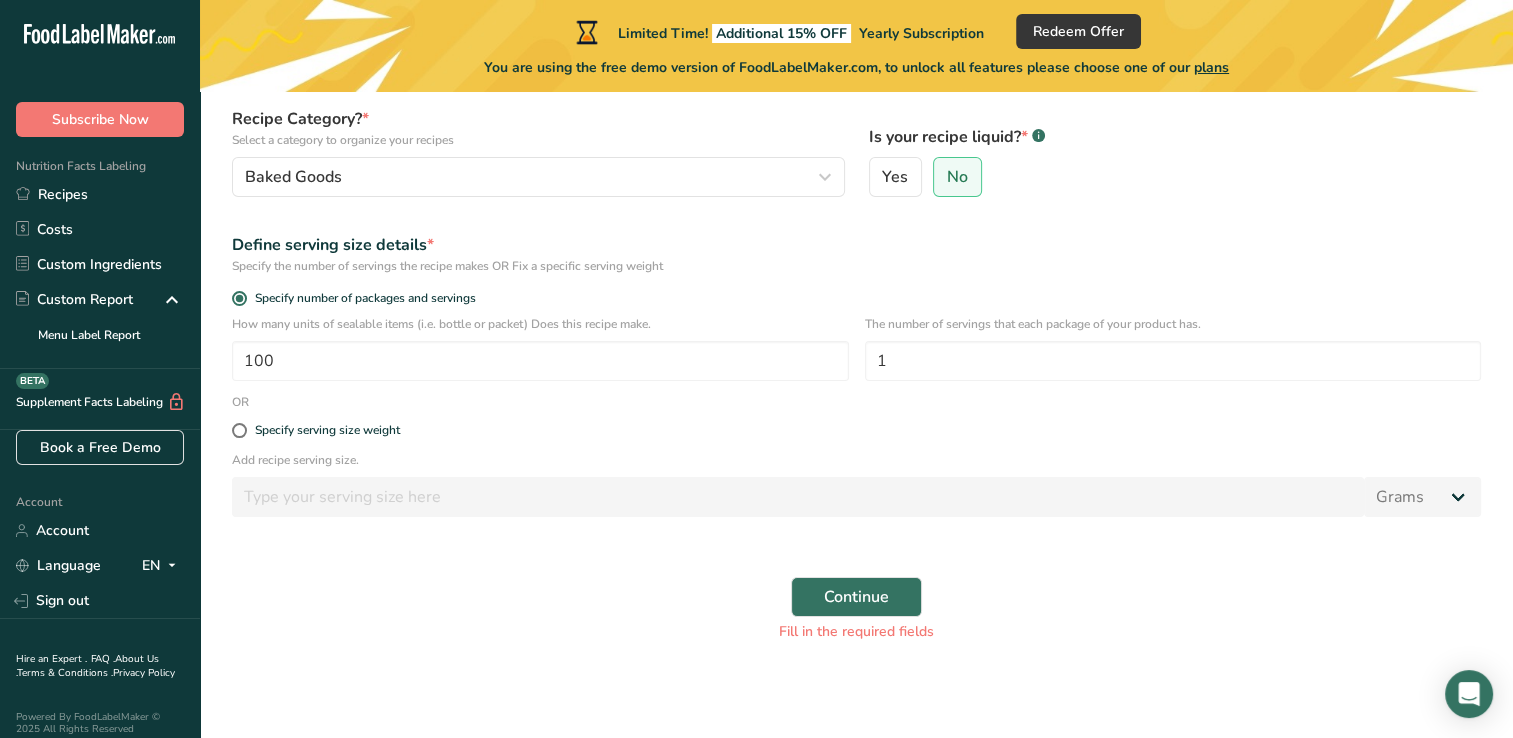 drag, startPoint x: 836, startPoint y: 604, endPoint x: 736, endPoint y: 569, distance: 105.9481 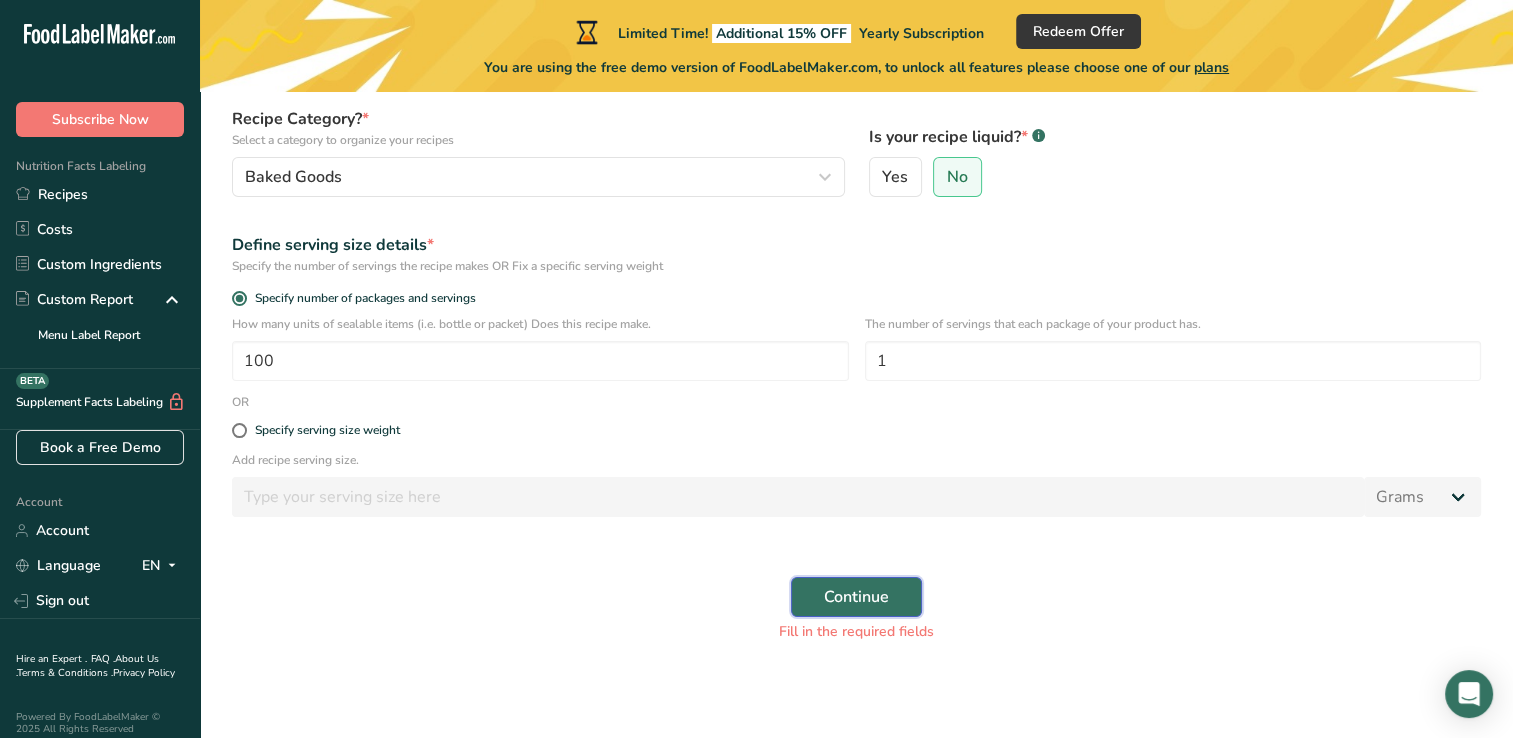 click on "Continue" at bounding box center [856, 597] 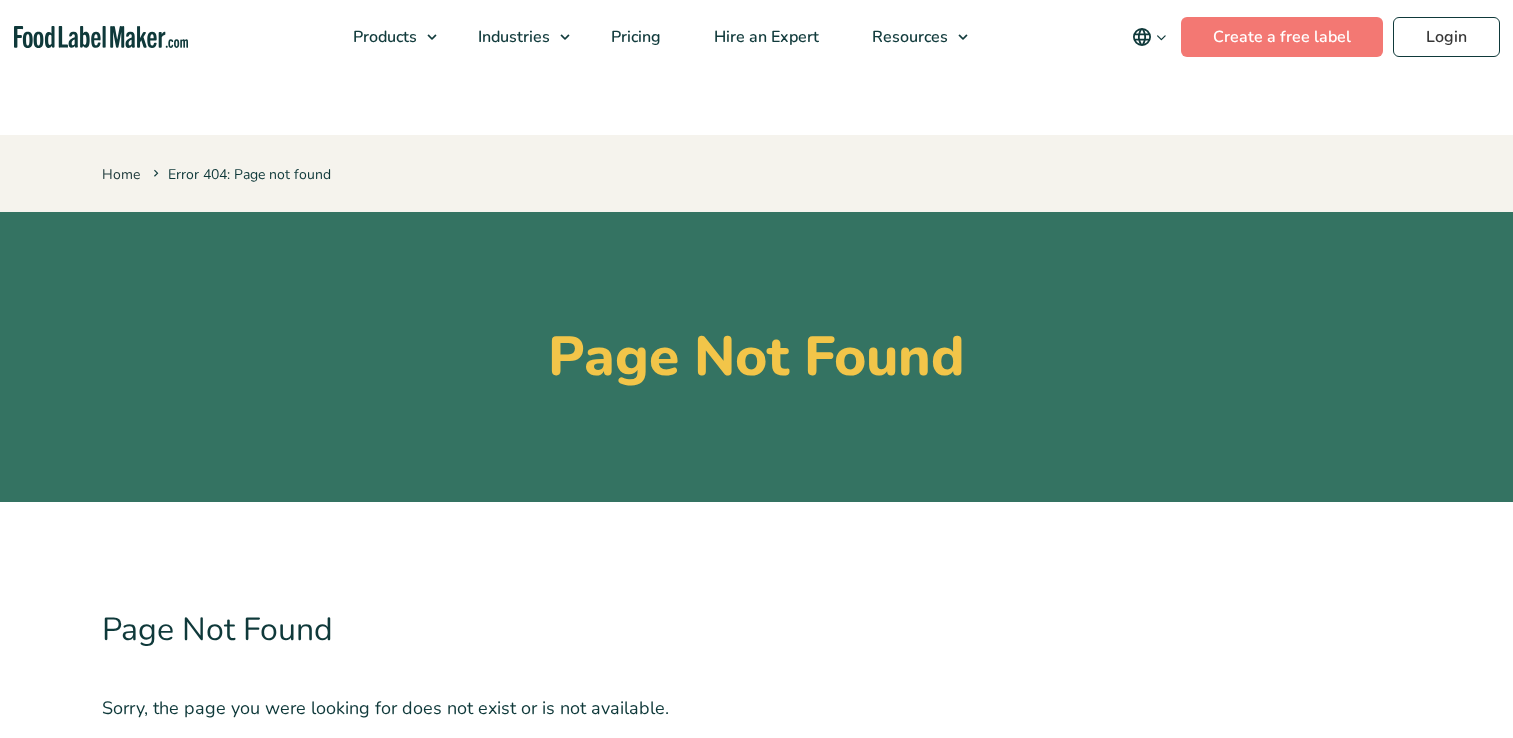 scroll, scrollTop: 0, scrollLeft: 0, axis: both 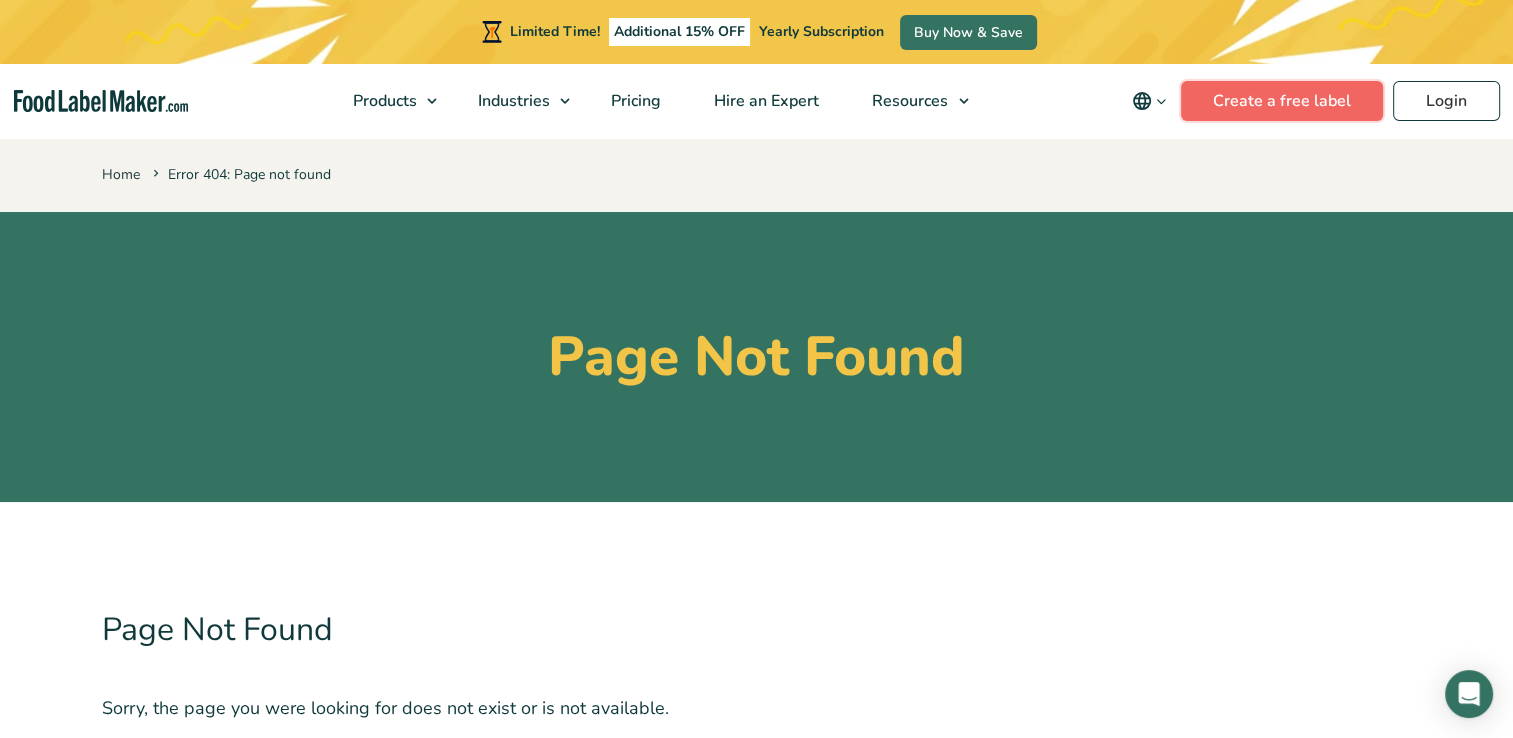 click on "Create a free label" at bounding box center [1282, 101] 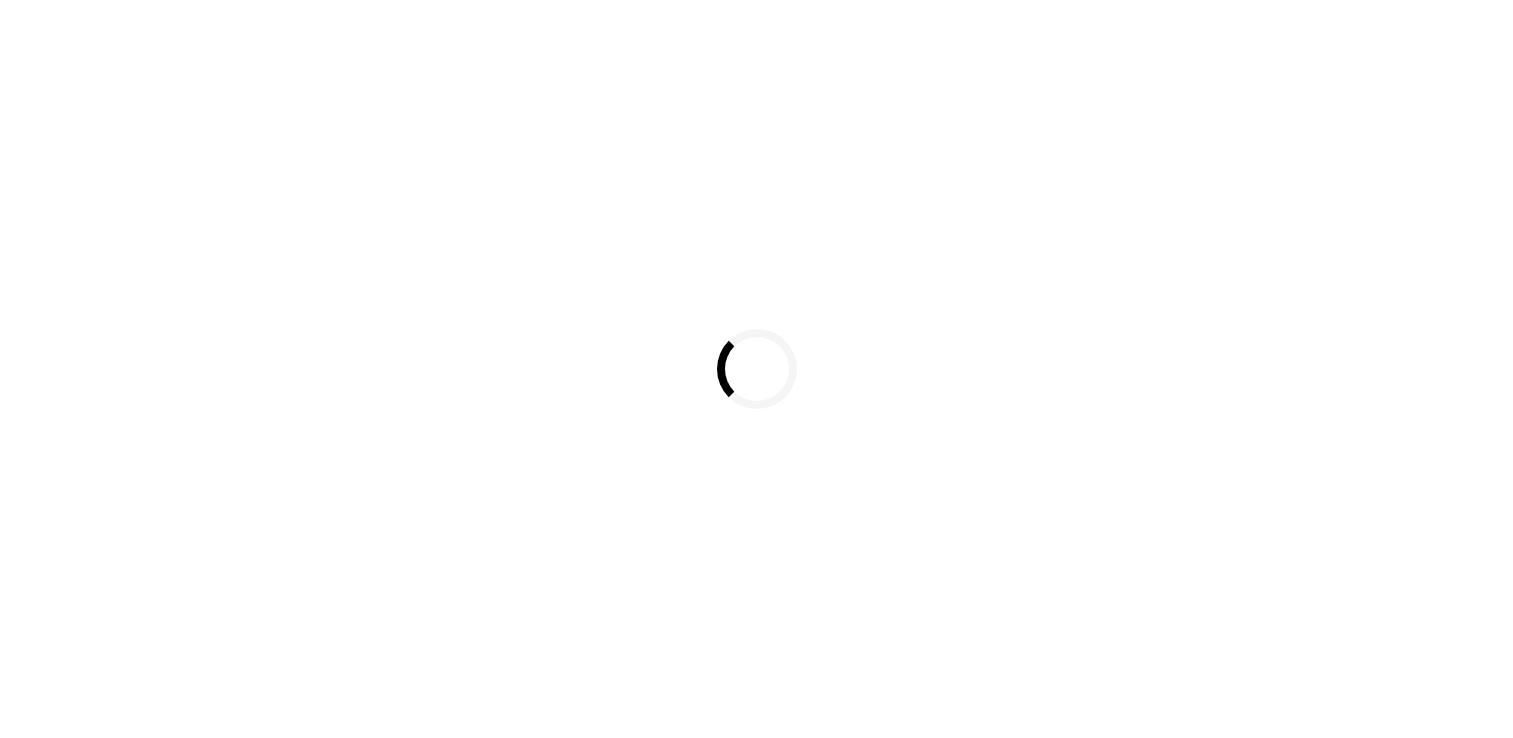 scroll, scrollTop: 0, scrollLeft: 0, axis: both 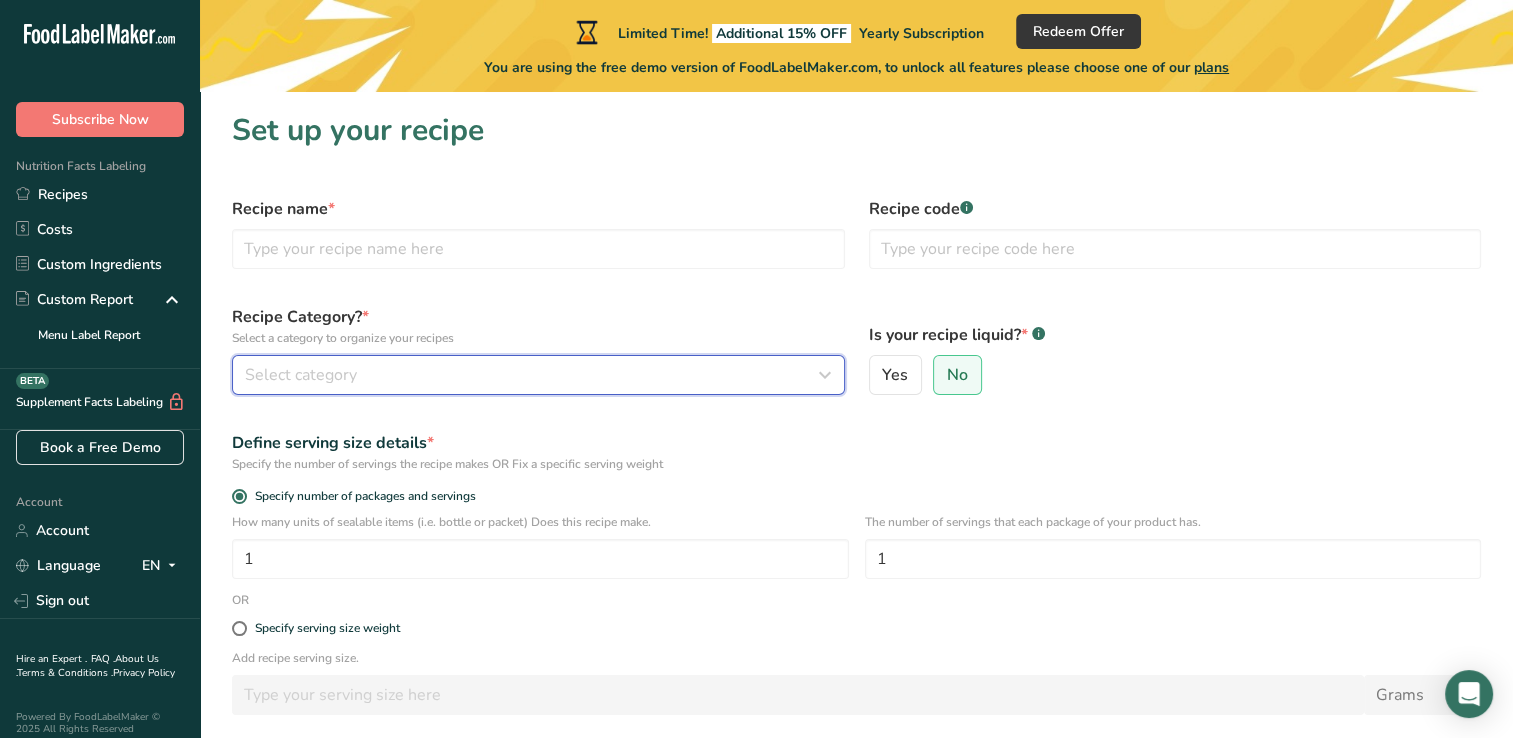 click on "Select category" at bounding box center (301, 375) 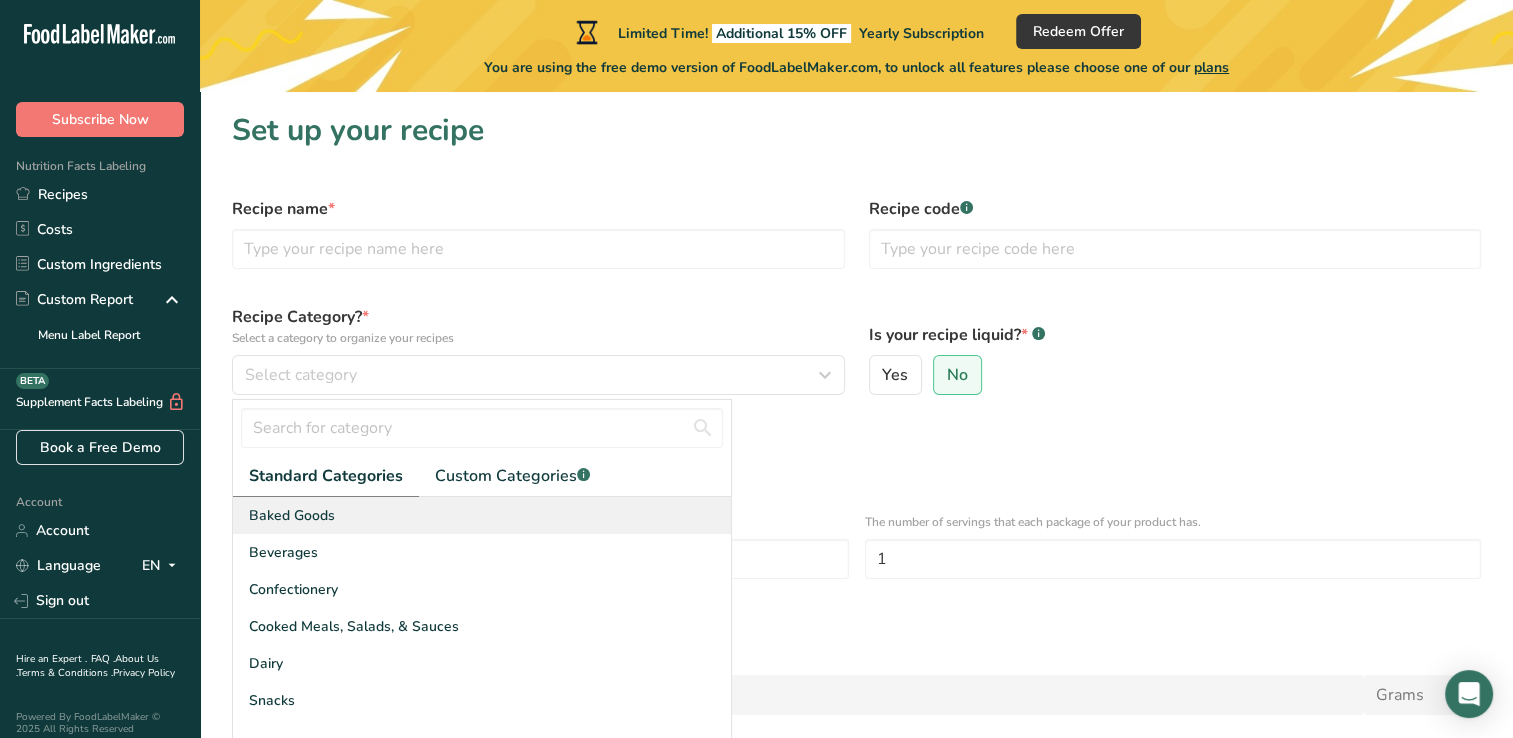 click on "Baked Goods" at bounding box center [482, 515] 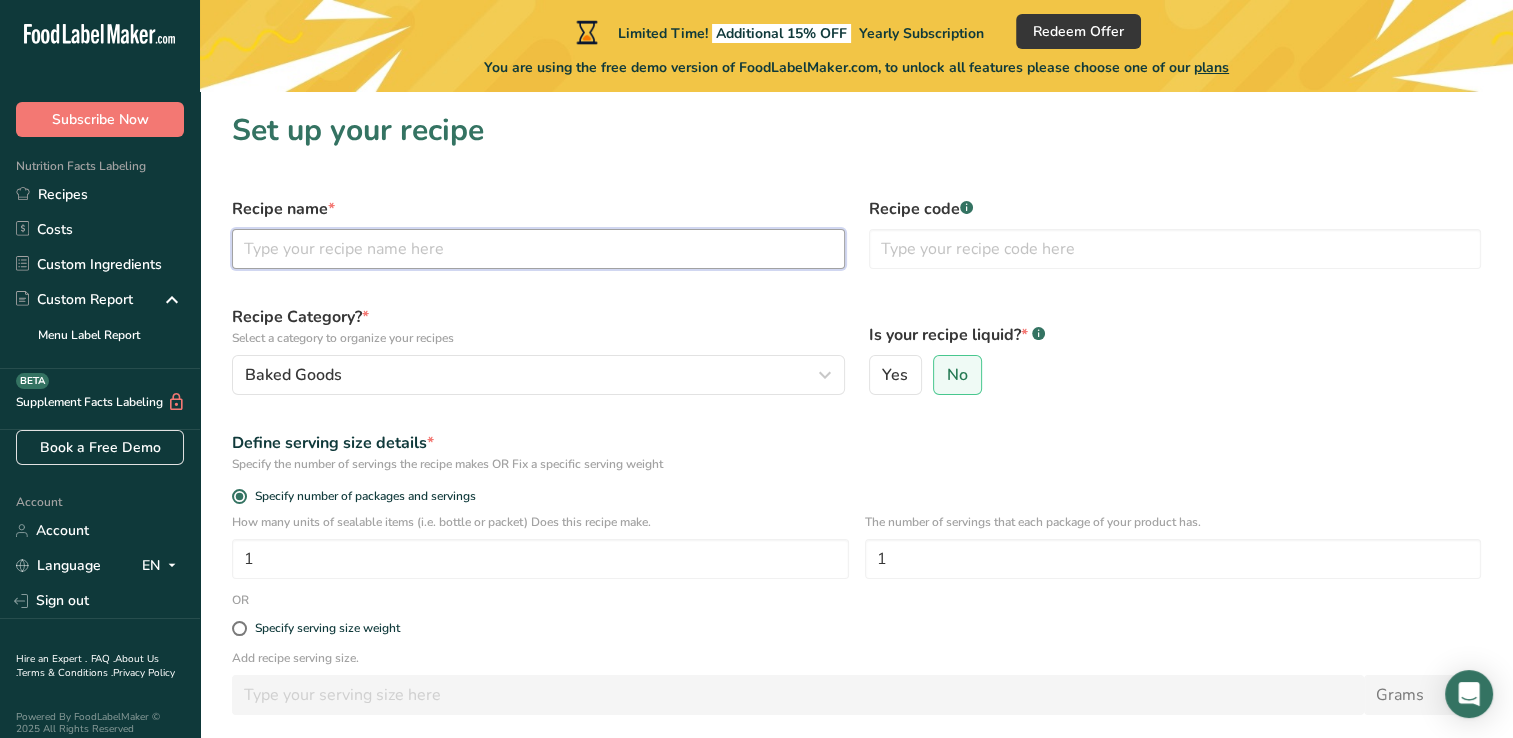 click at bounding box center (538, 249) 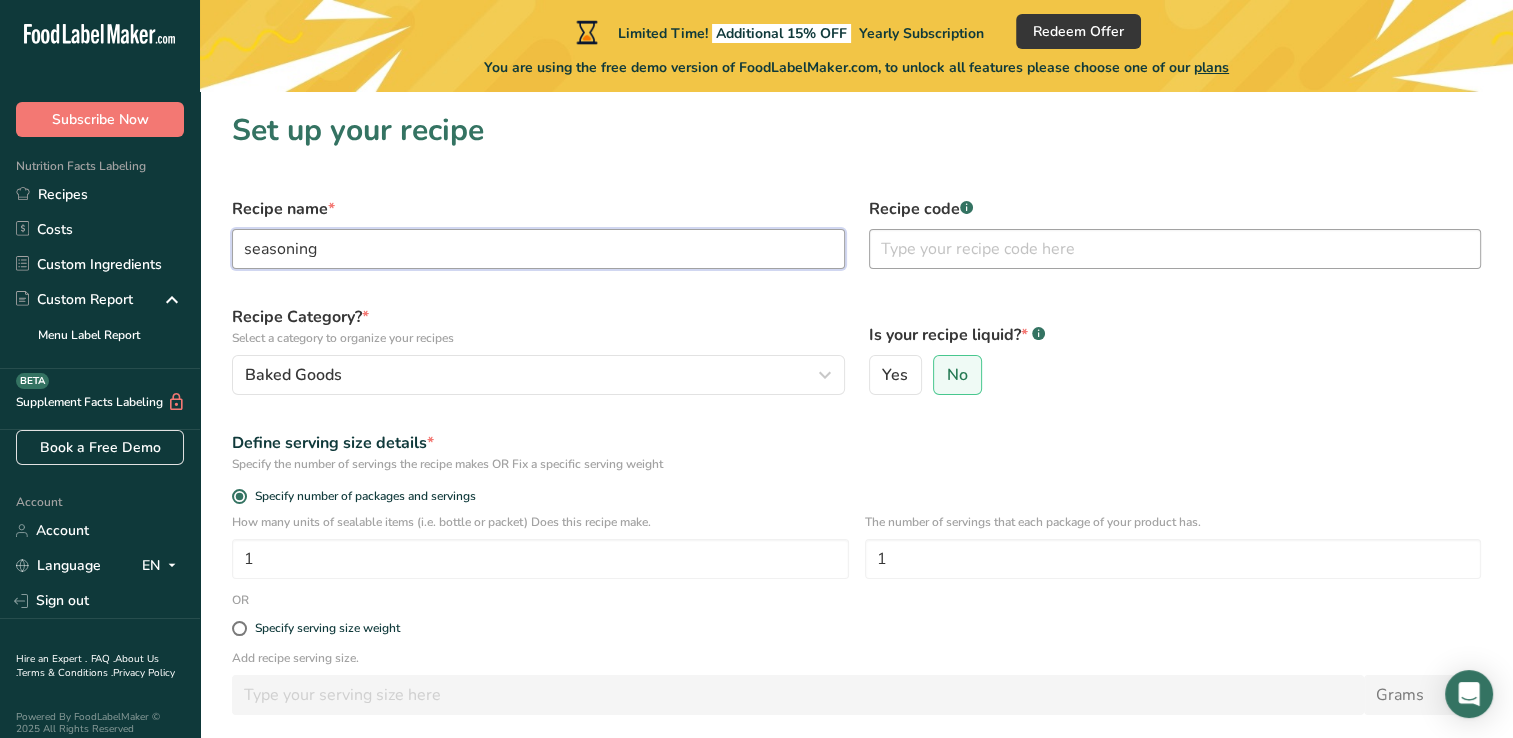 type on "seasoning" 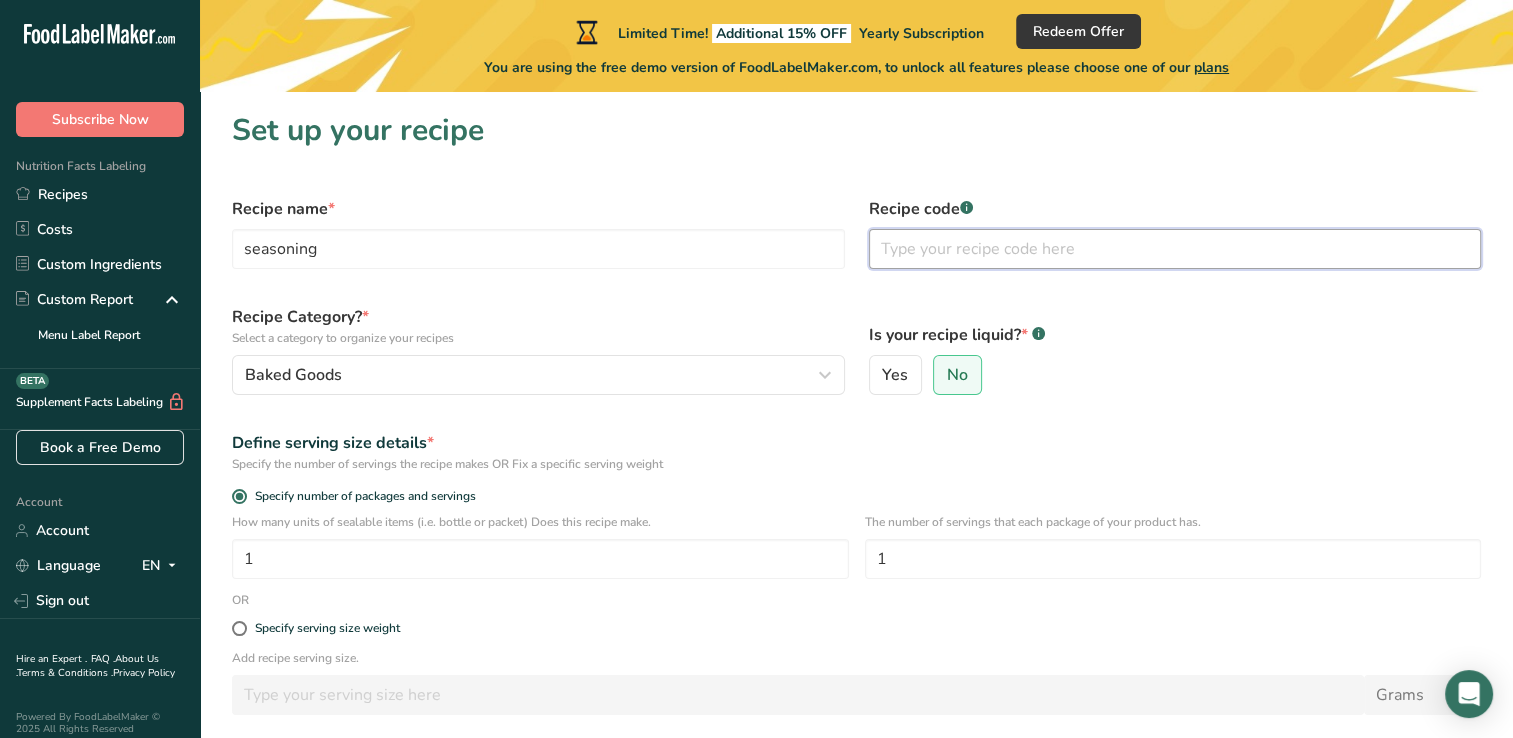 click at bounding box center [1175, 249] 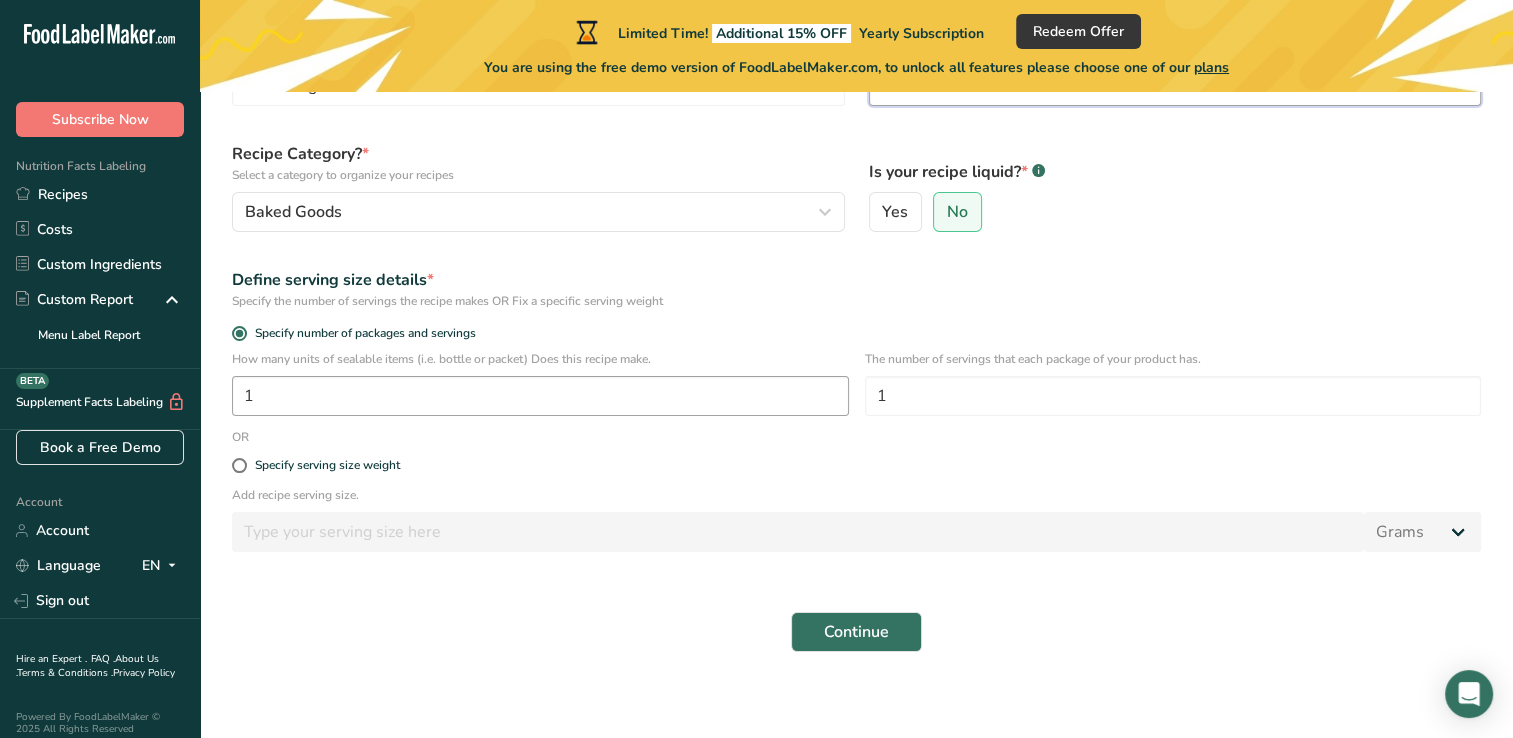 scroll, scrollTop: 172, scrollLeft: 0, axis: vertical 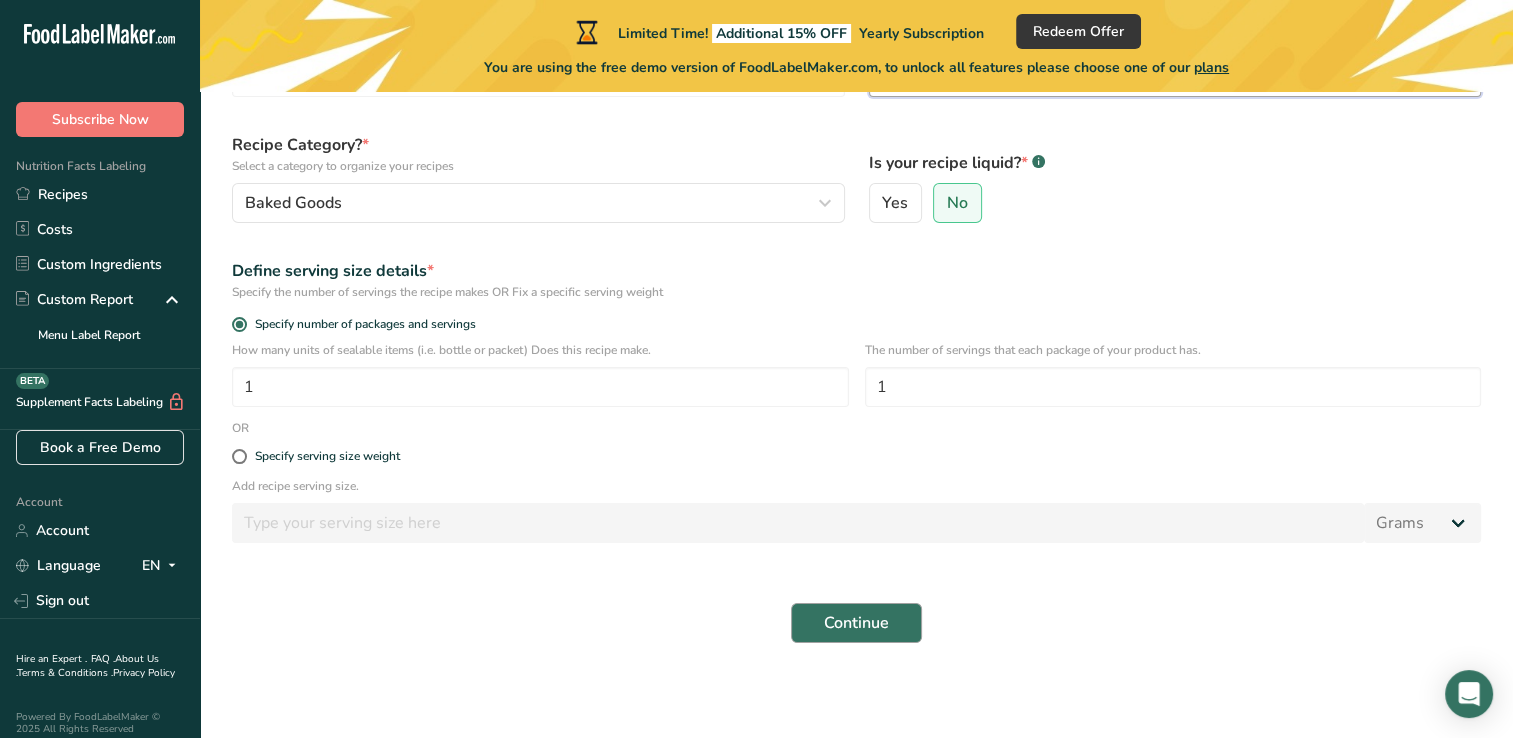 type on "01" 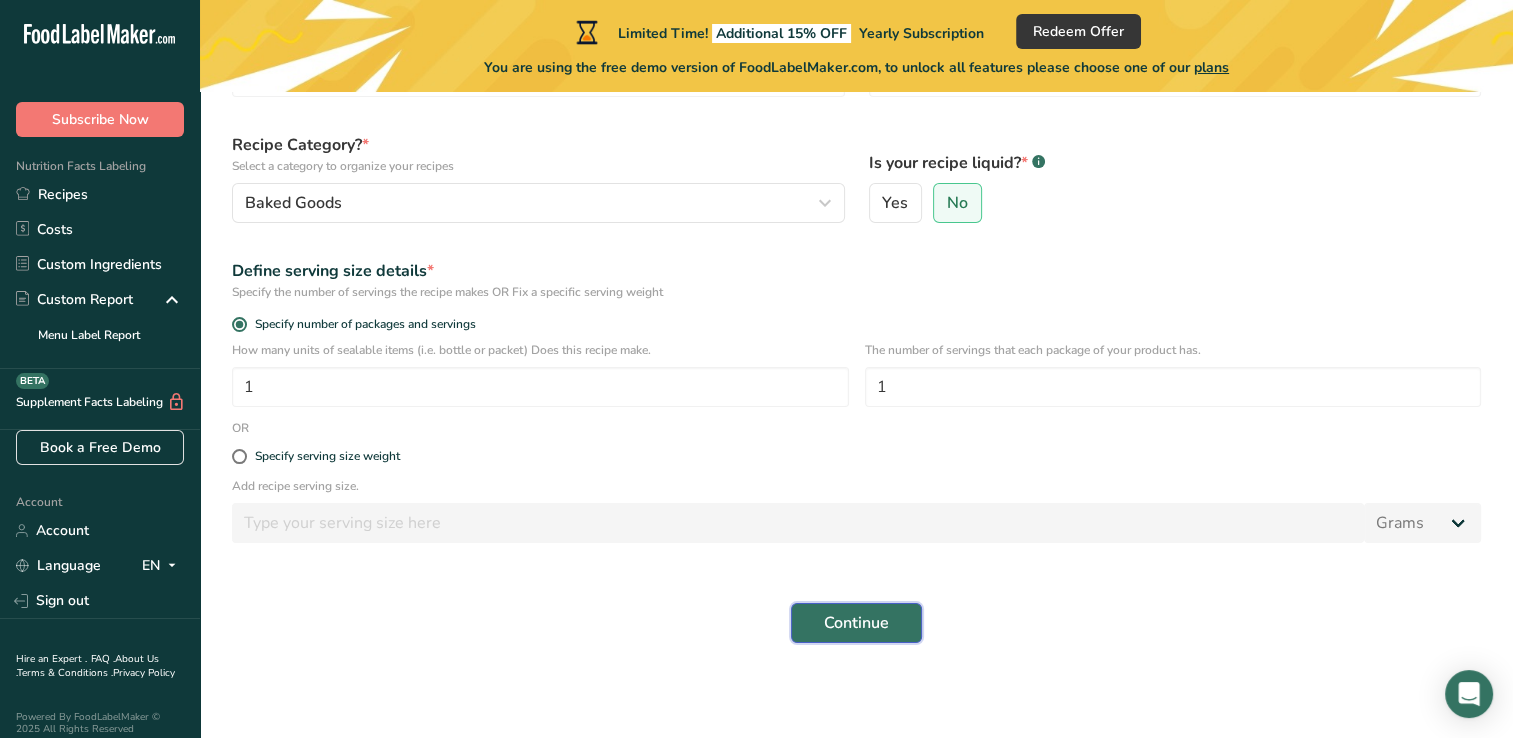 click on "Continue" at bounding box center (856, 623) 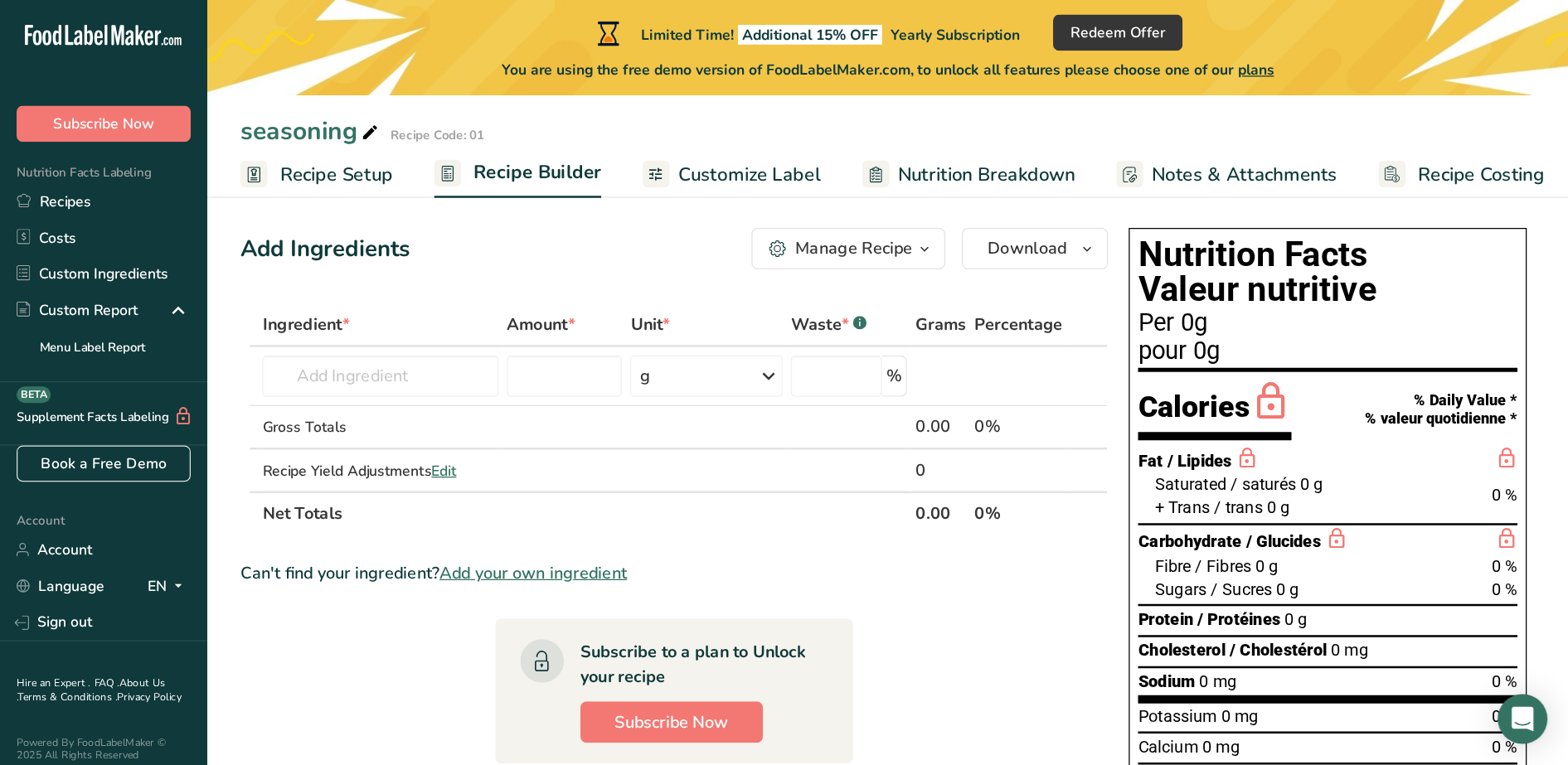 scroll, scrollTop: 0, scrollLeft: 0, axis: both 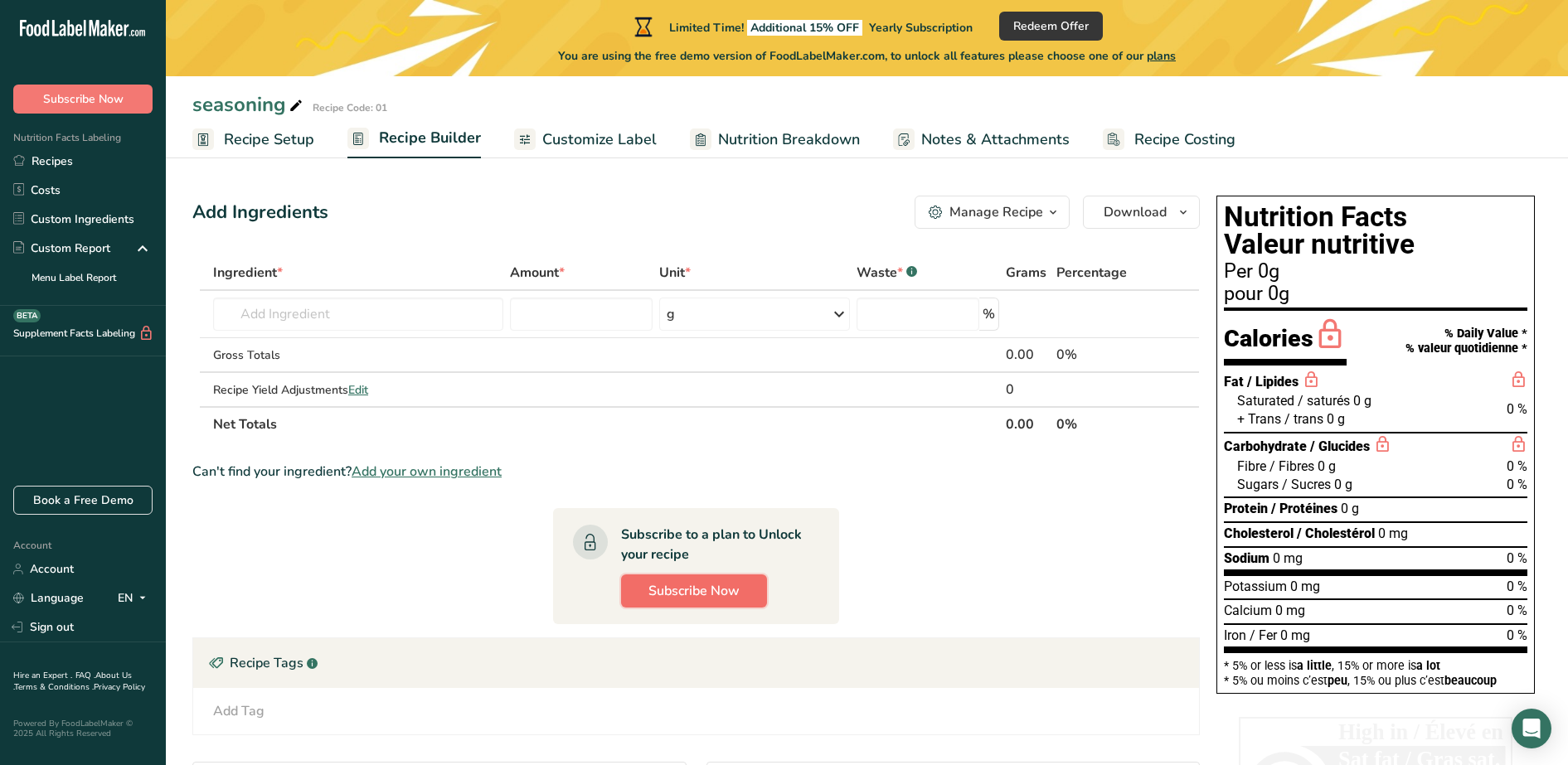click on "Subscribe Now" at bounding box center [694, 591] 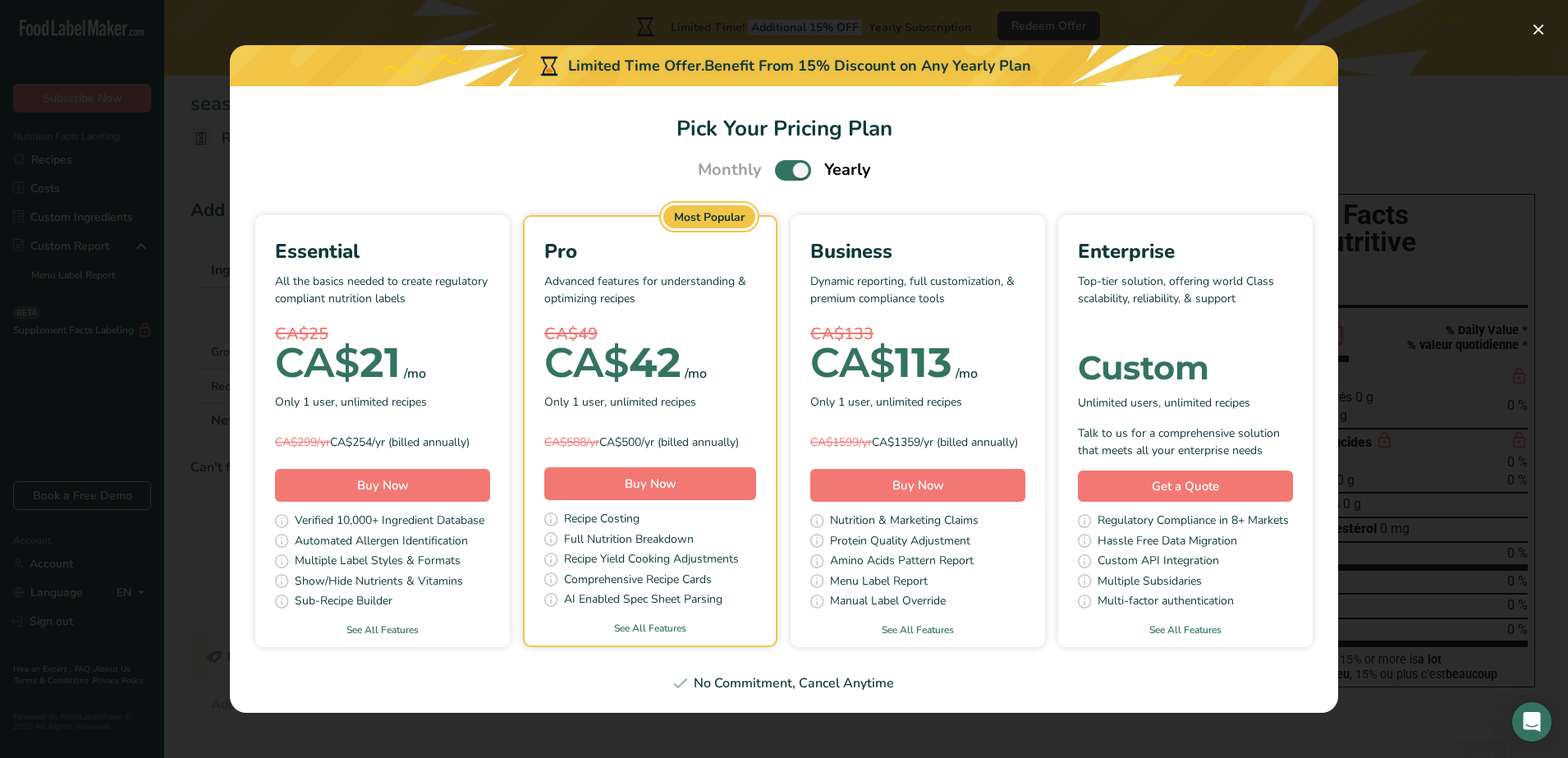click on "Unlimited users, unlimited recipes" at bounding box center (1164, 402) 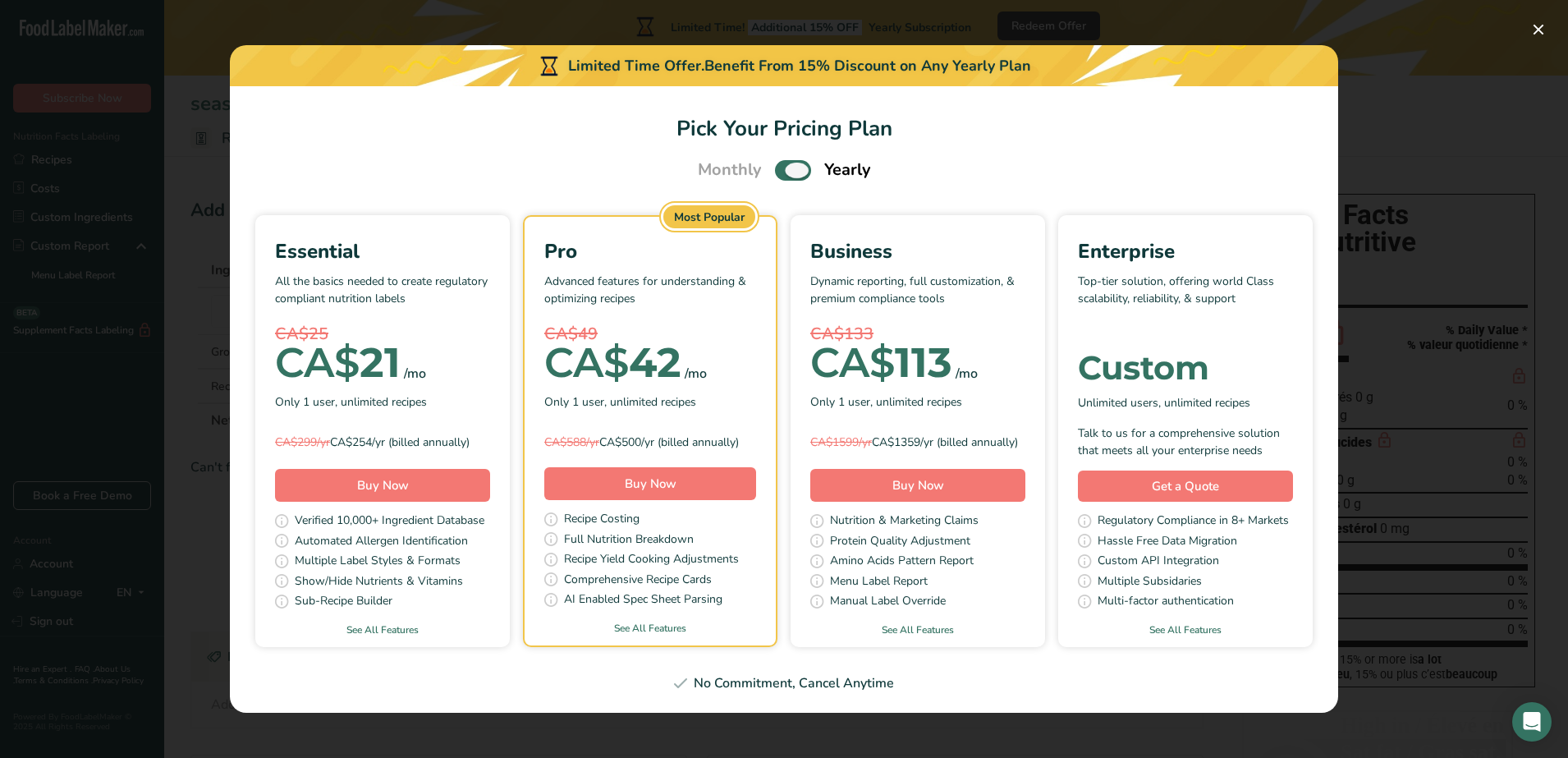click at bounding box center [793, 170] 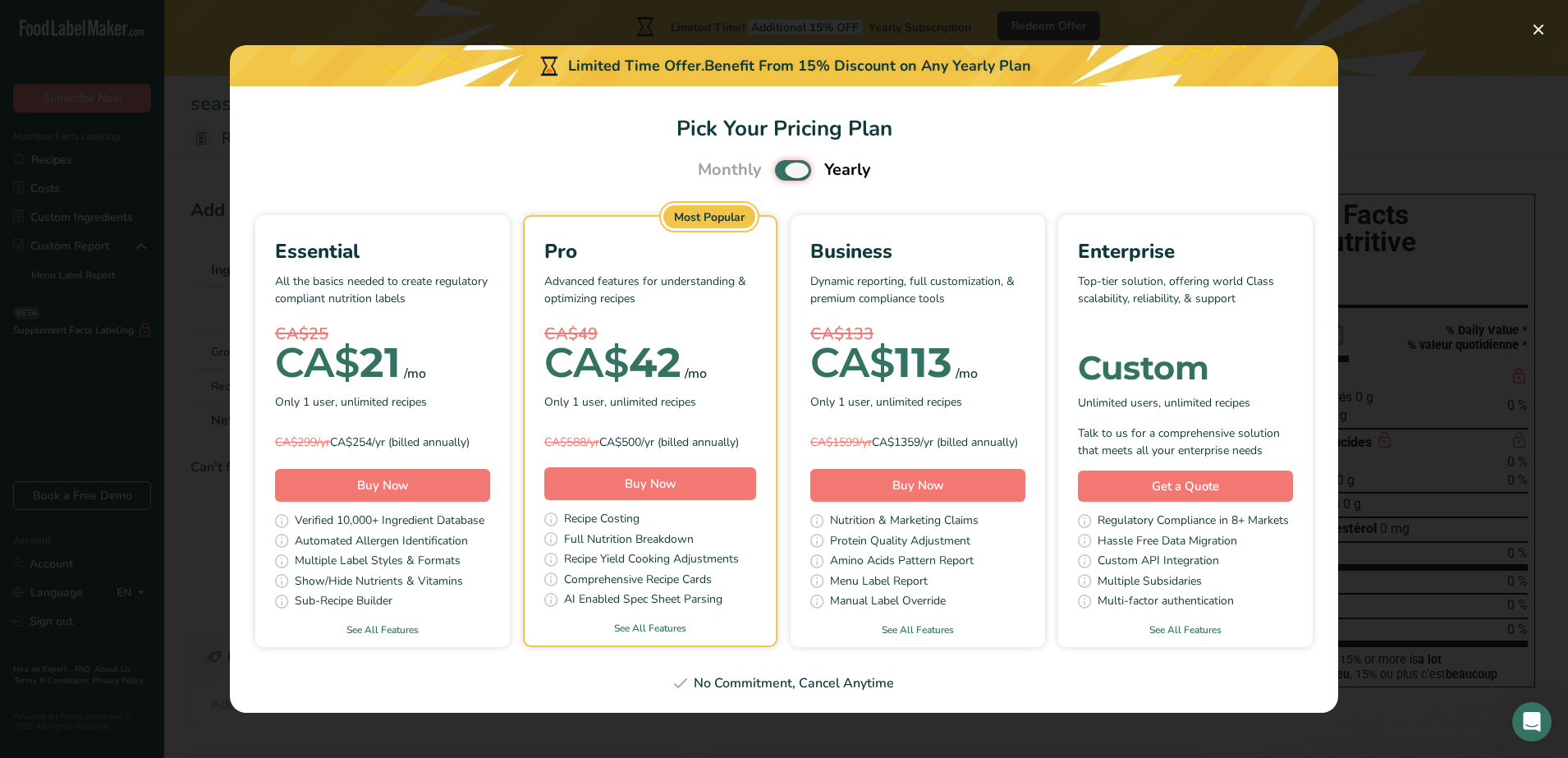 click at bounding box center (780, 170) 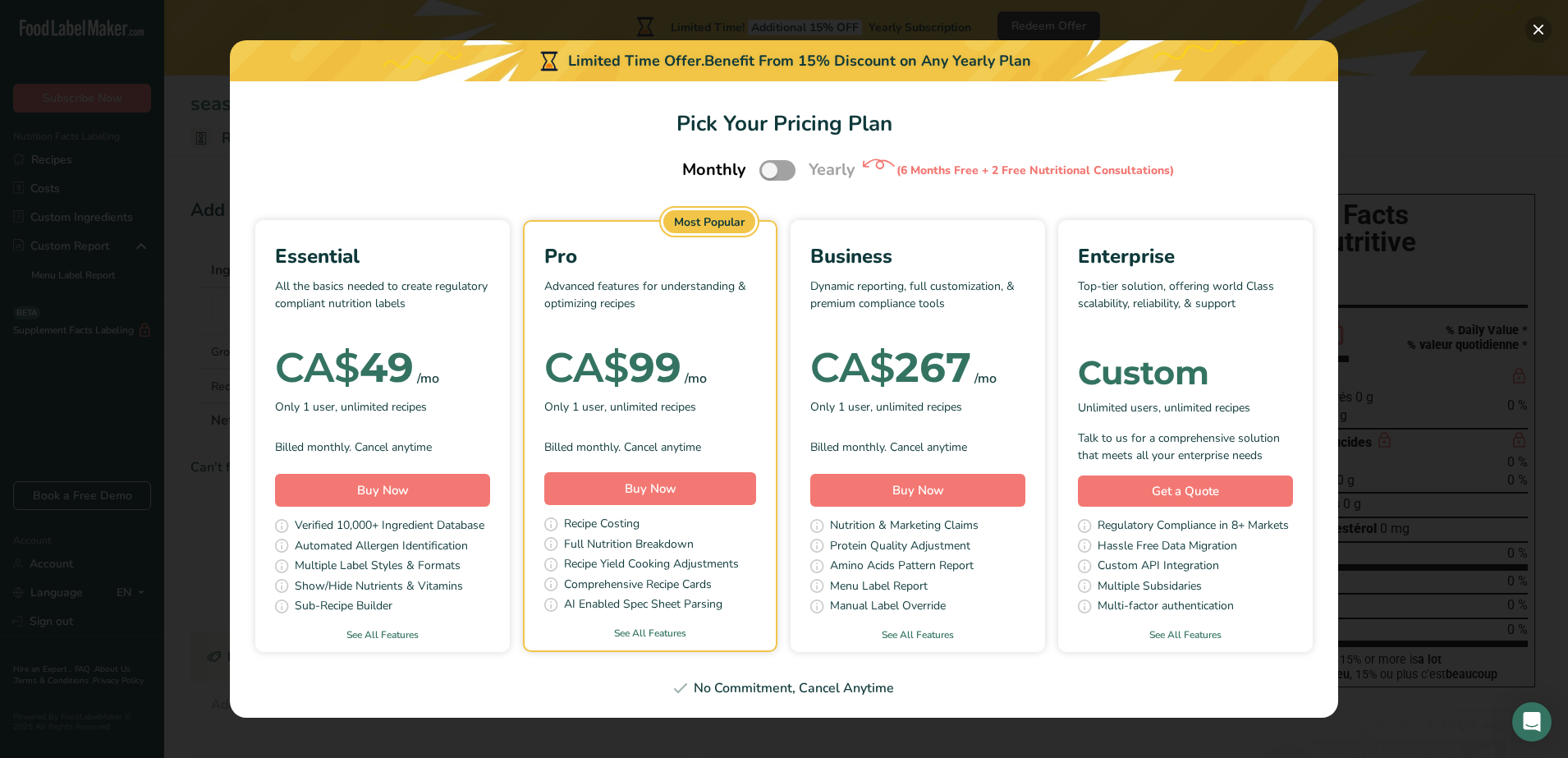 click at bounding box center [1538, 30] 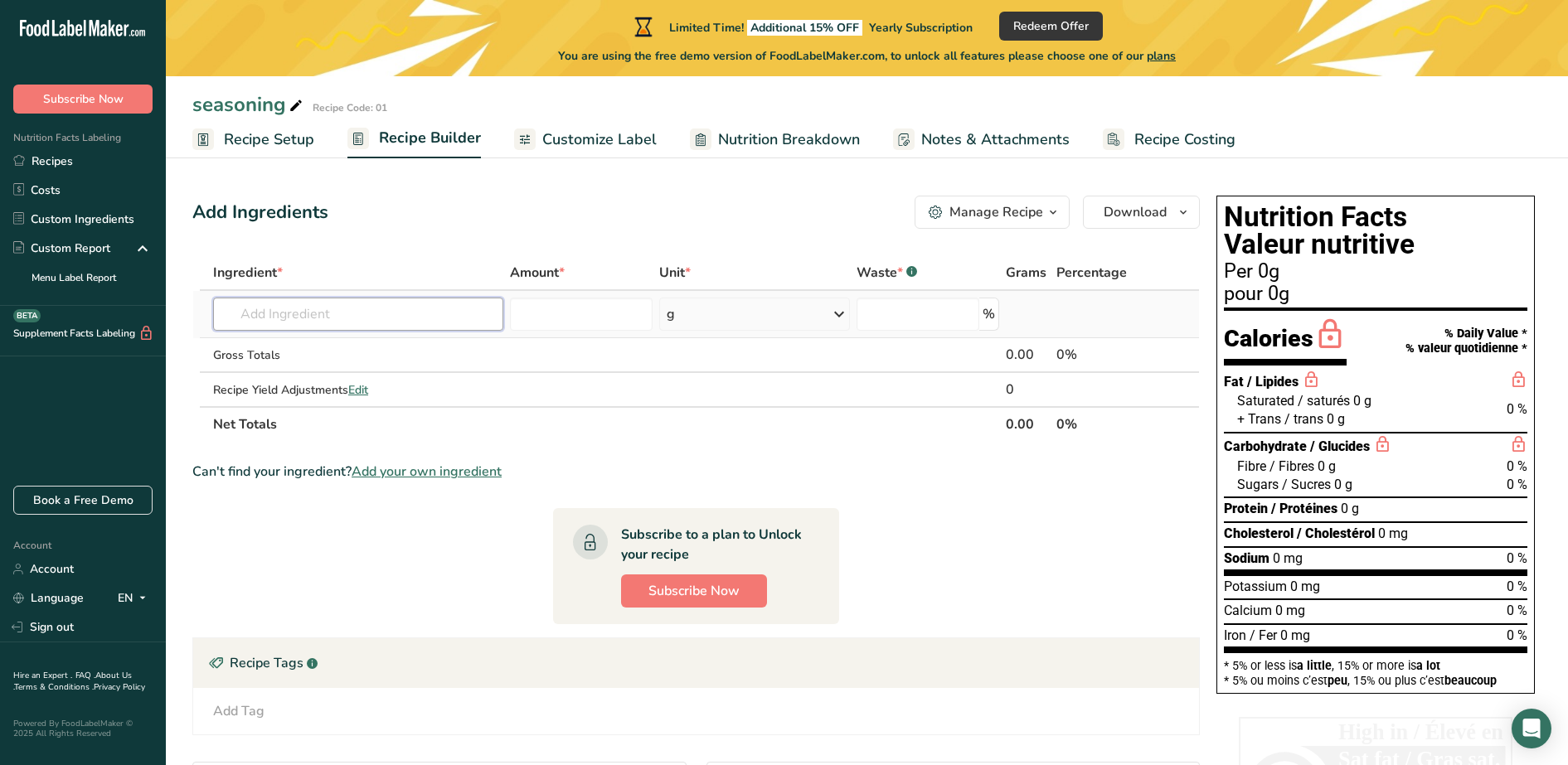 click at bounding box center (358, 314) 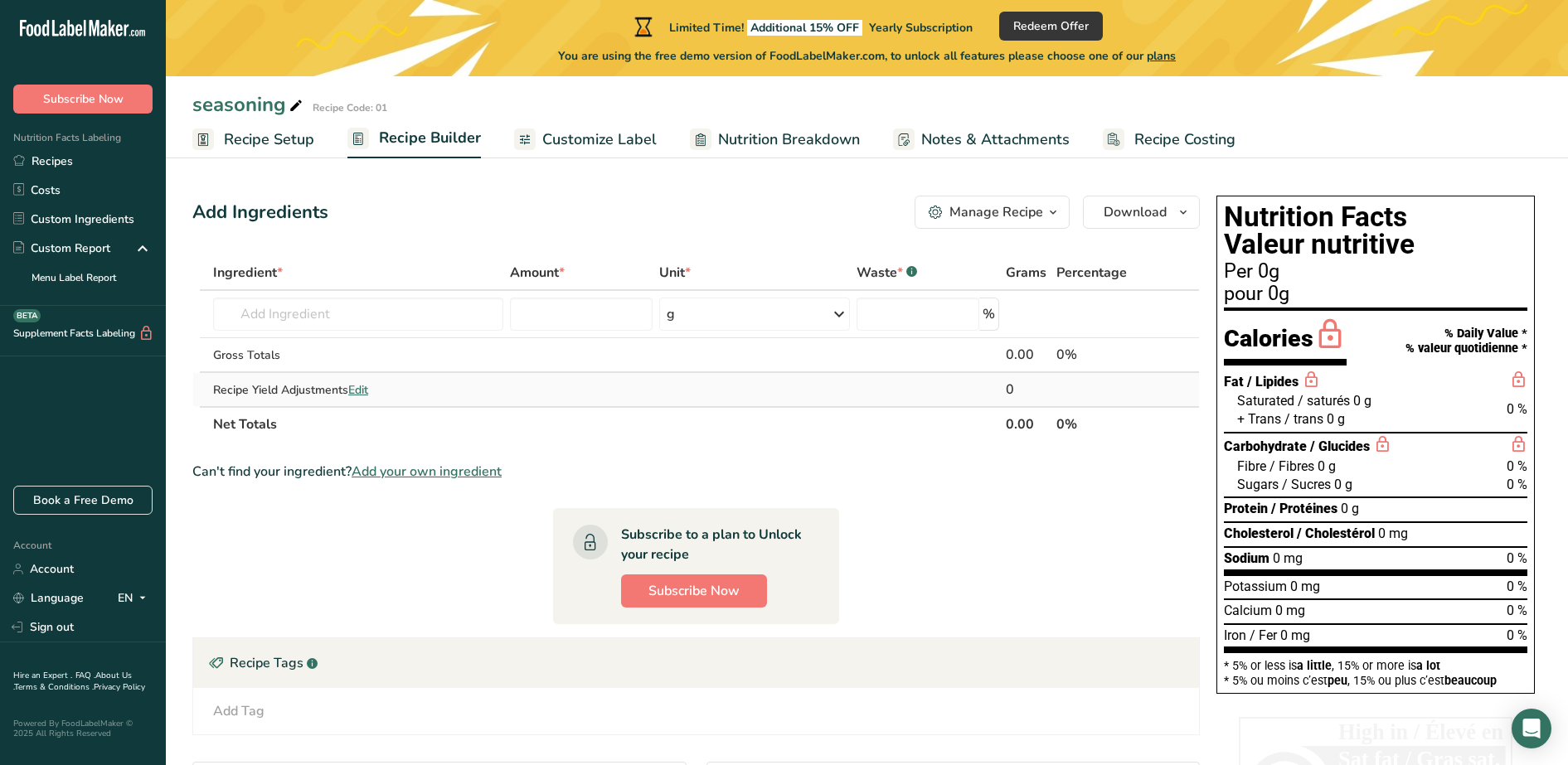 click on "Edit" at bounding box center (358, 390) 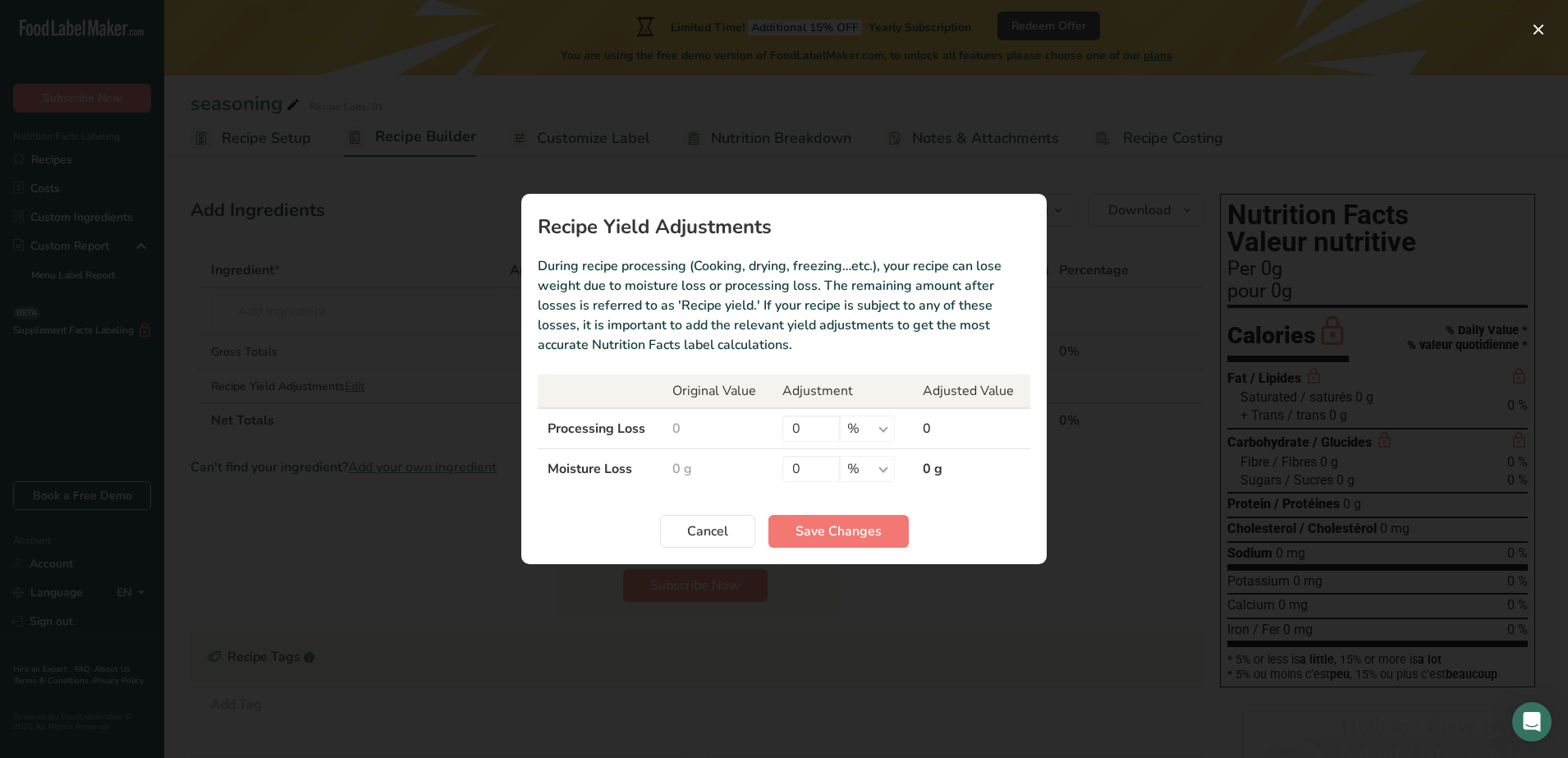 click on "0" at bounding box center [718, 429] 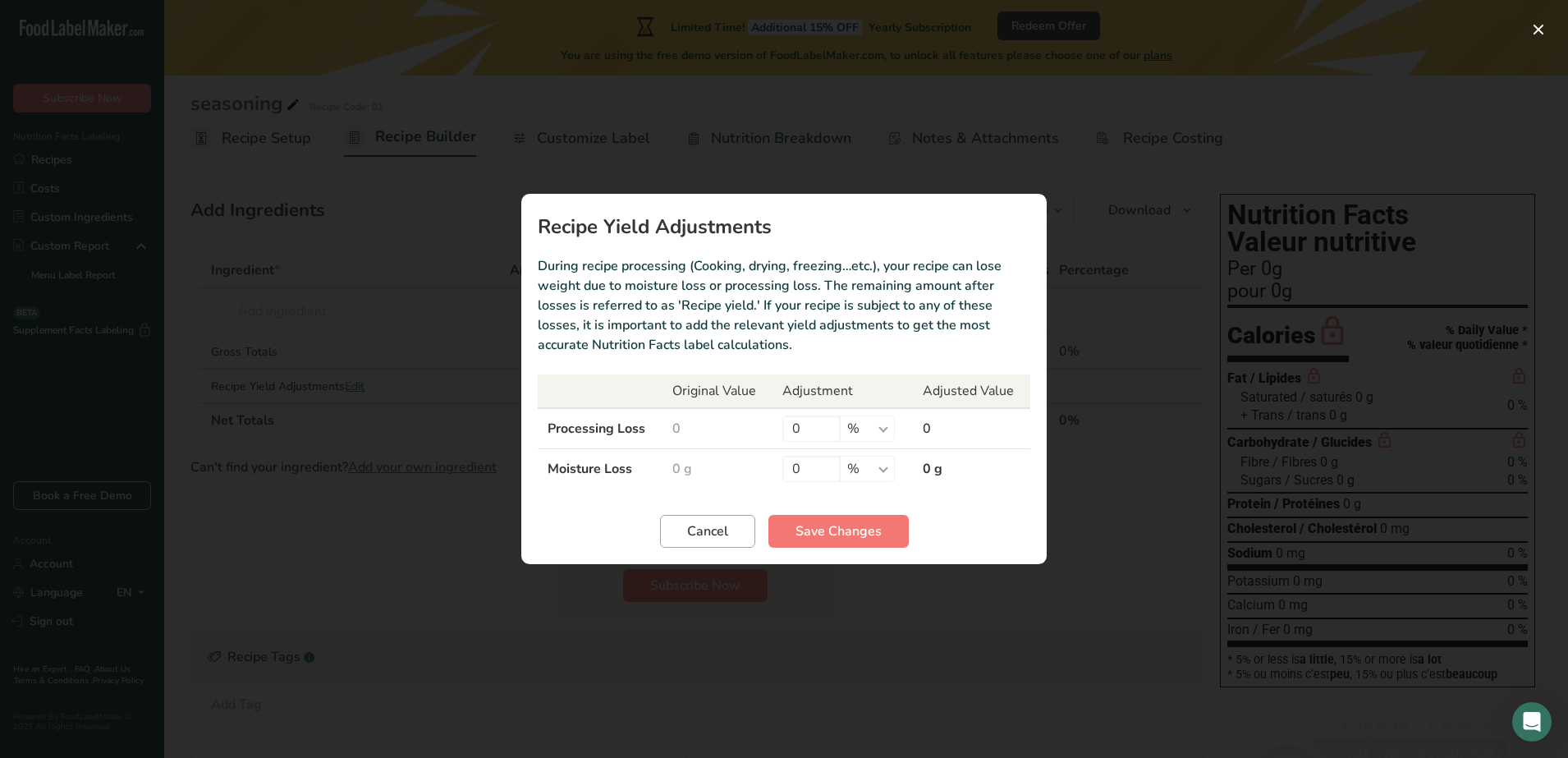 drag, startPoint x: 722, startPoint y: 510, endPoint x: 724, endPoint y: 525, distance: 15.132746 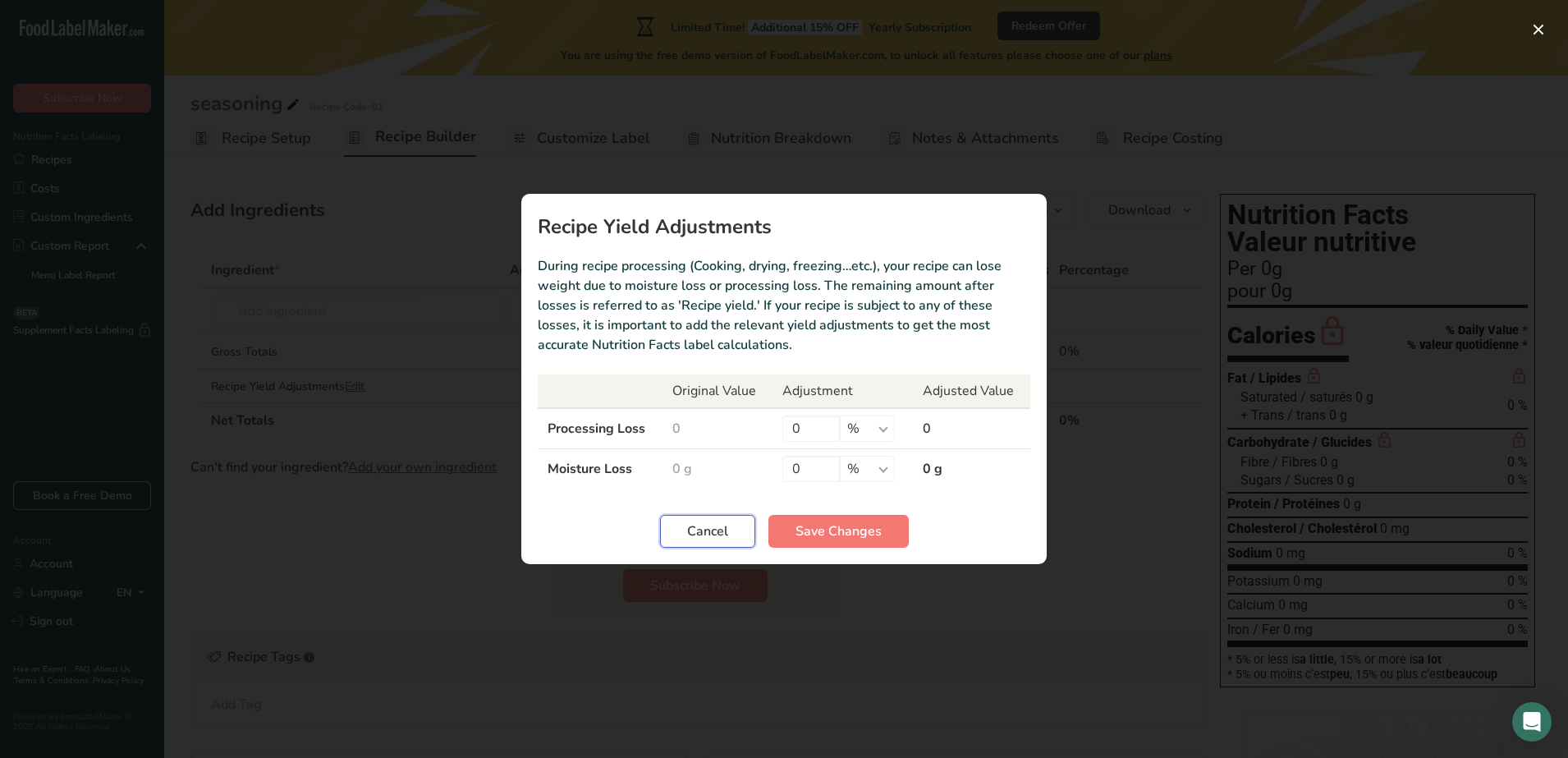 click on "Cancel" at bounding box center (708, 531) 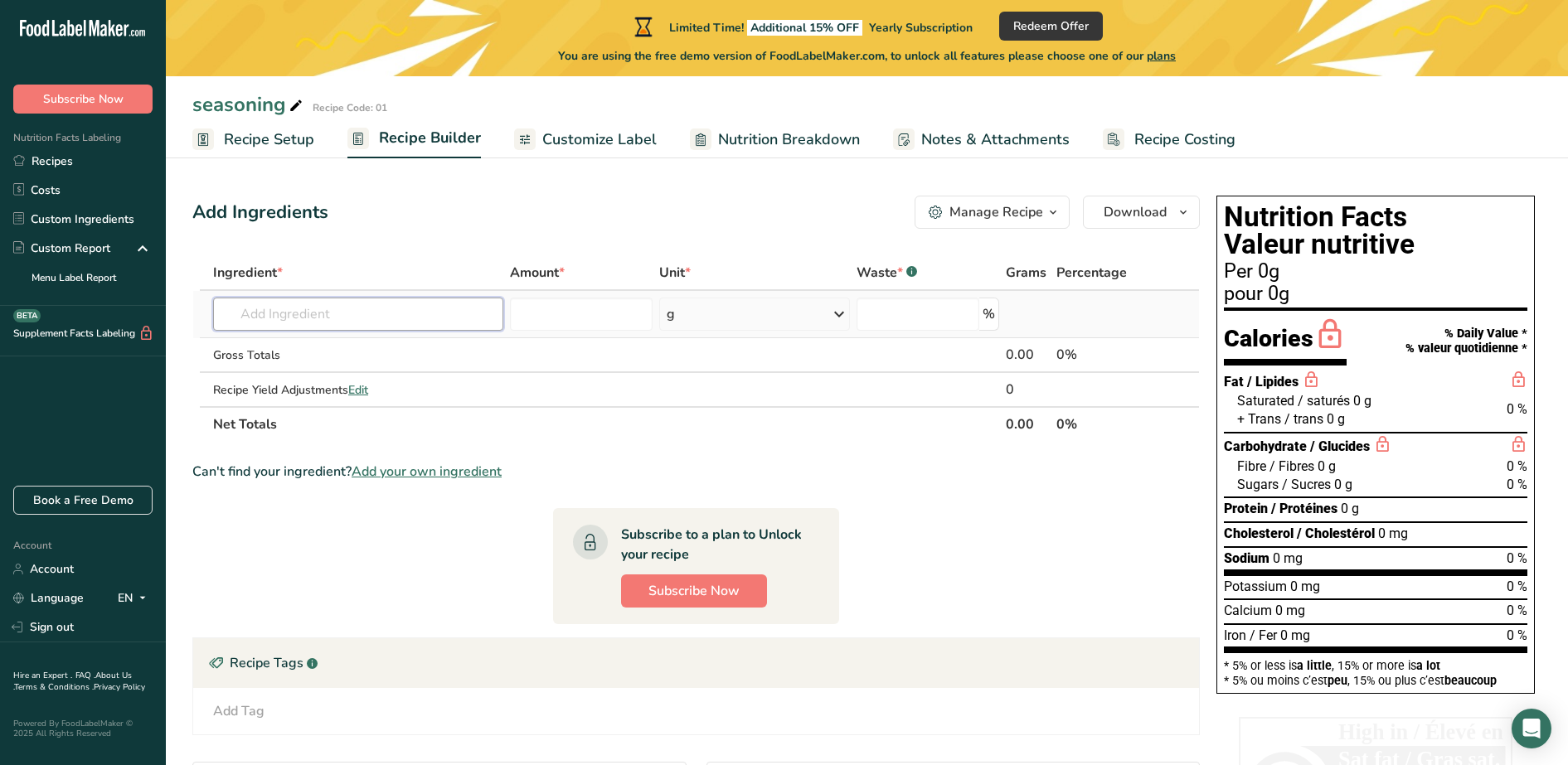 click at bounding box center (358, 314) 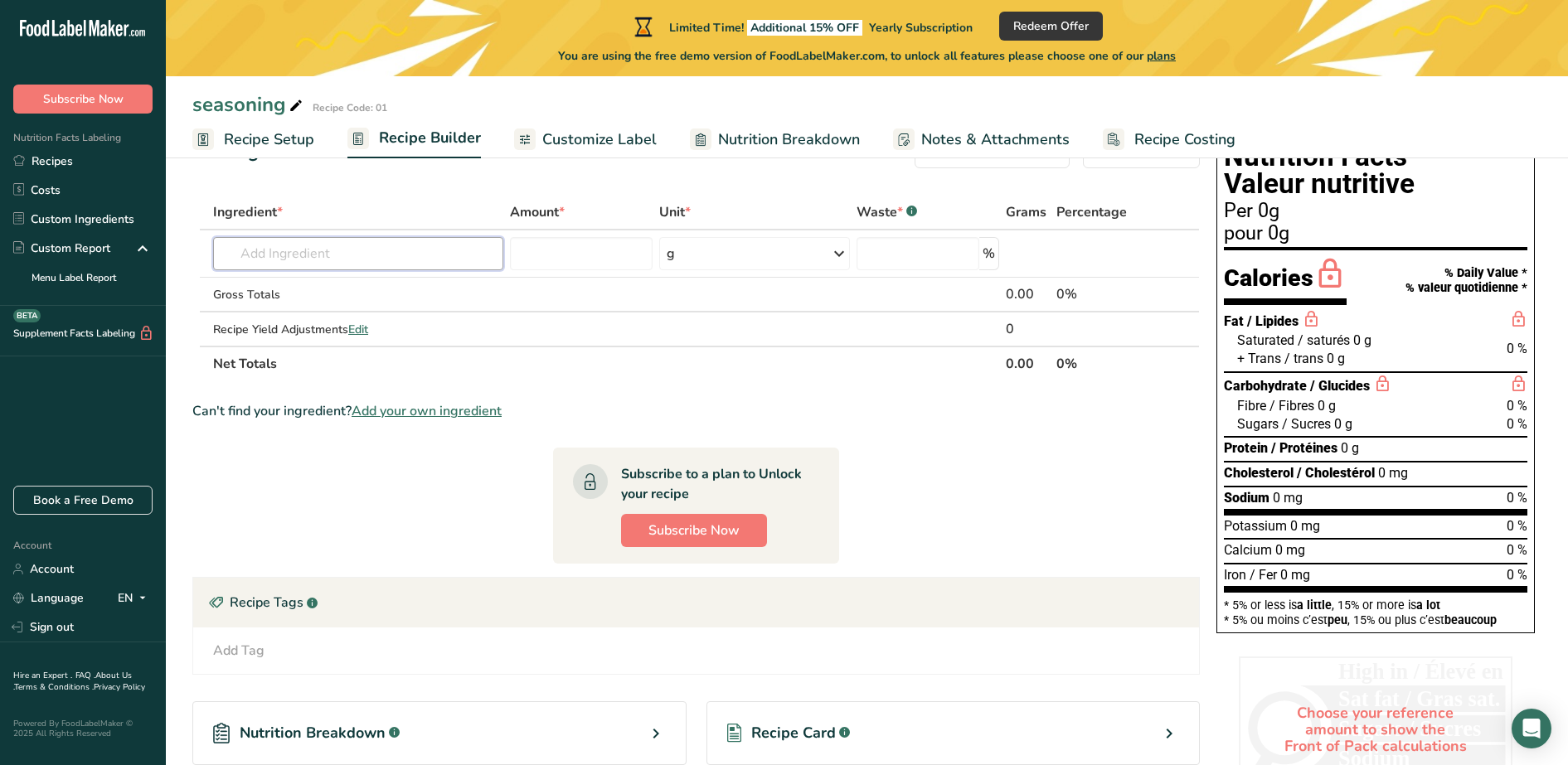 scroll, scrollTop: 0, scrollLeft: 0, axis: both 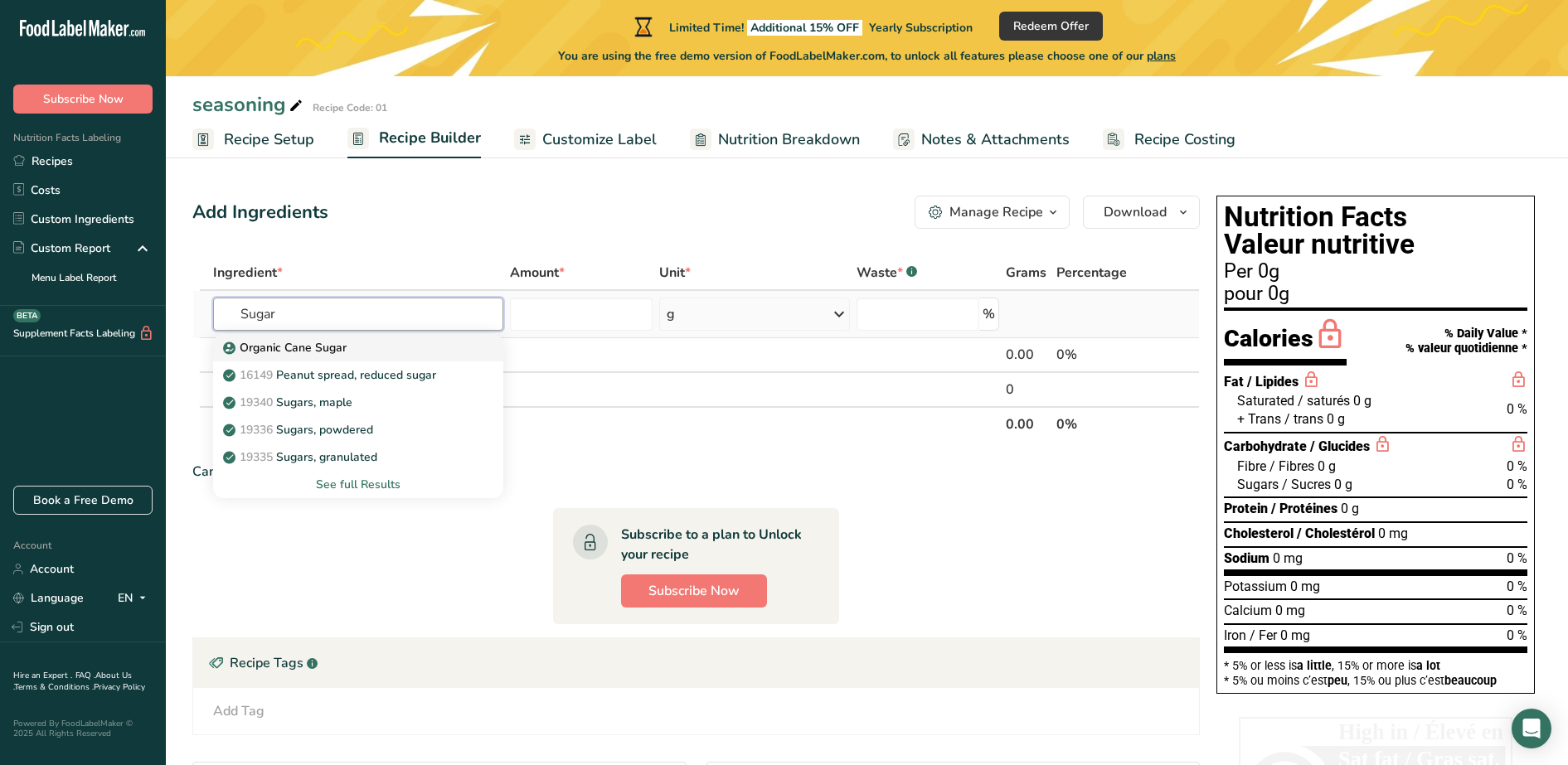 type on "Sugar" 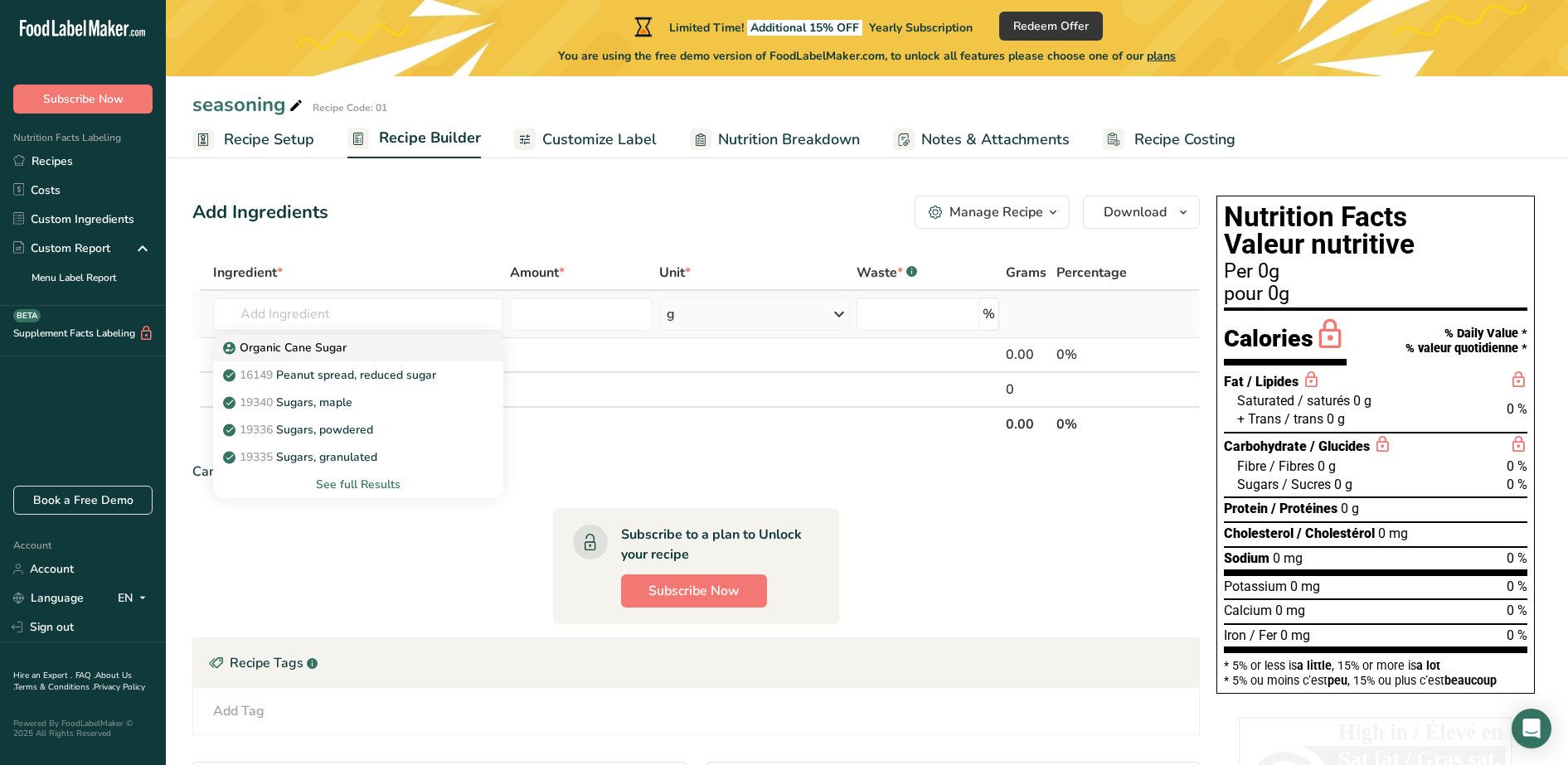 click on "Organic Cane Sugar" at bounding box center [286, 347] 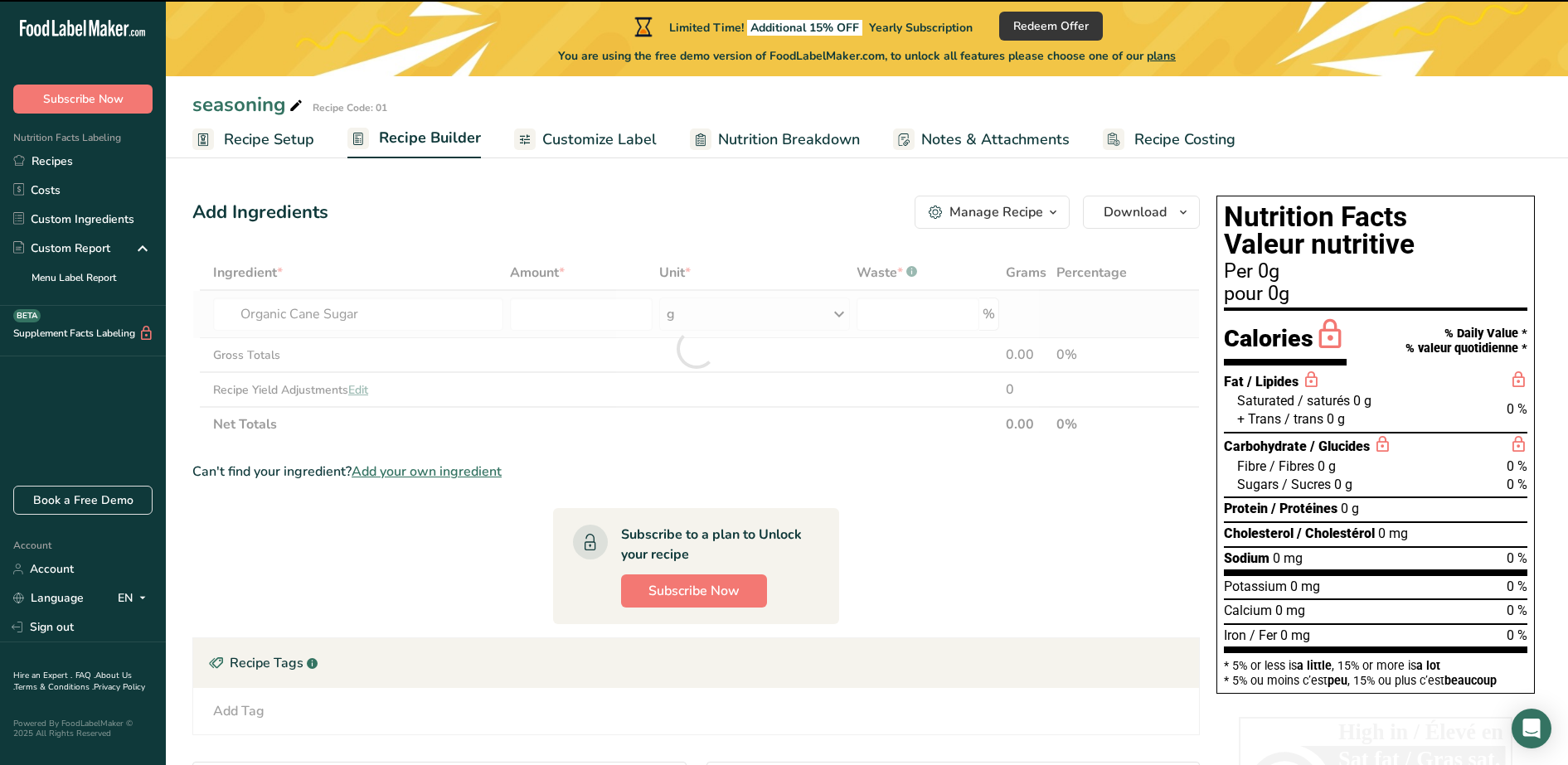type on "0" 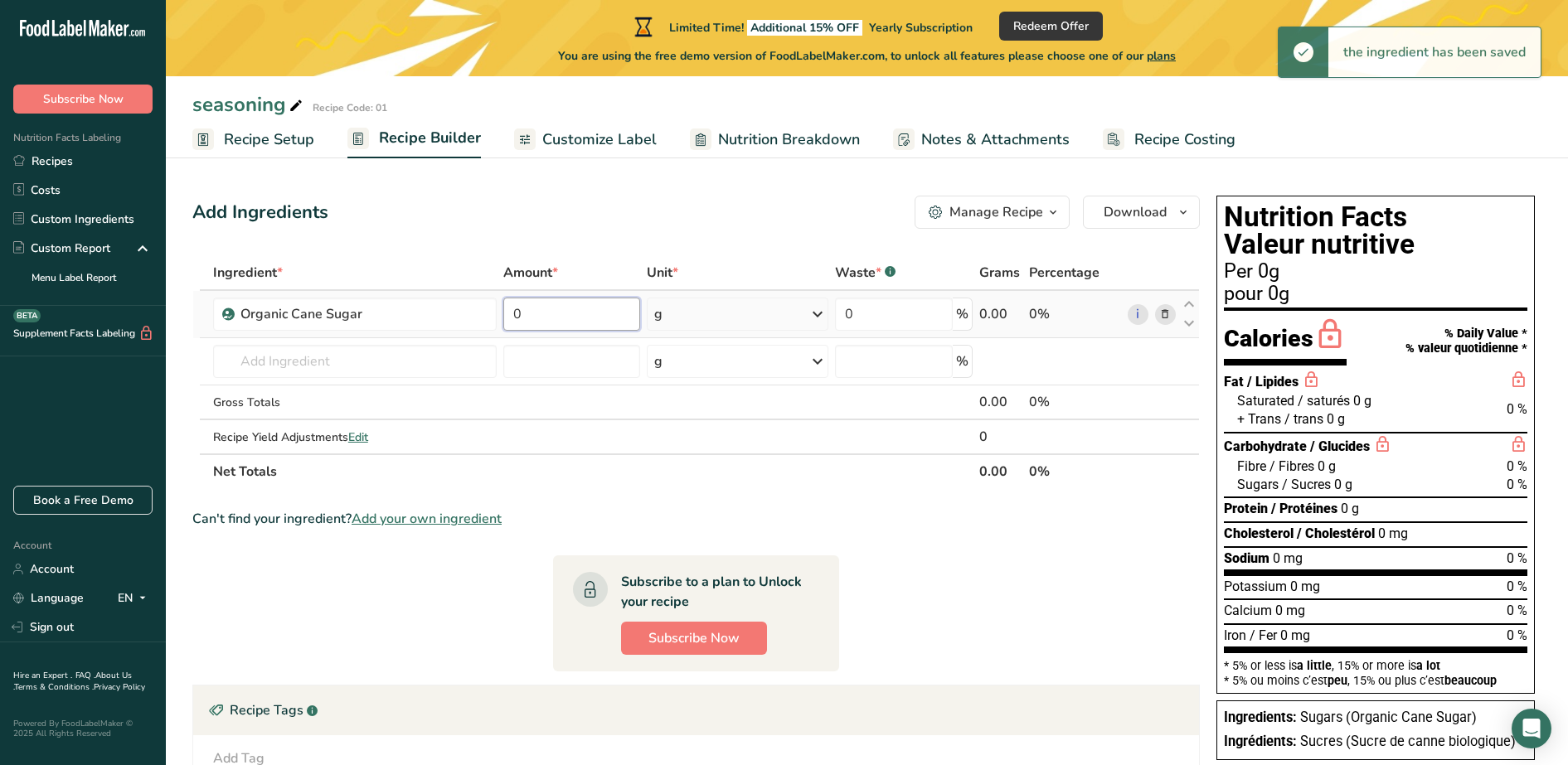 click on "0" at bounding box center [571, 314] 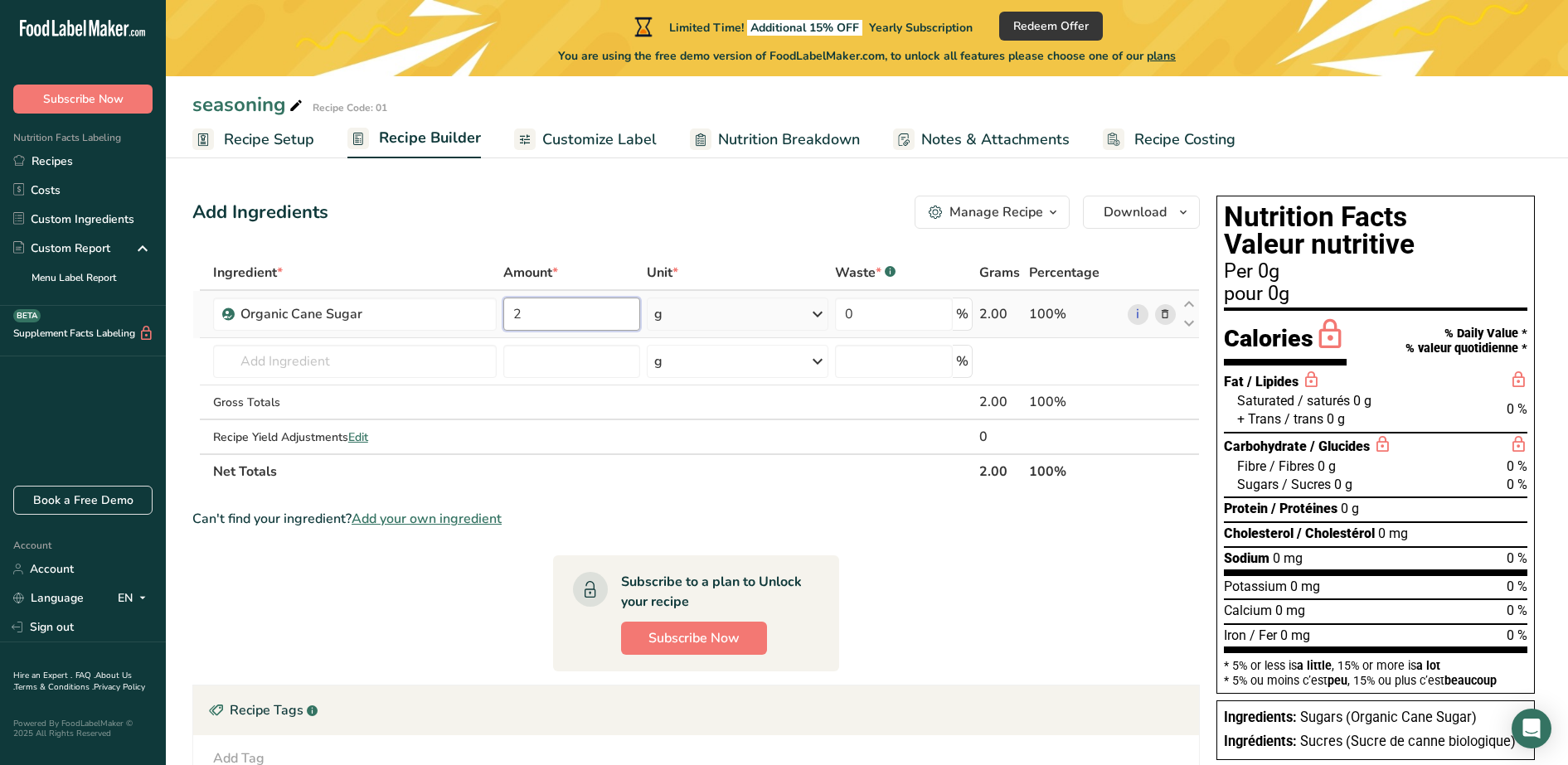 type on "2" 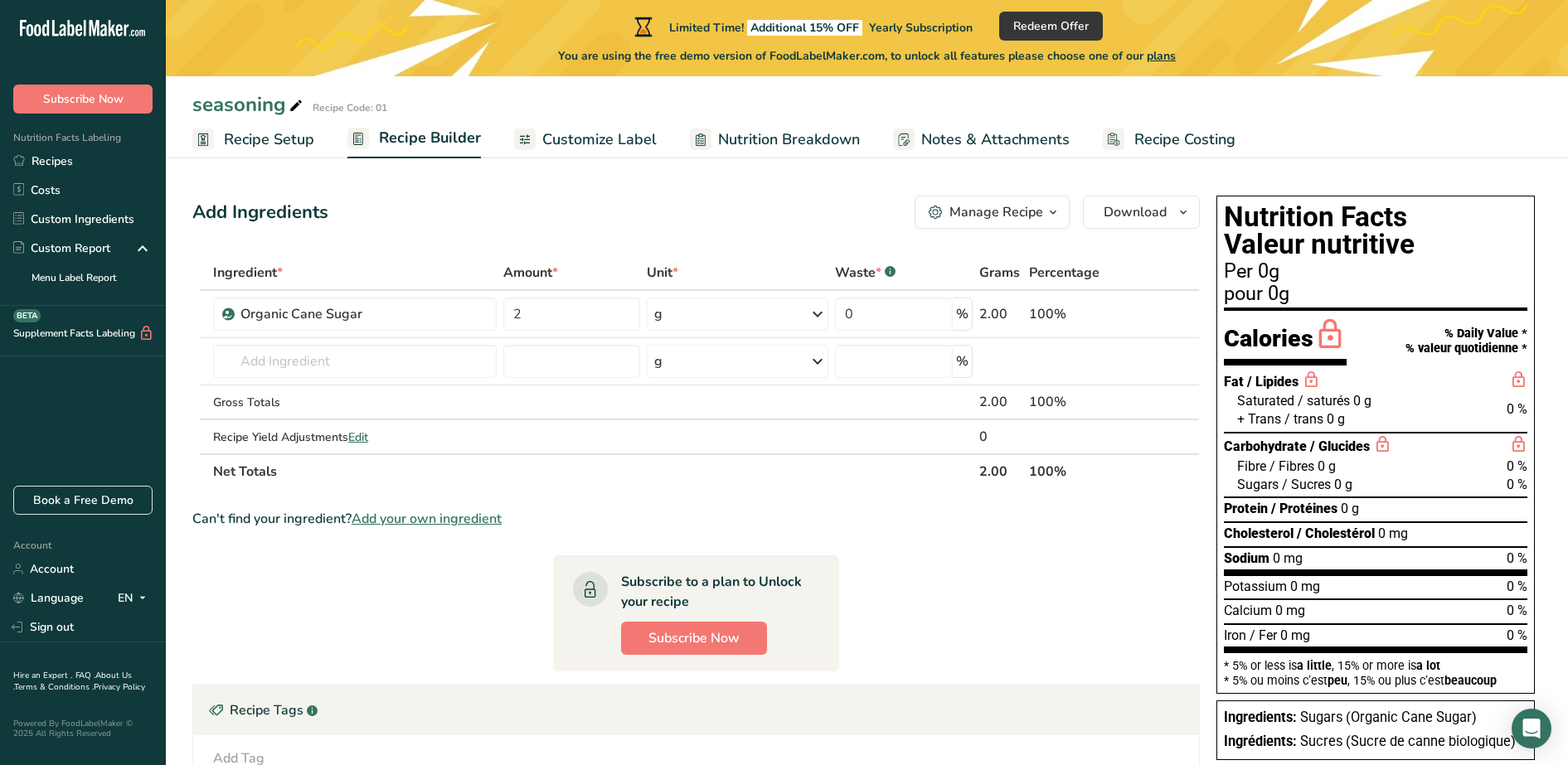 click on "Ingredient *
Amount *
Unit *
Waste *   .a-a{fill:#347362;}.b-a{fill:#fff;}          Grams
Percentage
Organic Cane Sugar
2
g
Weight Units
g
kg
mg
See more
Volume Units
l
Volume units require a density conversion. If you know your ingredient's density enter it below. Otherwise, click on "RIA" our AI Regulatory bot - she will be able to help you
lb/ft3
g/cm3
Confirm
mL
Volume units require a density conversion. If you know your ingredient's density enter it below. Otherwise, click on "RIA" our AI Regulatory bot - she will be able to help you
lb/ft3" at bounding box center [696, 372] 